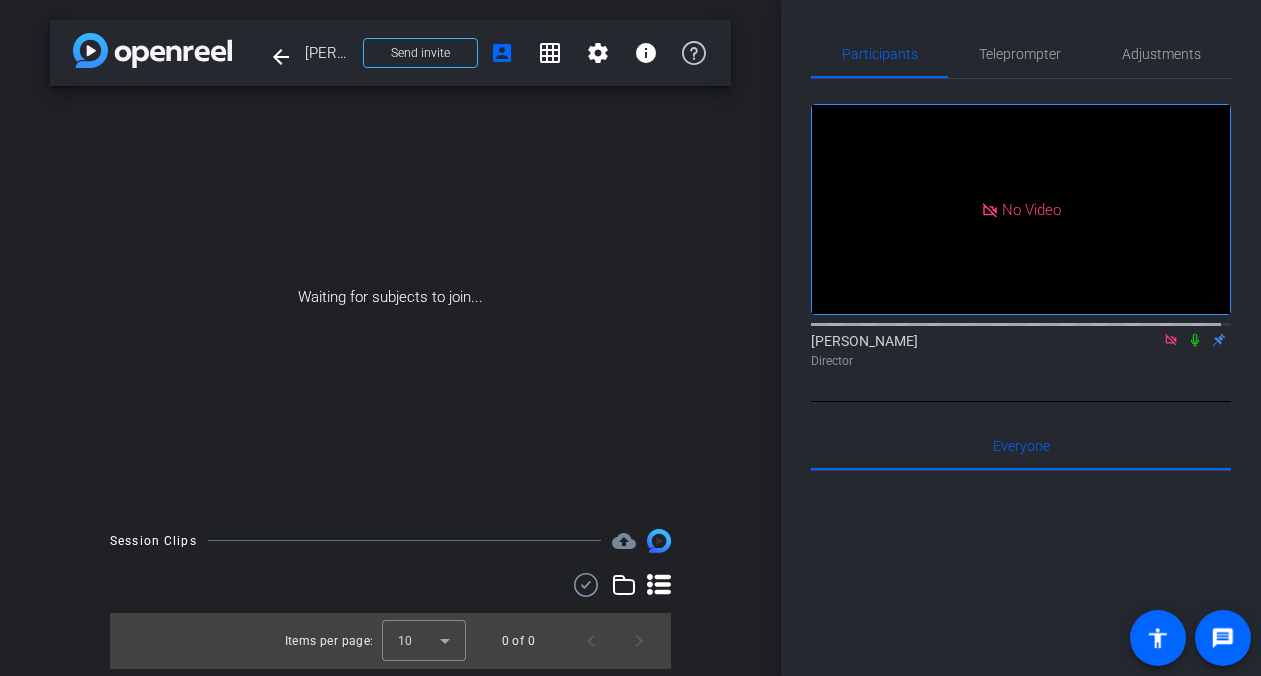scroll, scrollTop: 0, scrollLeft: 0, axis: both 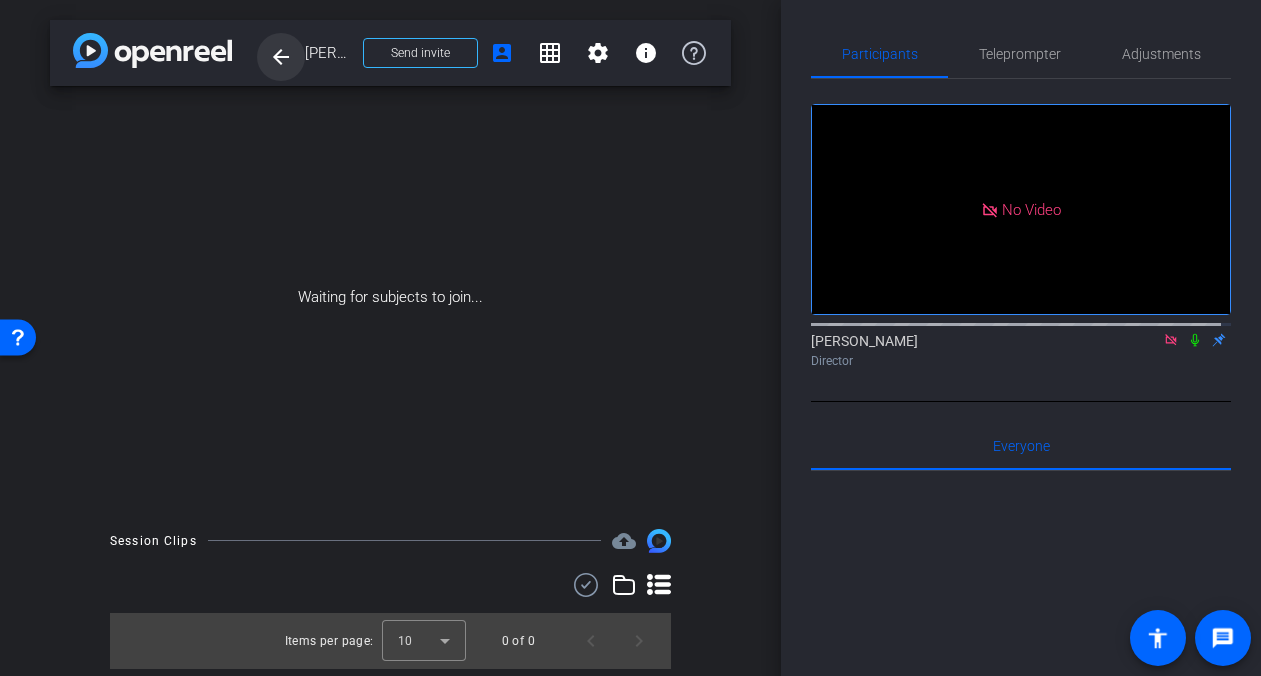 click on "arrow_back" at bounding box center (281, 57) 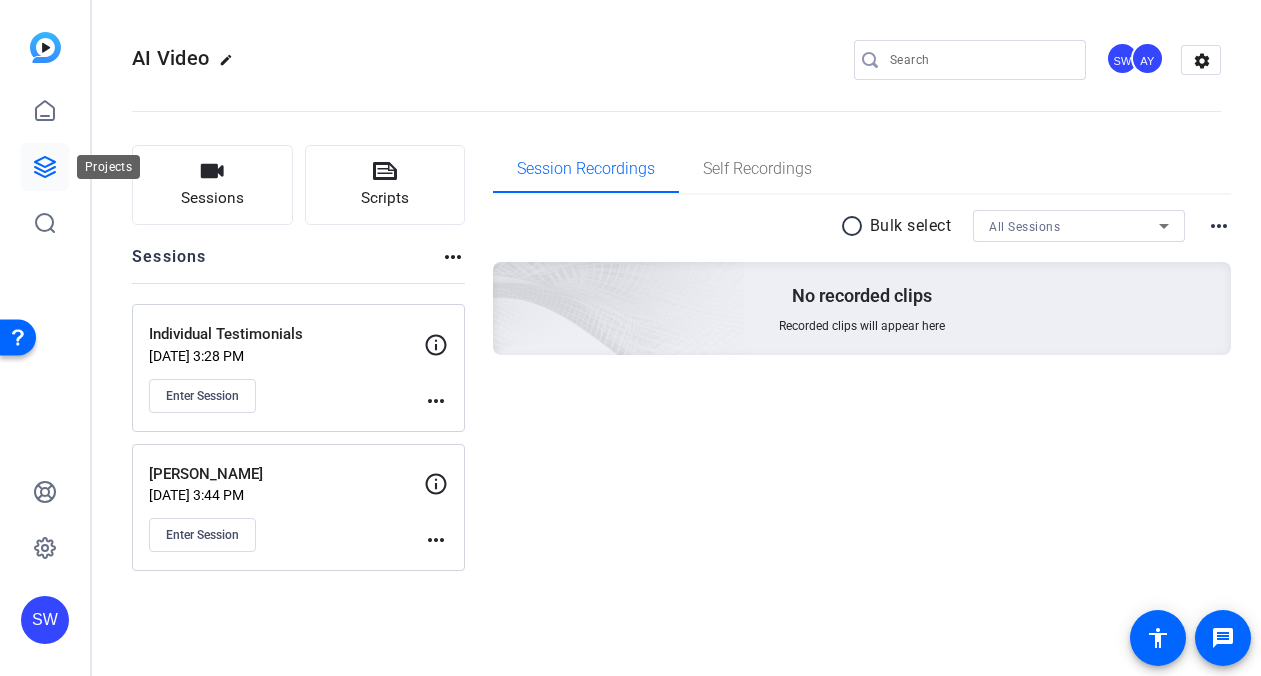 click 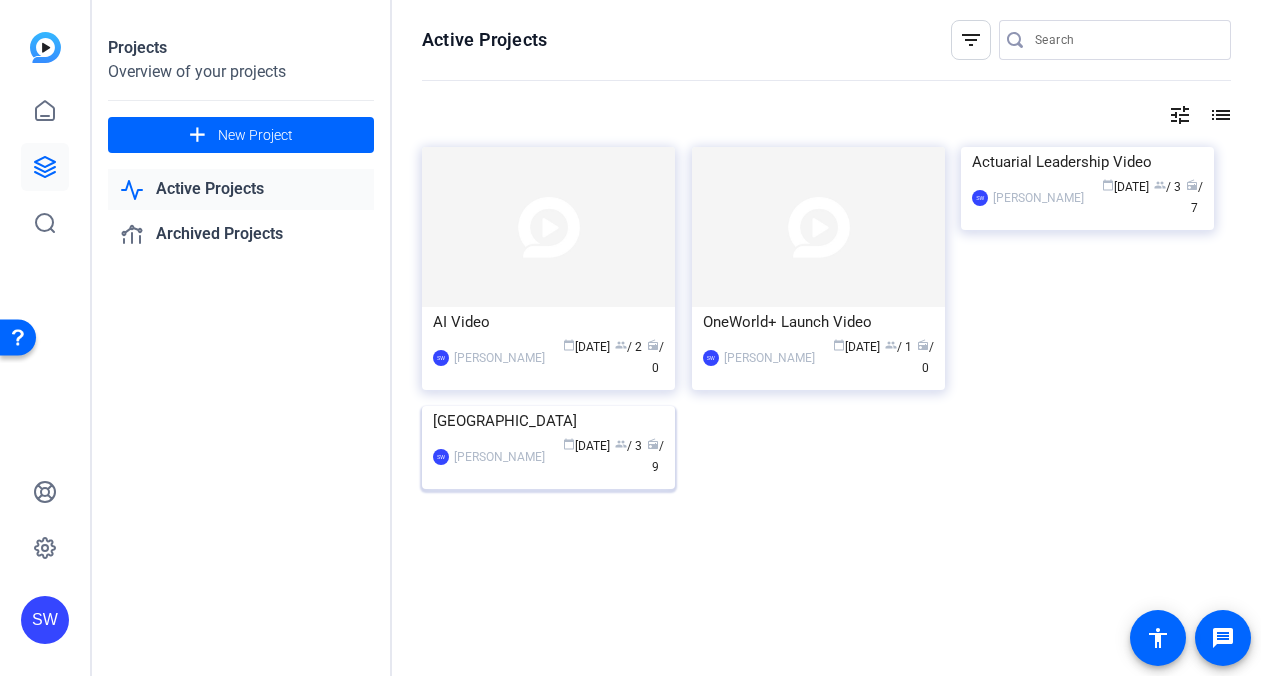 click on "Canada  SW  Steve Winiecki calendar_today  Jul 08  group  / 3  radio  / 9" 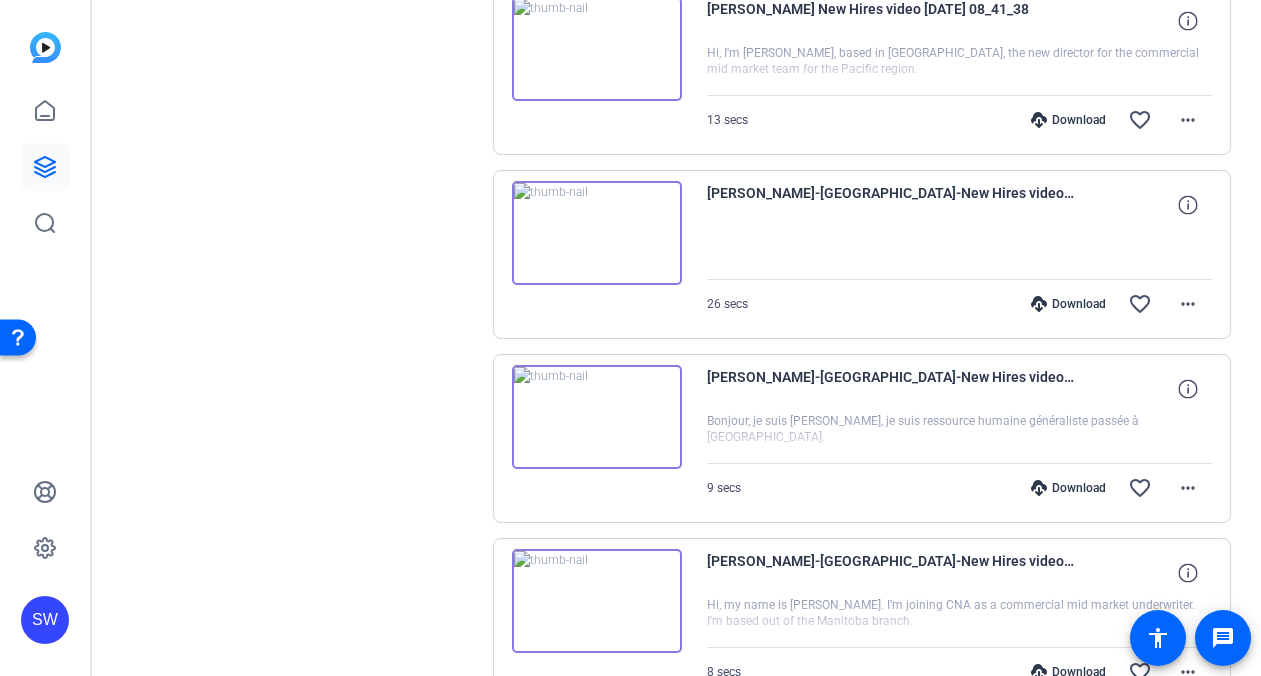 scroll, scrollTop: 900, scrollLeft: 0, axis: vertical 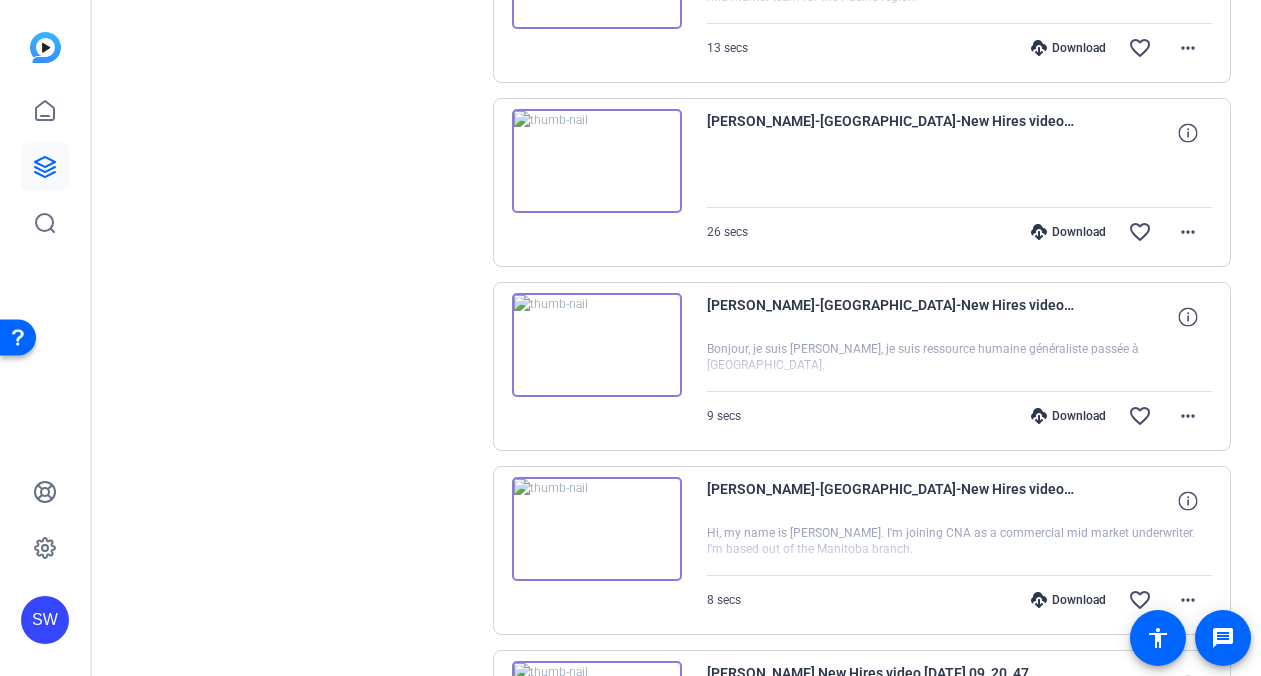 click on "Download" at bounding box center (1068, 416) 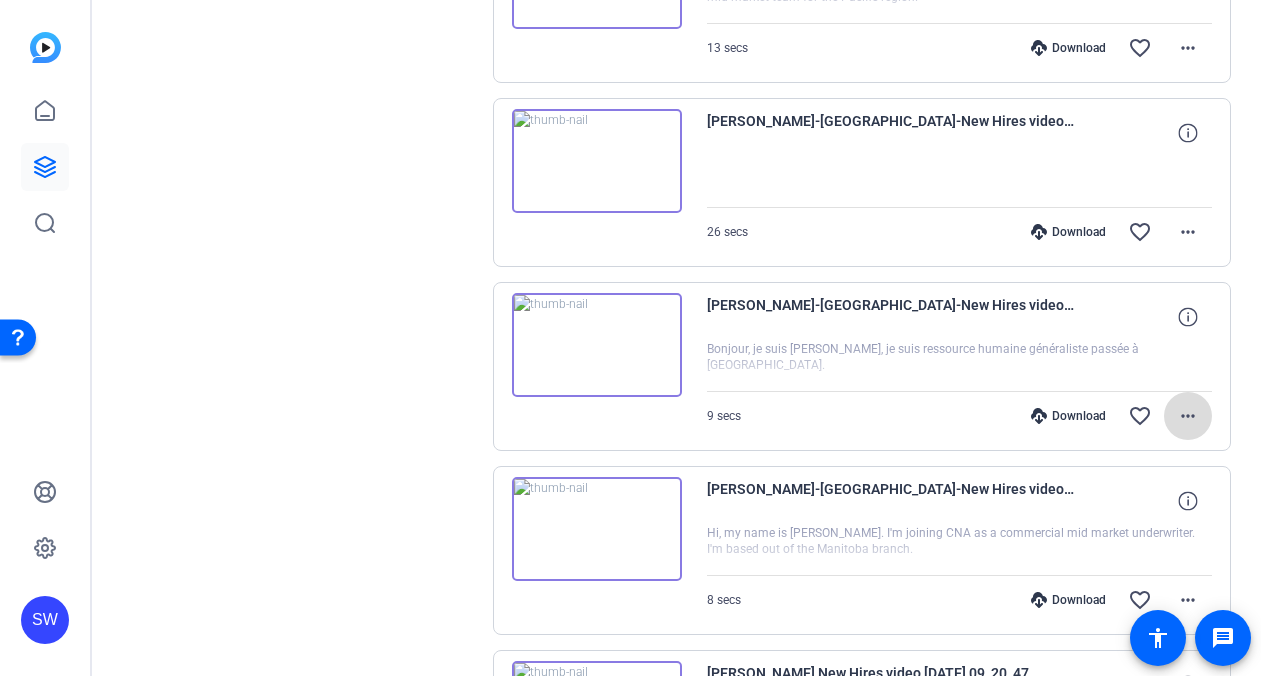 click on "more_horiz" at bounding box center (1188, 416) 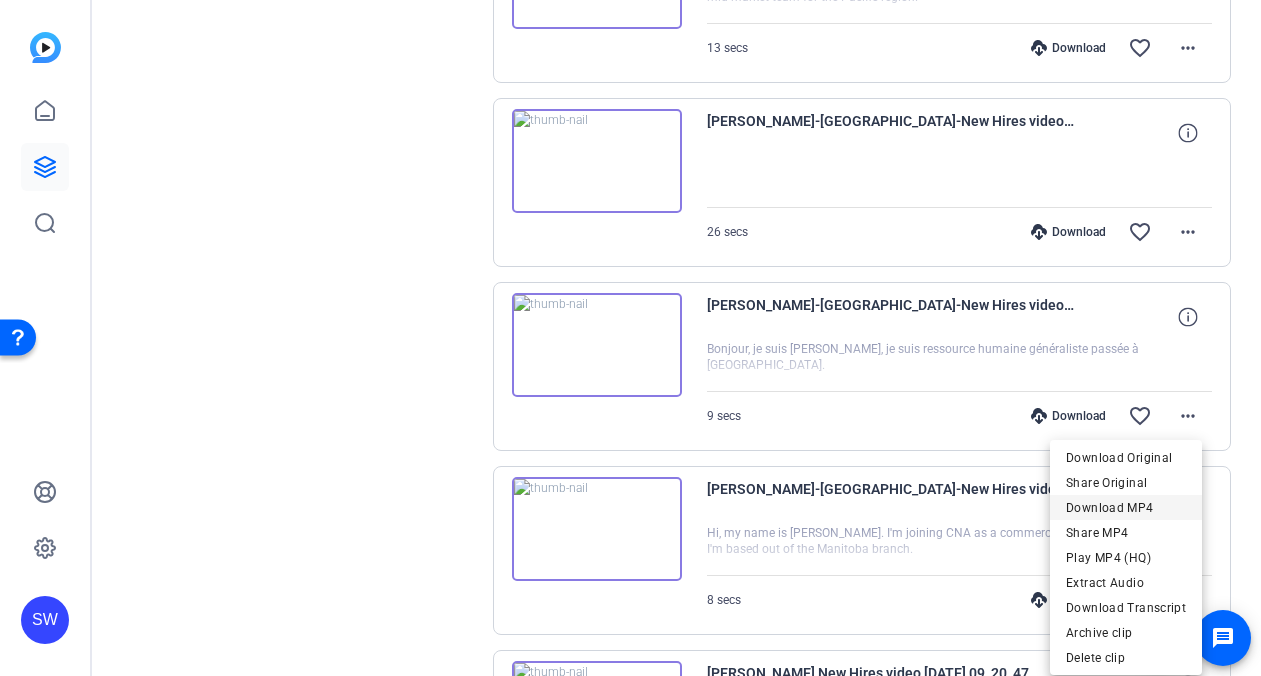 click on "Download MP4" at bounding box center [1126, 508] 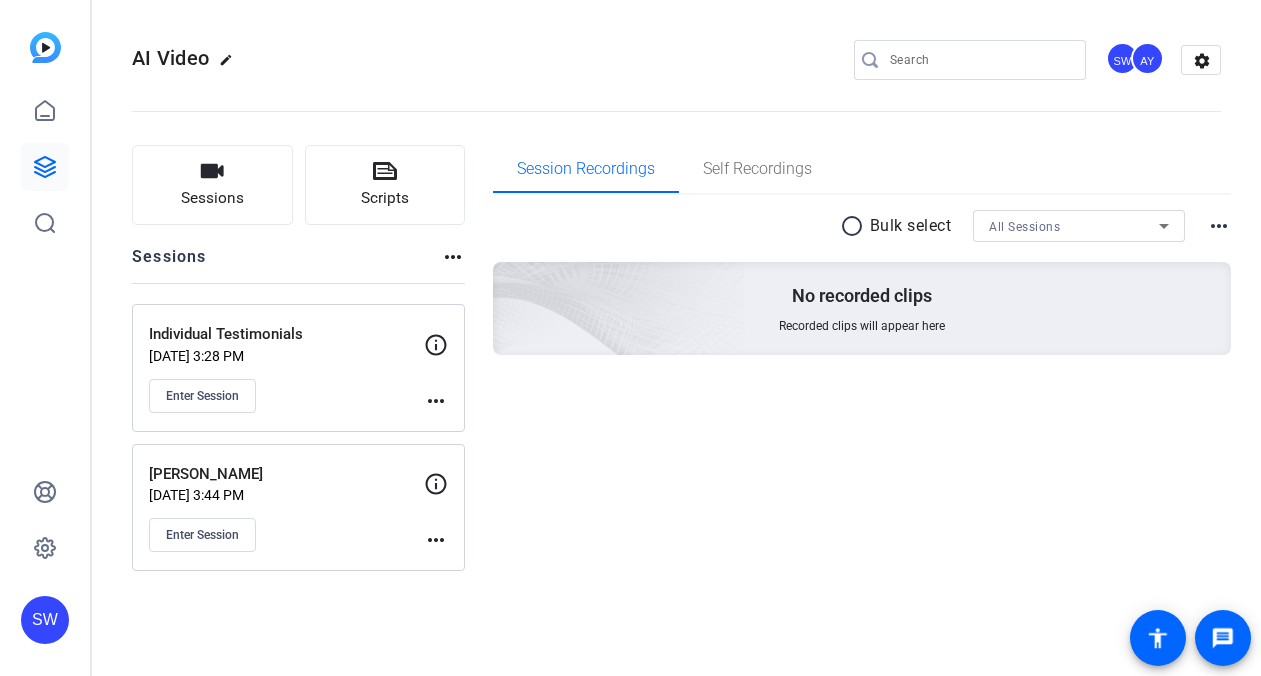 scroll, scrollTop: 0, scrollLeft: 0, axis: both 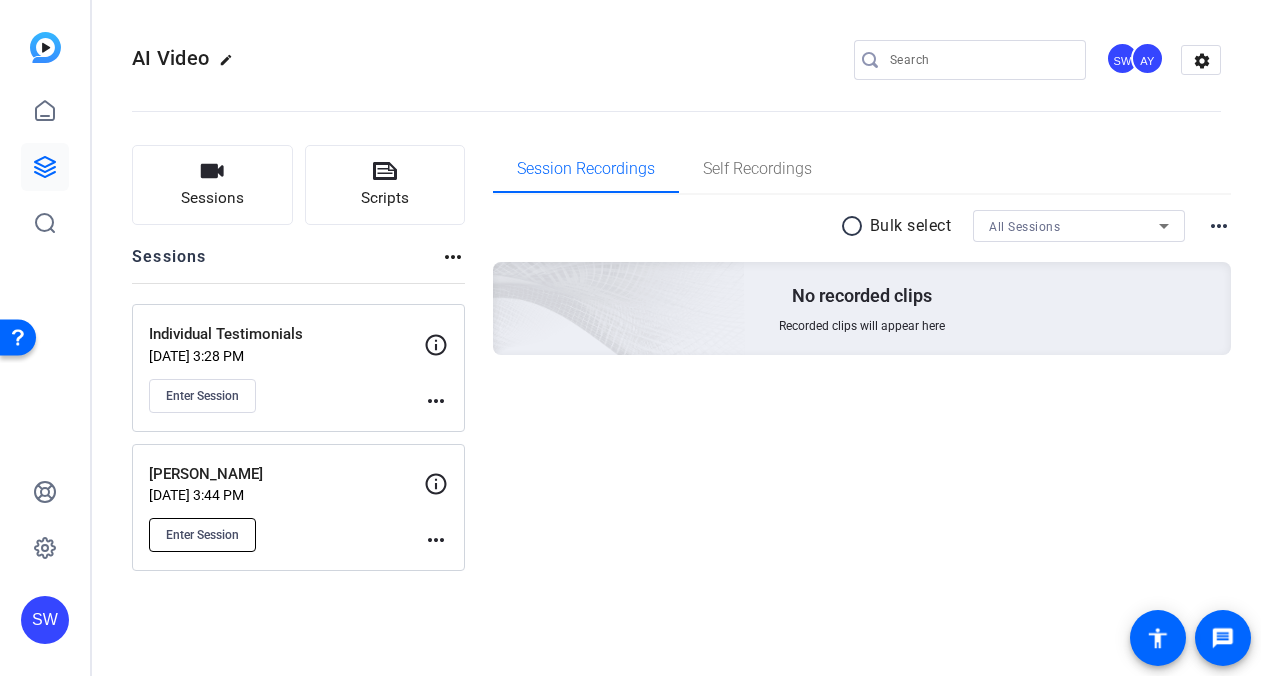 click on "Enter Session" 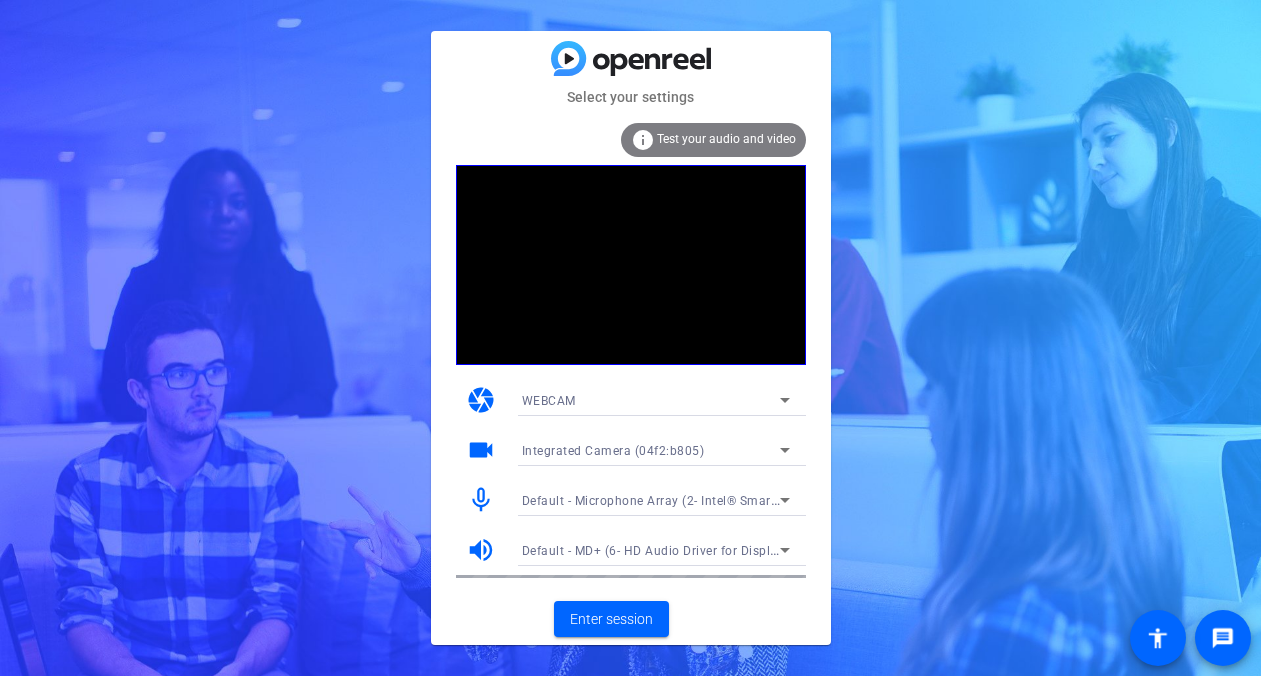 scroll, scrollTop: 0, scrollLeft: 0, axis: both 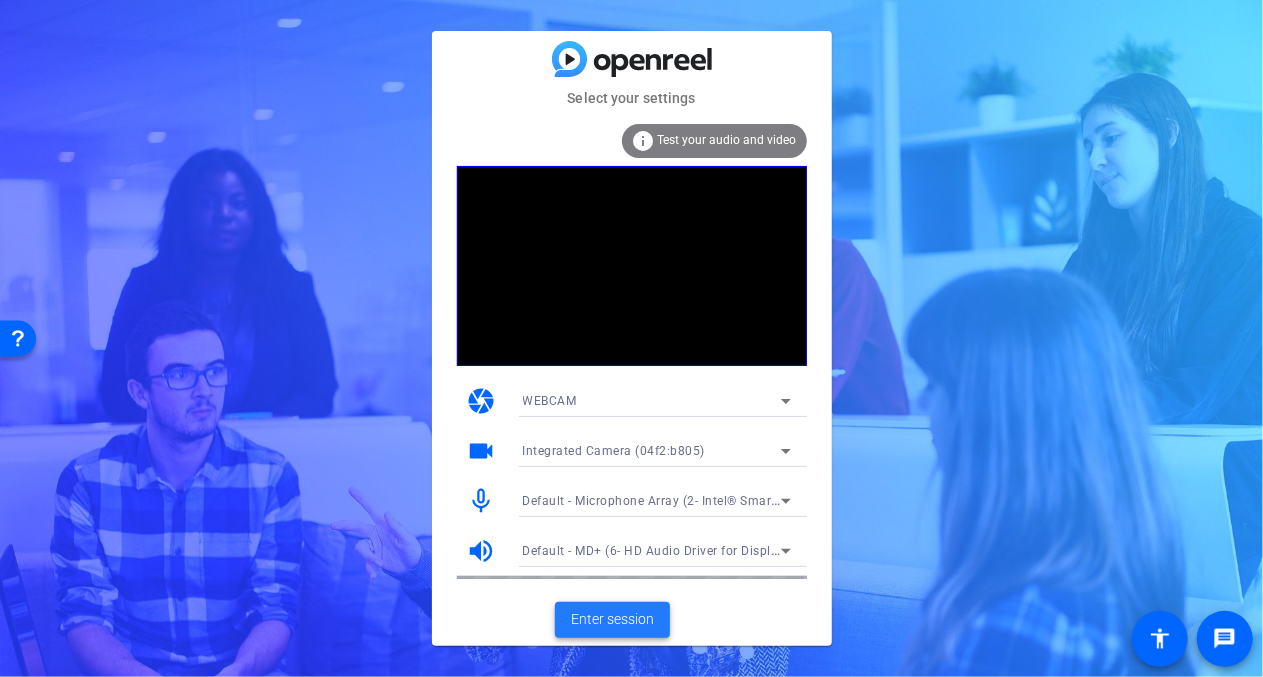 click on "Enter session" 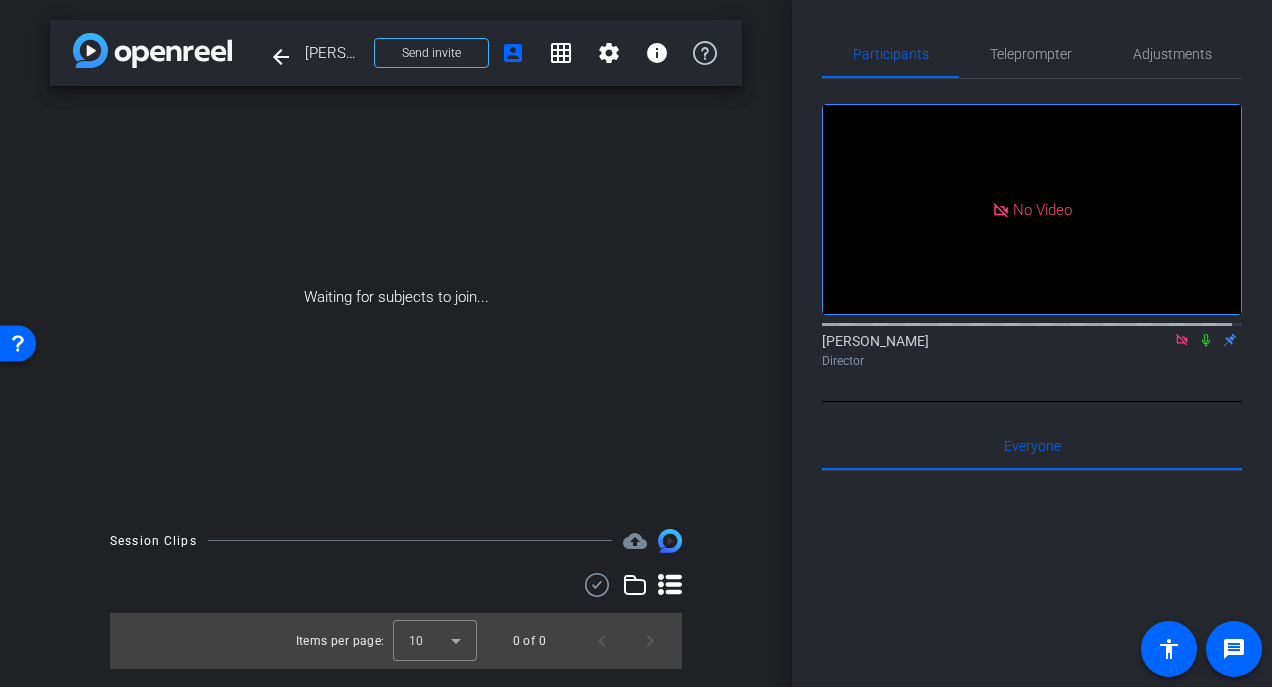 drag, startPoint x: 230, startPoint y: 226, endPoint x: 296, endPoint y: 346, distance: 136.95255 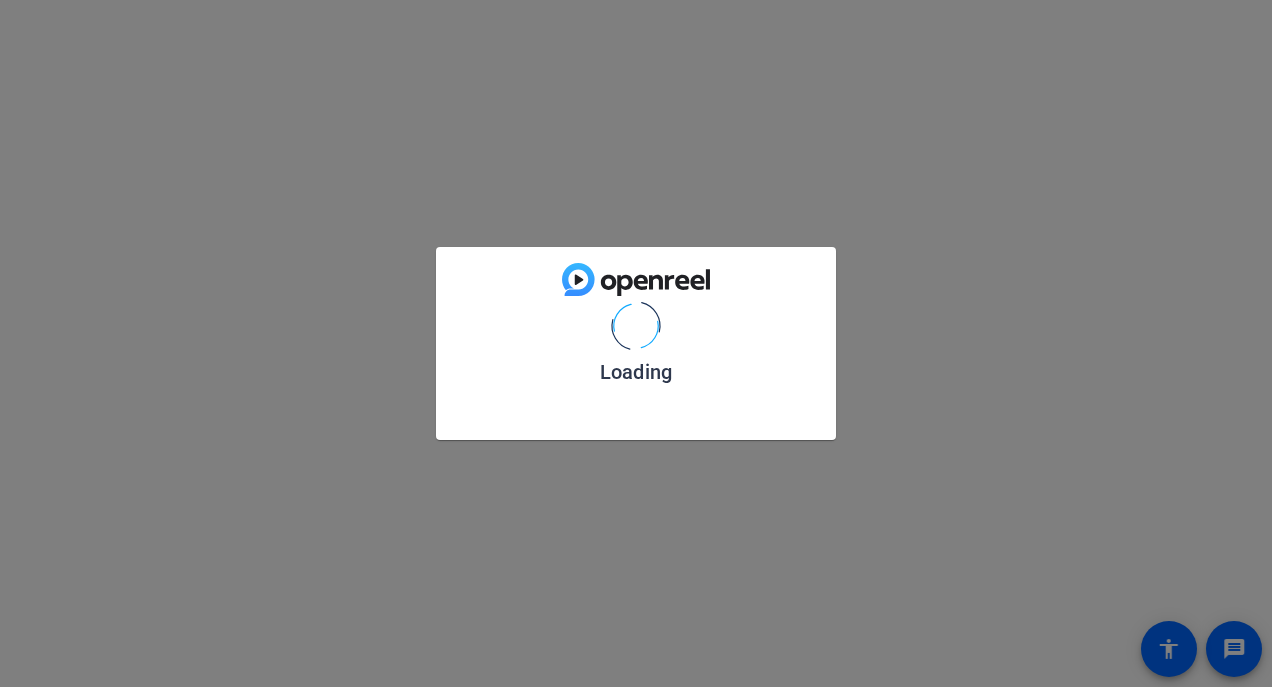scroll, scrollTop: 0, scrollLeft: 0, axis: both 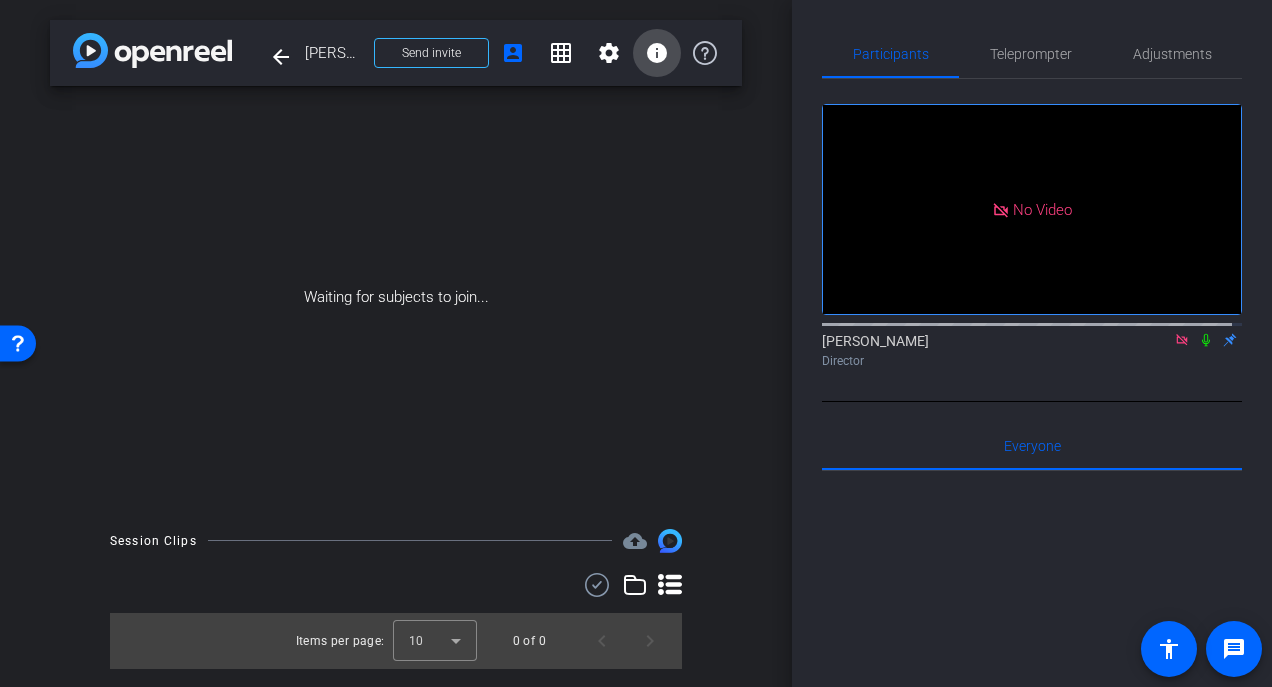 click on "info" at bounding box center [657, 53] 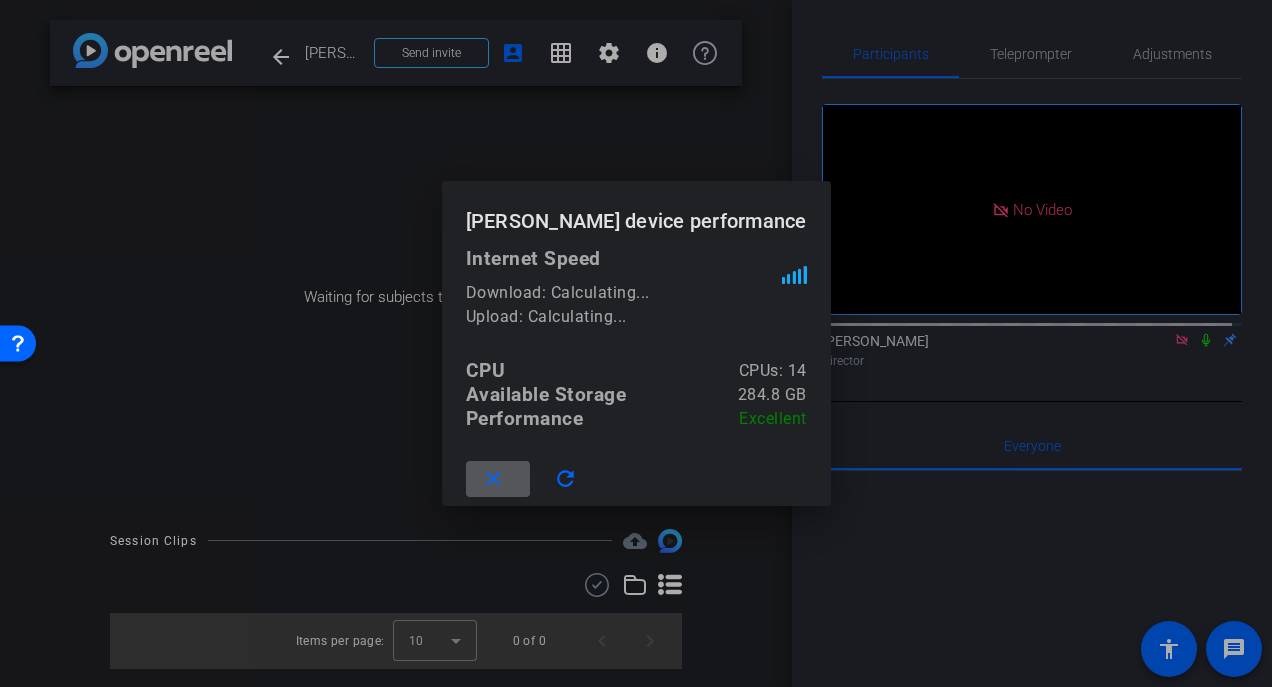 click at bounding box center (636, 343) 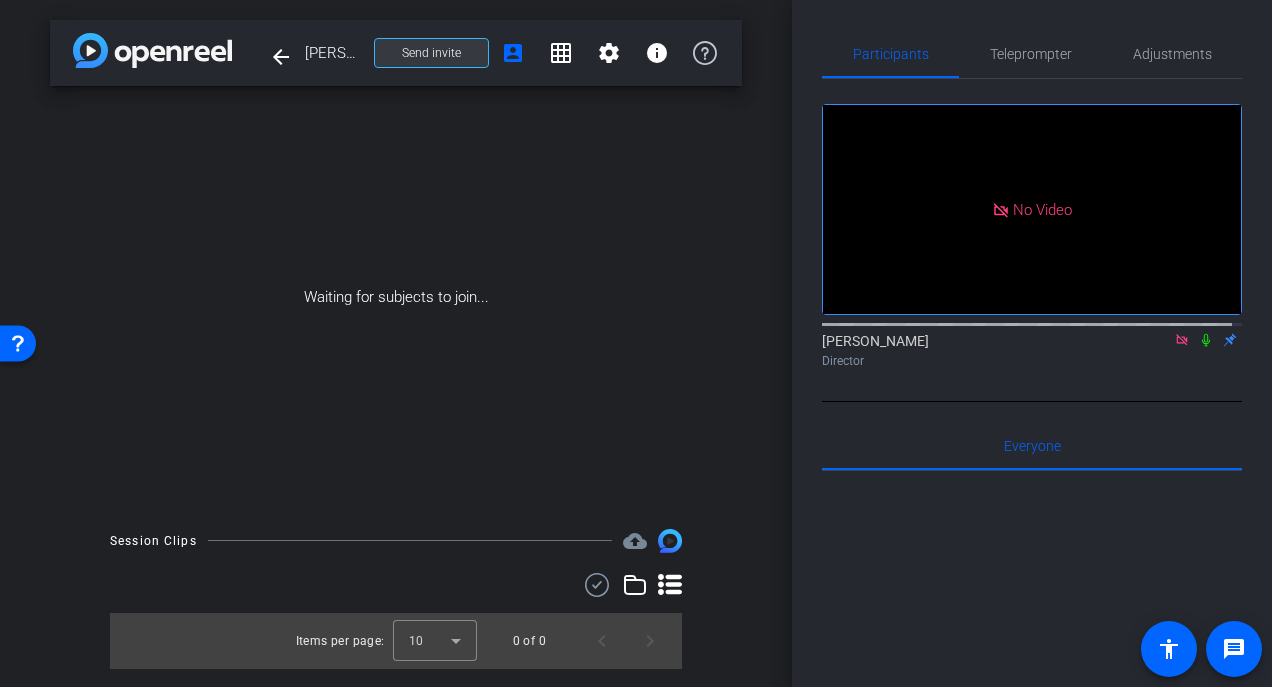 click on "Send invite" at bounding box center [431, 53] 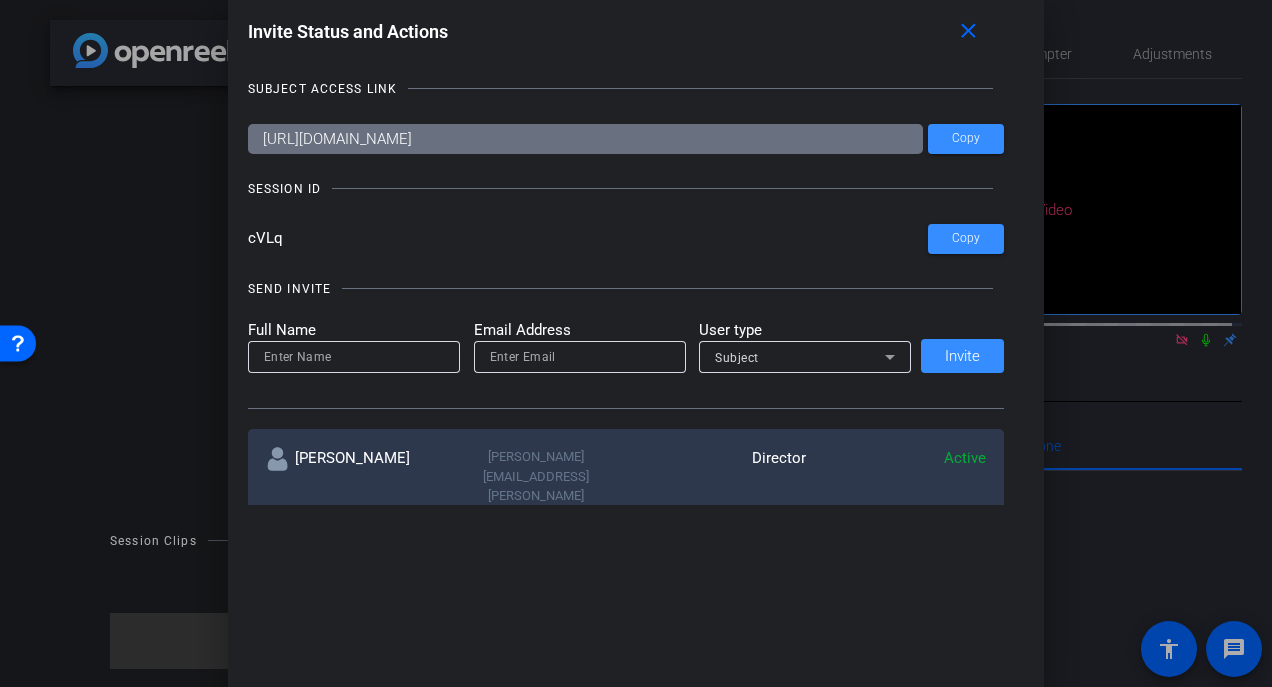 drag, startPoint x: 665, startPoint y: 136, endPoint x: 618, endPoint y: 140, distance: 47.169907 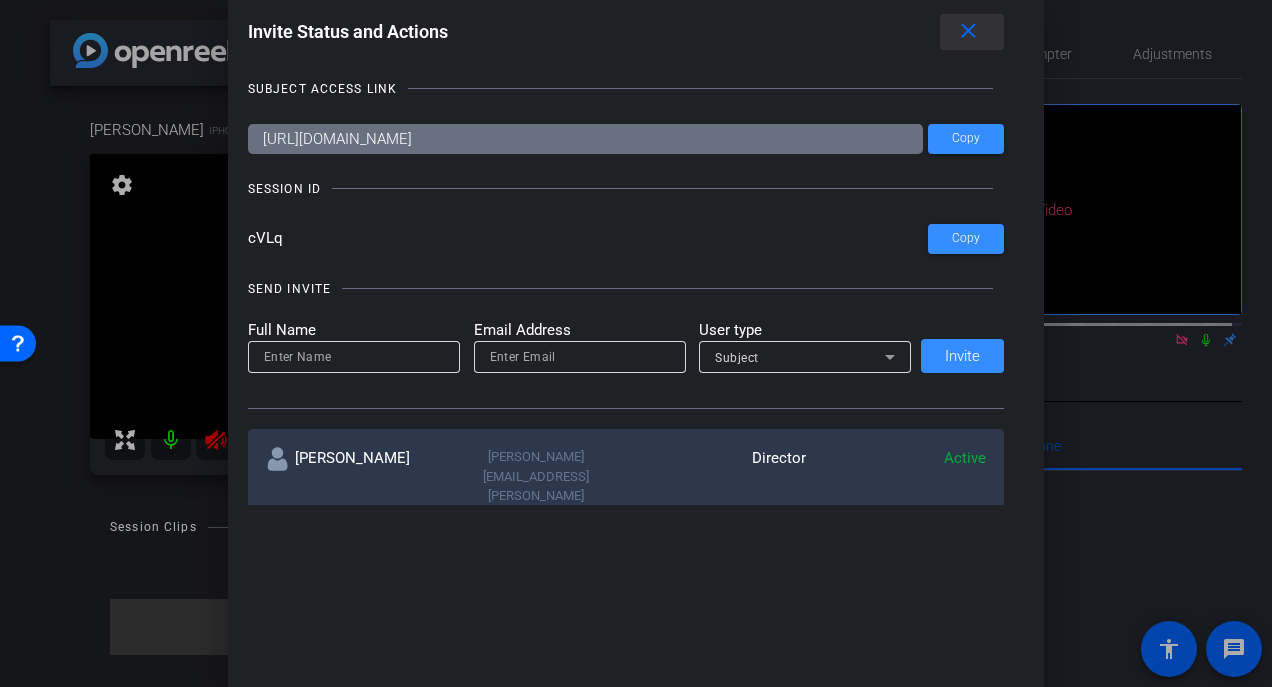 click on "close" at bounding box center (968, 31) 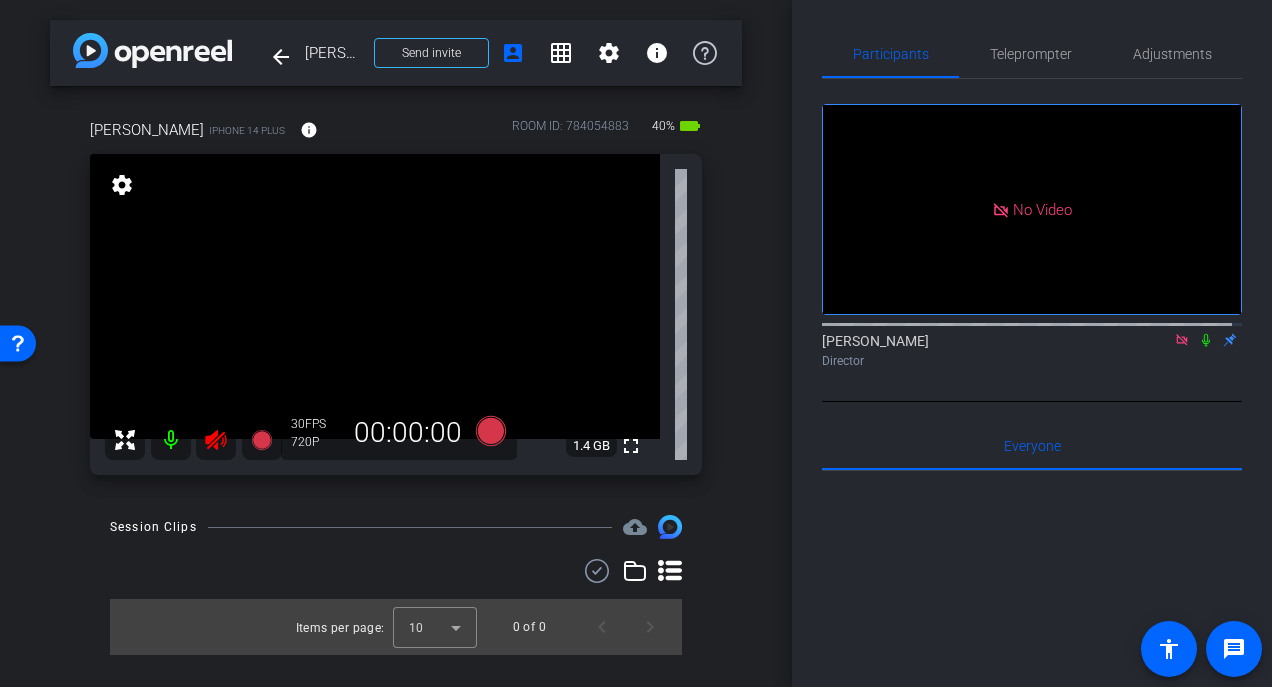 click 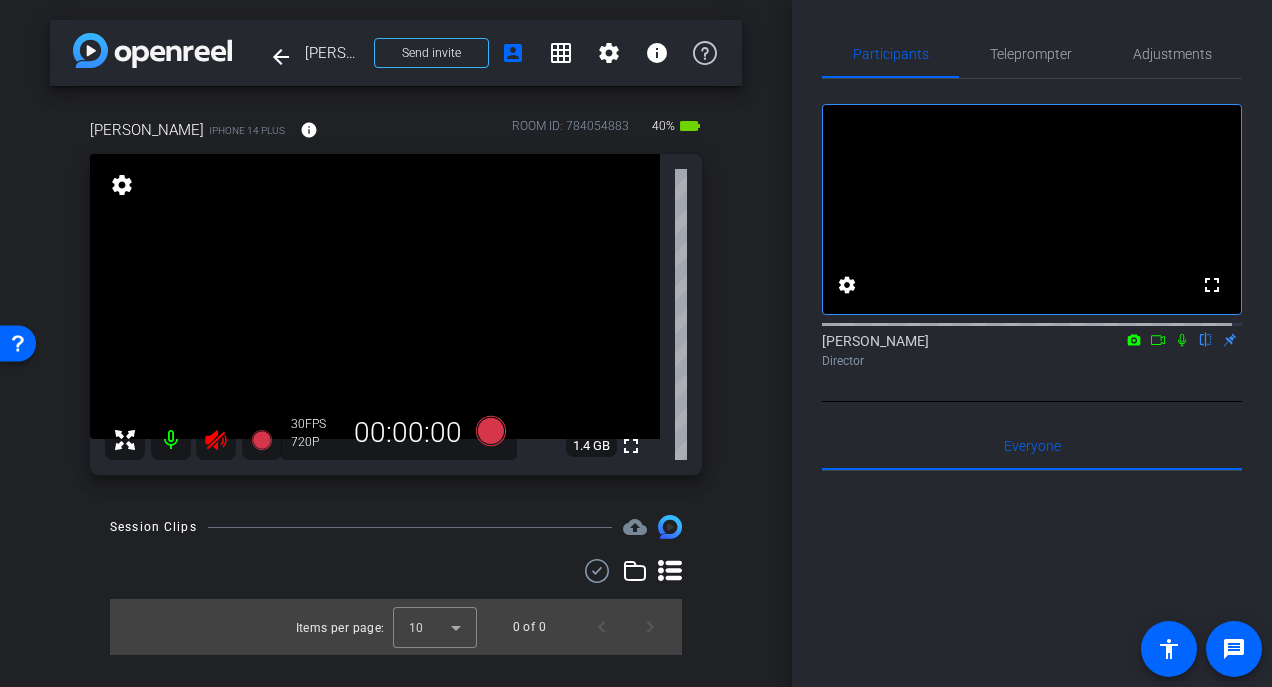 click 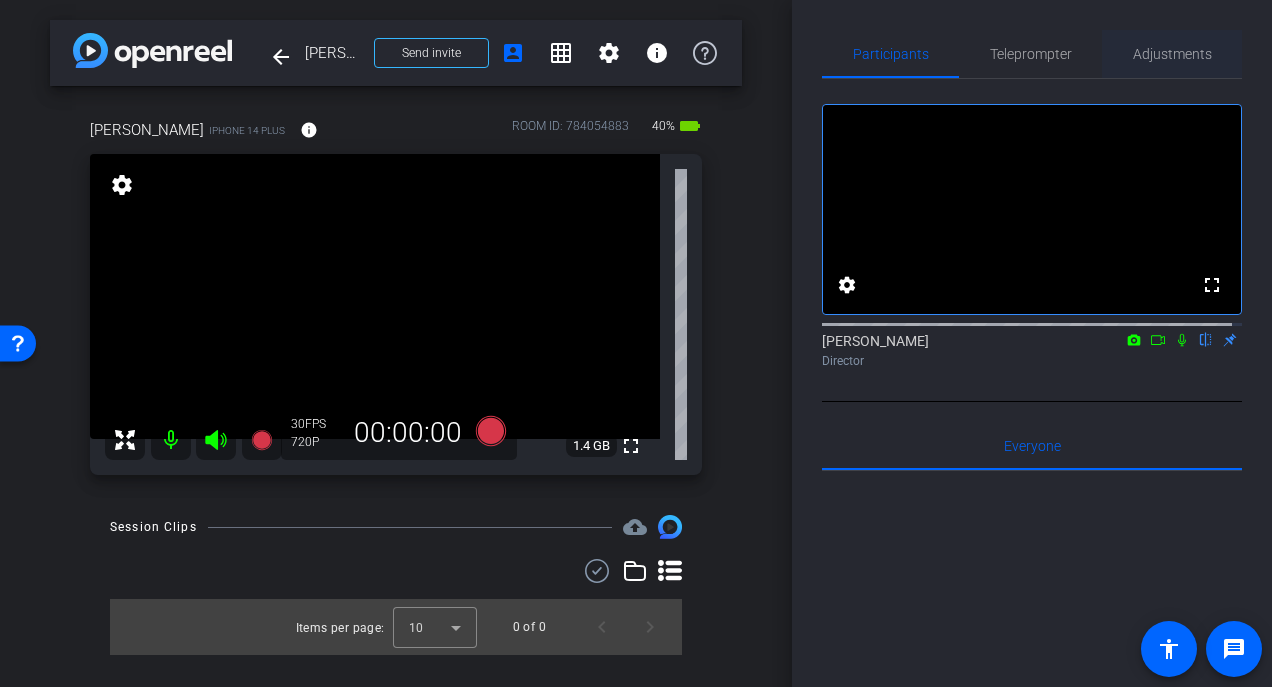click on "Adjustments" at bounding box center [1172, 54] 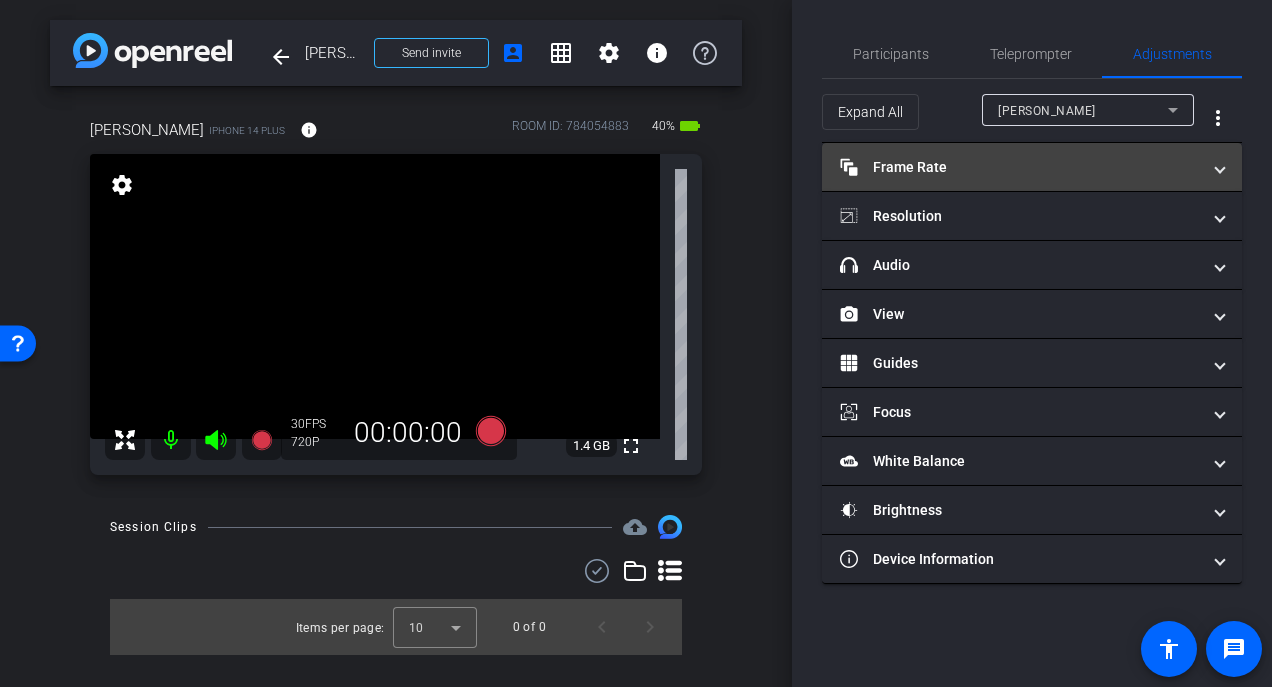 click at bounding box center (1220, 167) 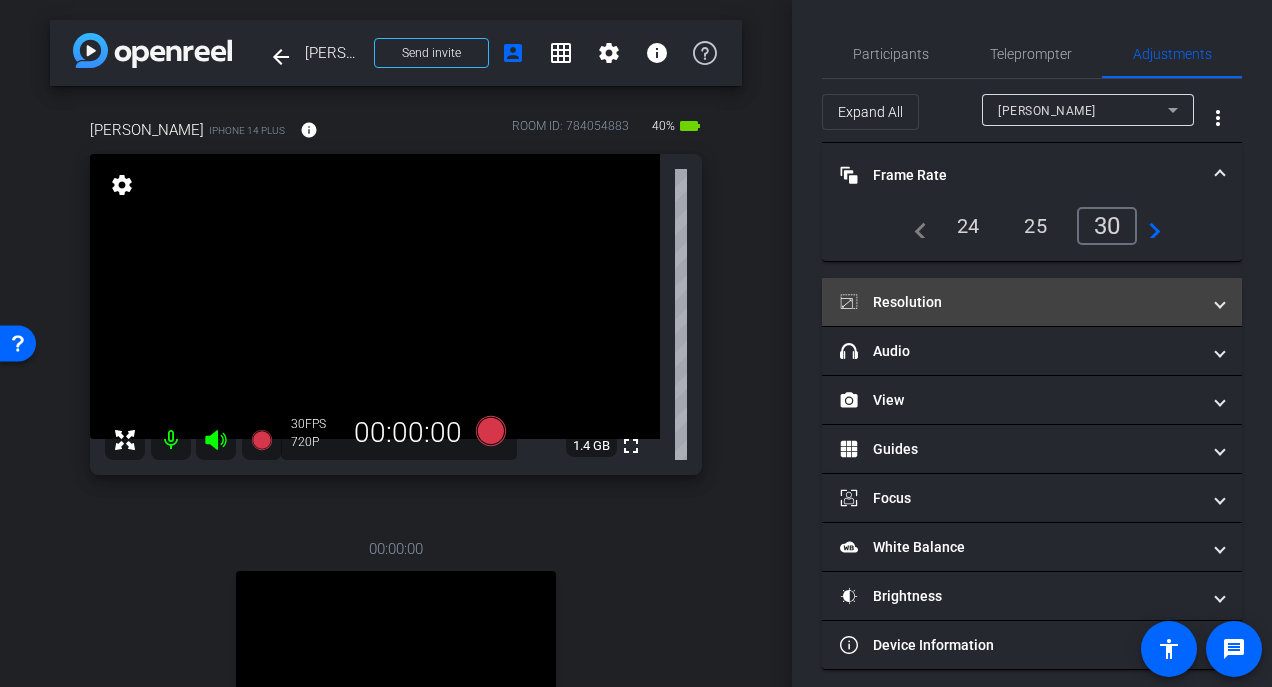 click at bounding box center (1220, 302) 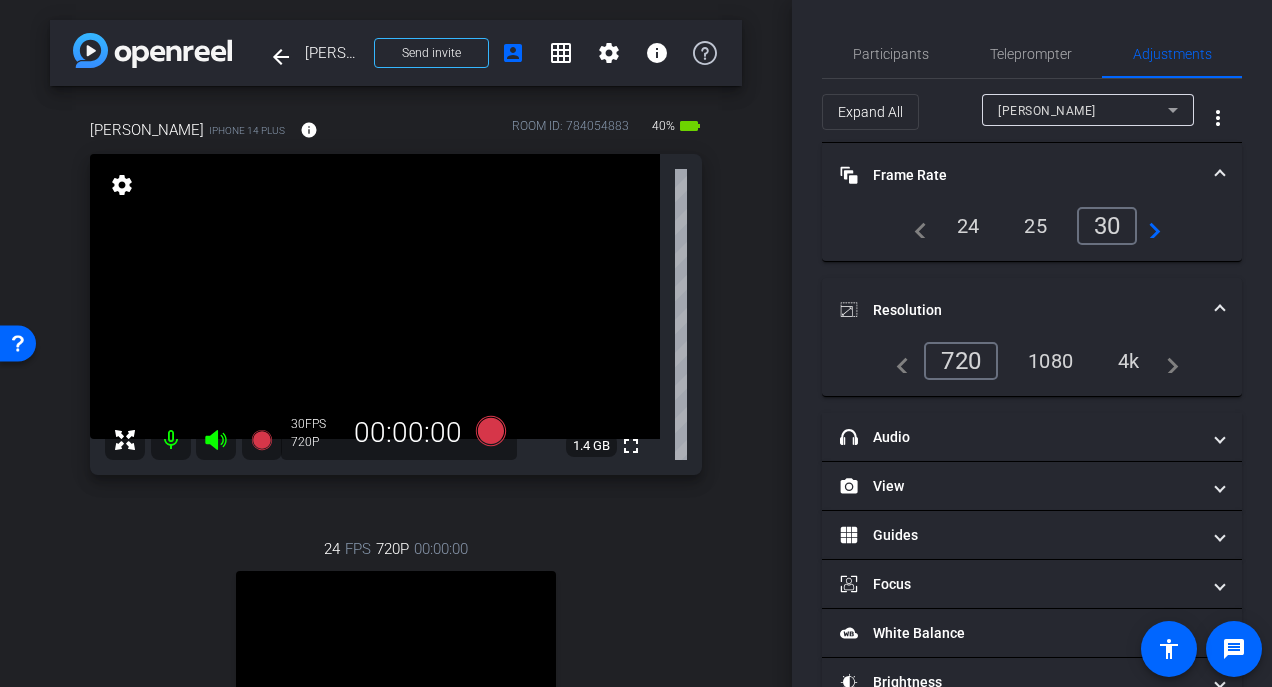 click on "4k" at bounding box center [1129, 361] 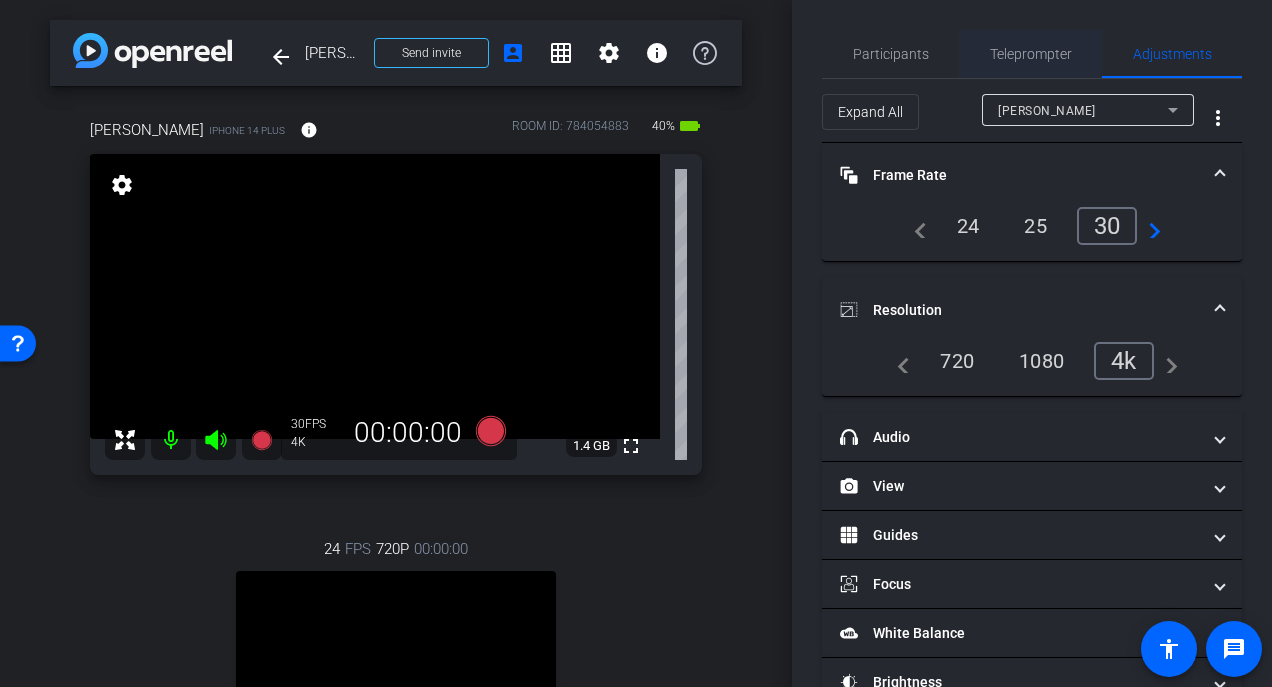 click on "Teleprompter" at bounding box center (1031, 54) 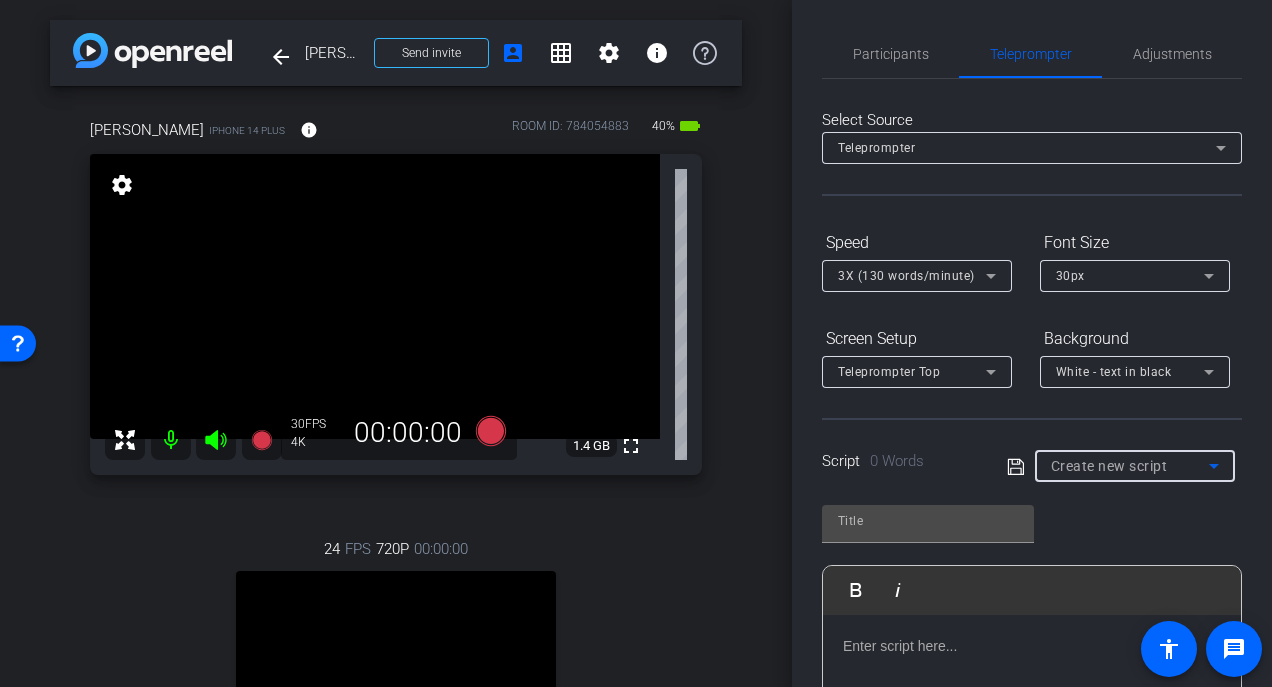 click 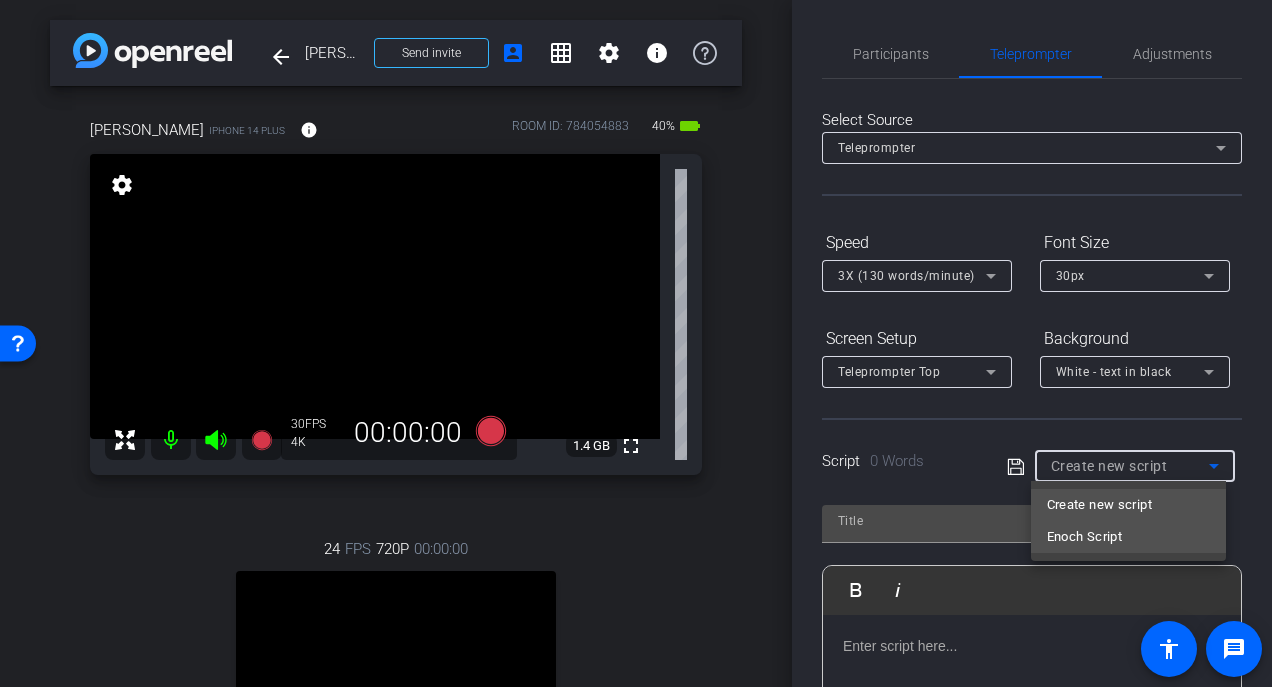 click on "Enoch Script" at bounding box center [1085, 537] 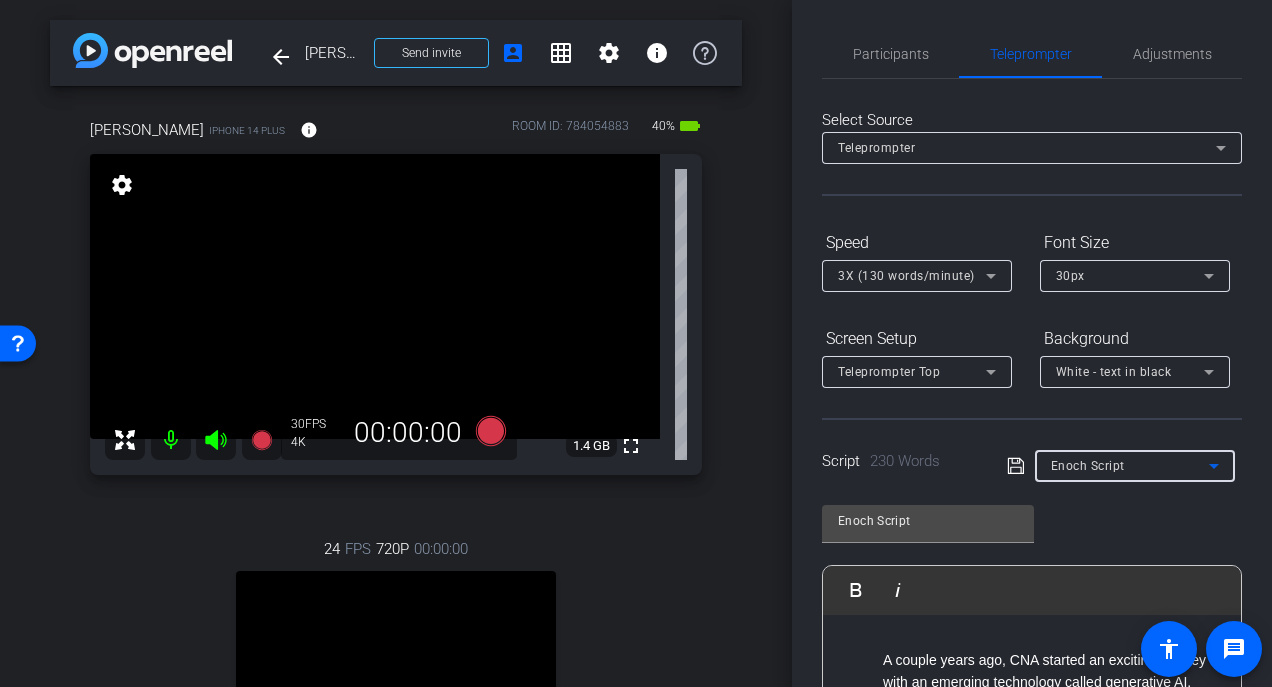 scroll, scrollTop: 200, scrollLeft: 0, axis: vertical 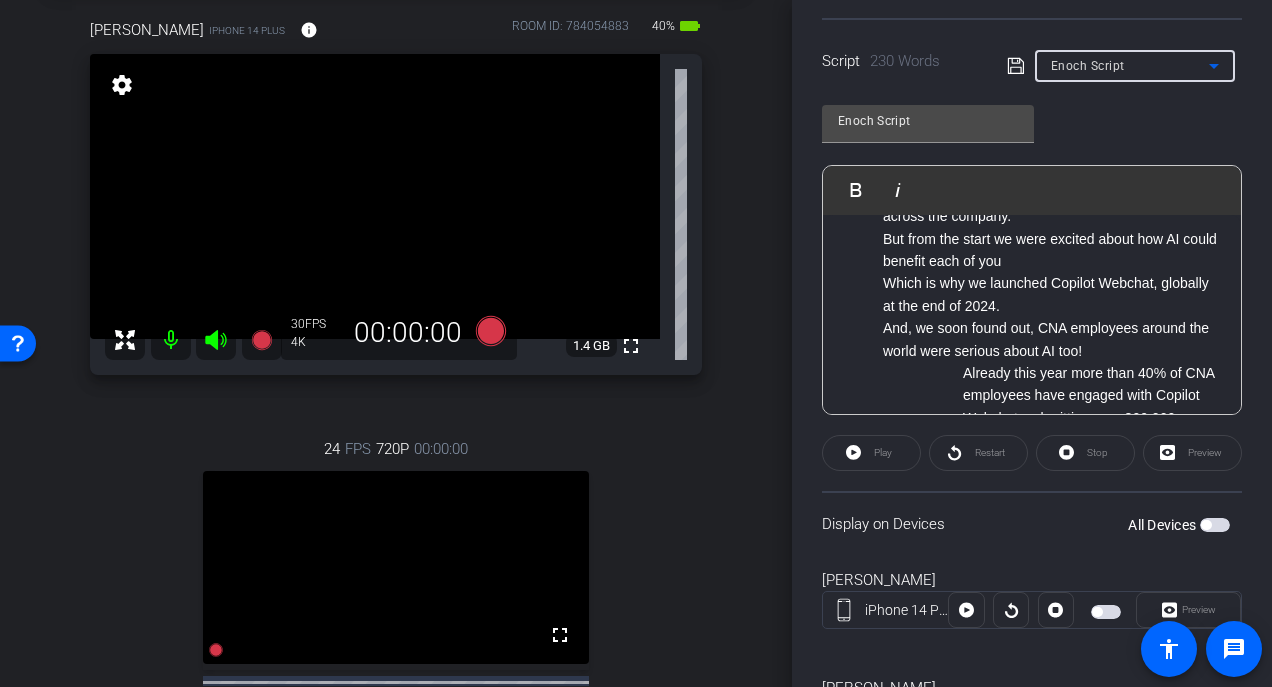 click at bounding box center [1106, 612] 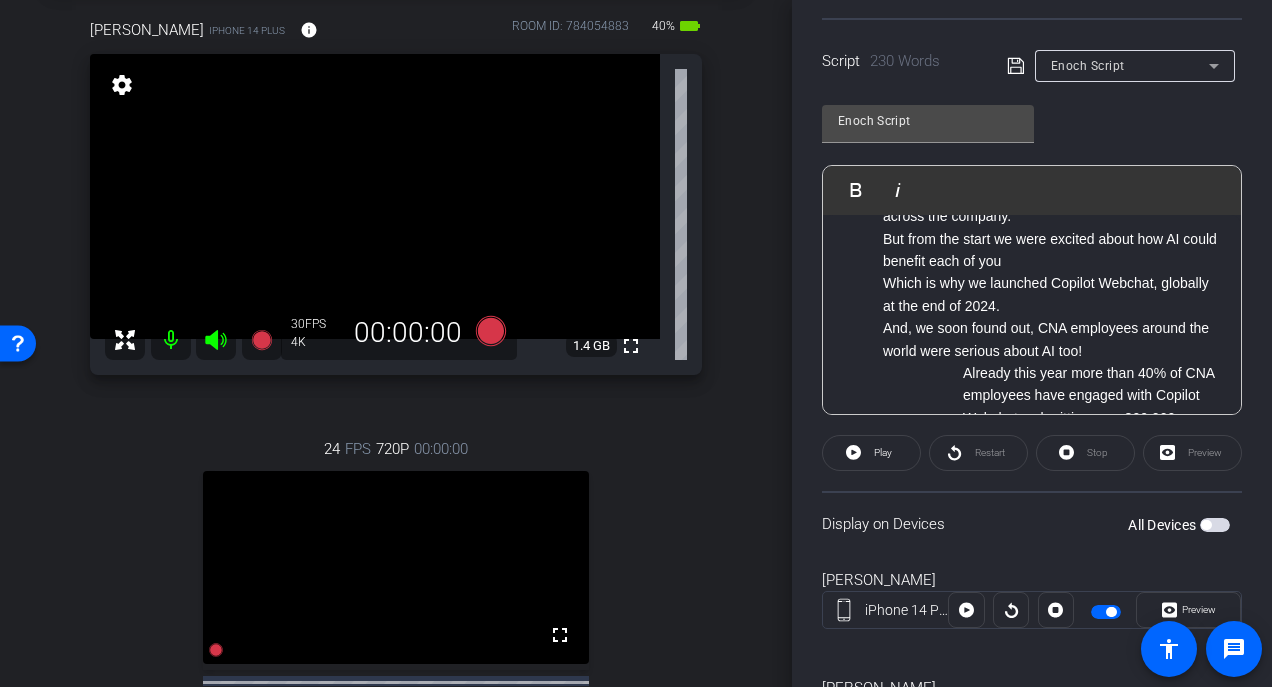 scroll, scrollTop: 0, scrollLeft: 0, axis: both 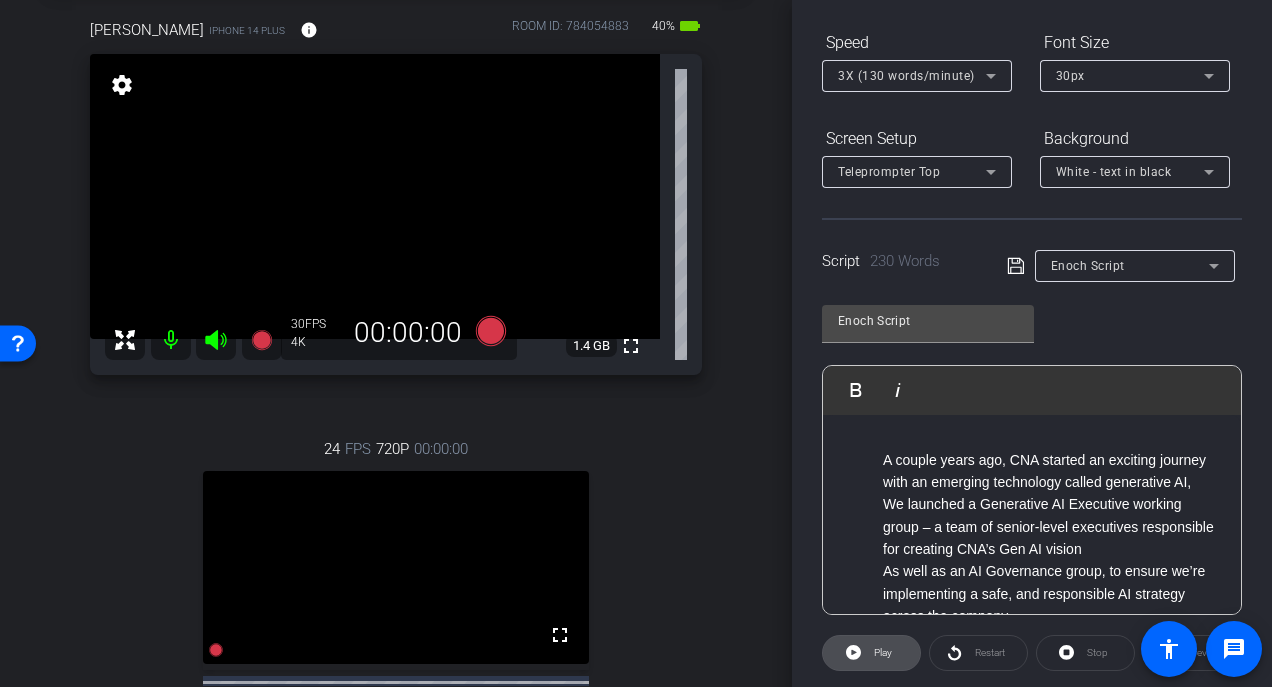 click on "Play" 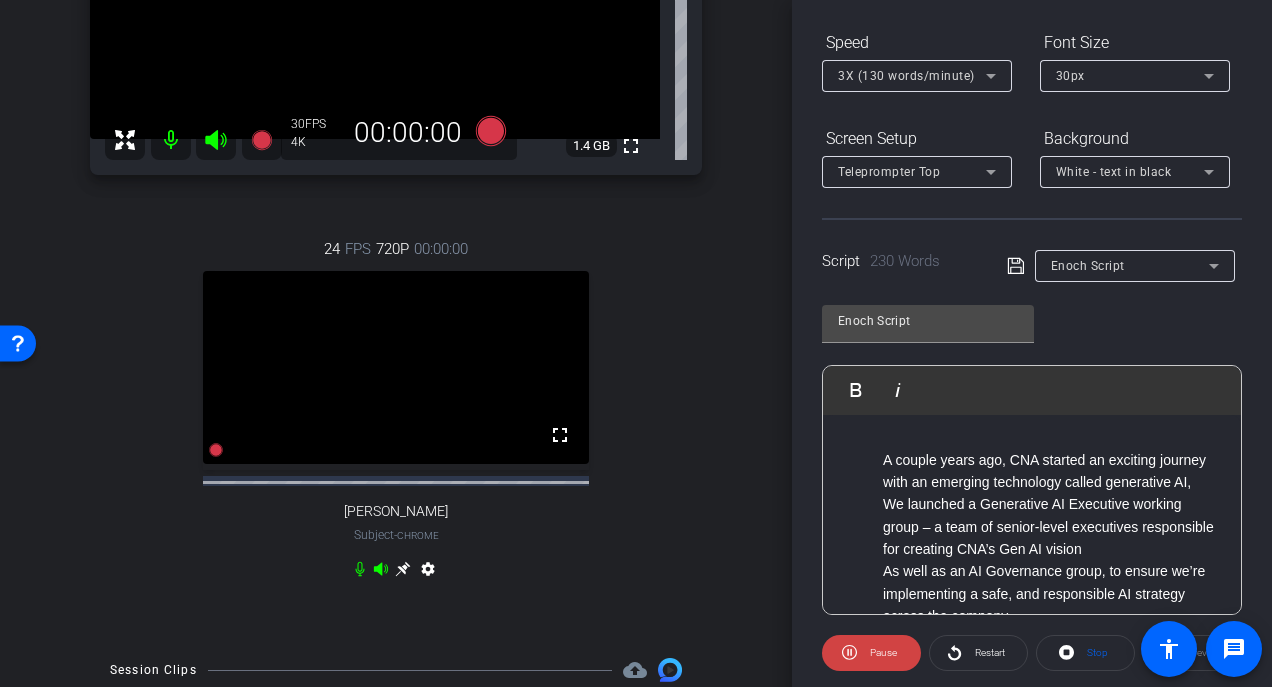 scroll, scrollTop: 100, scrollLeft: 0, axis: vertical 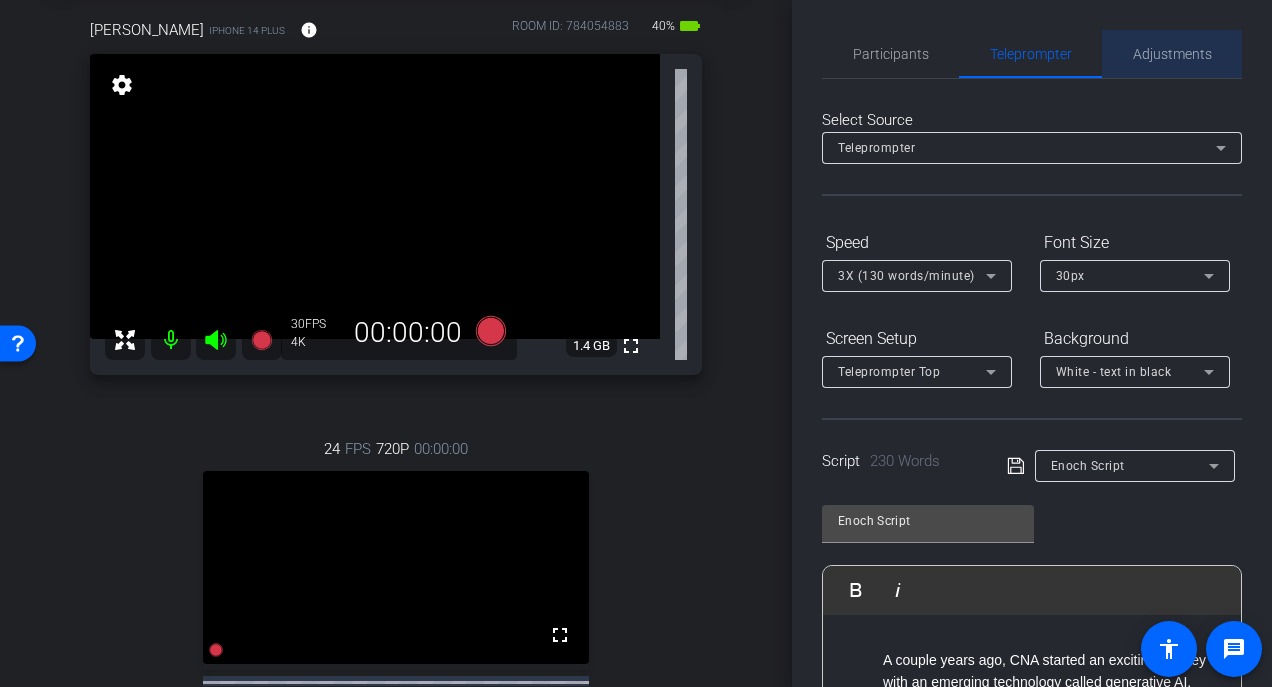 click on "Adjustments" at bounding box center [1172, 54] 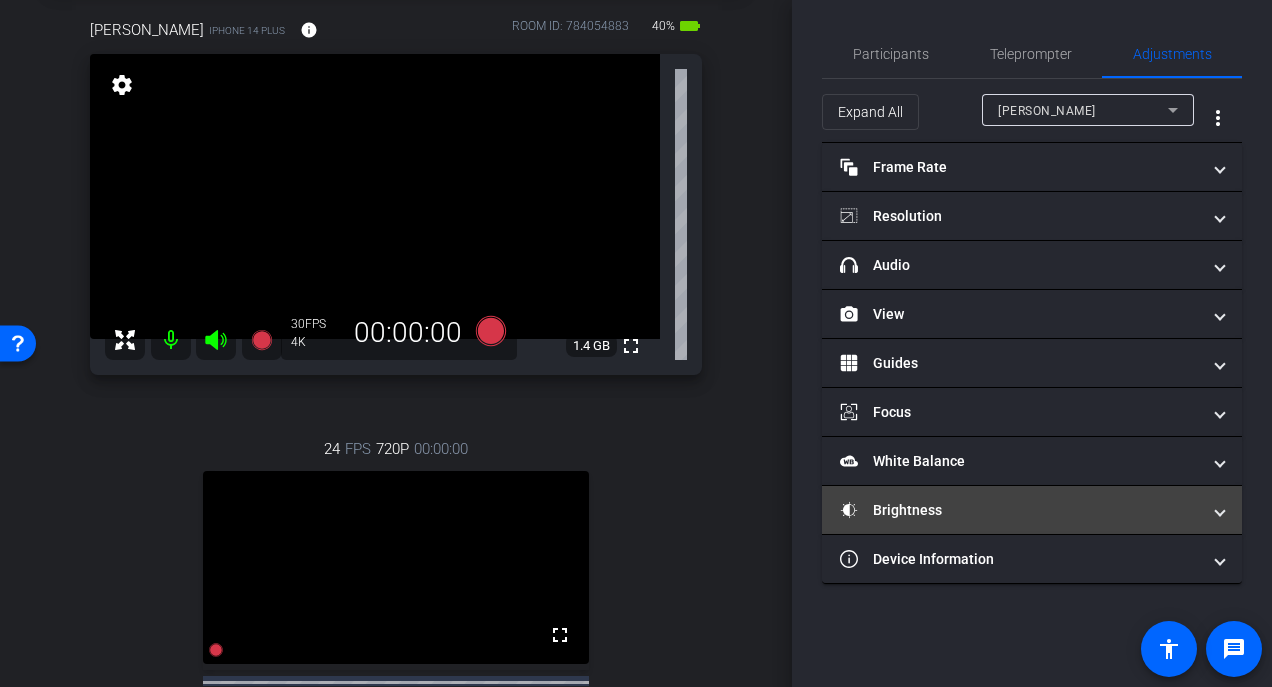 click on "Brightness" at bounding box center [1020, 510] 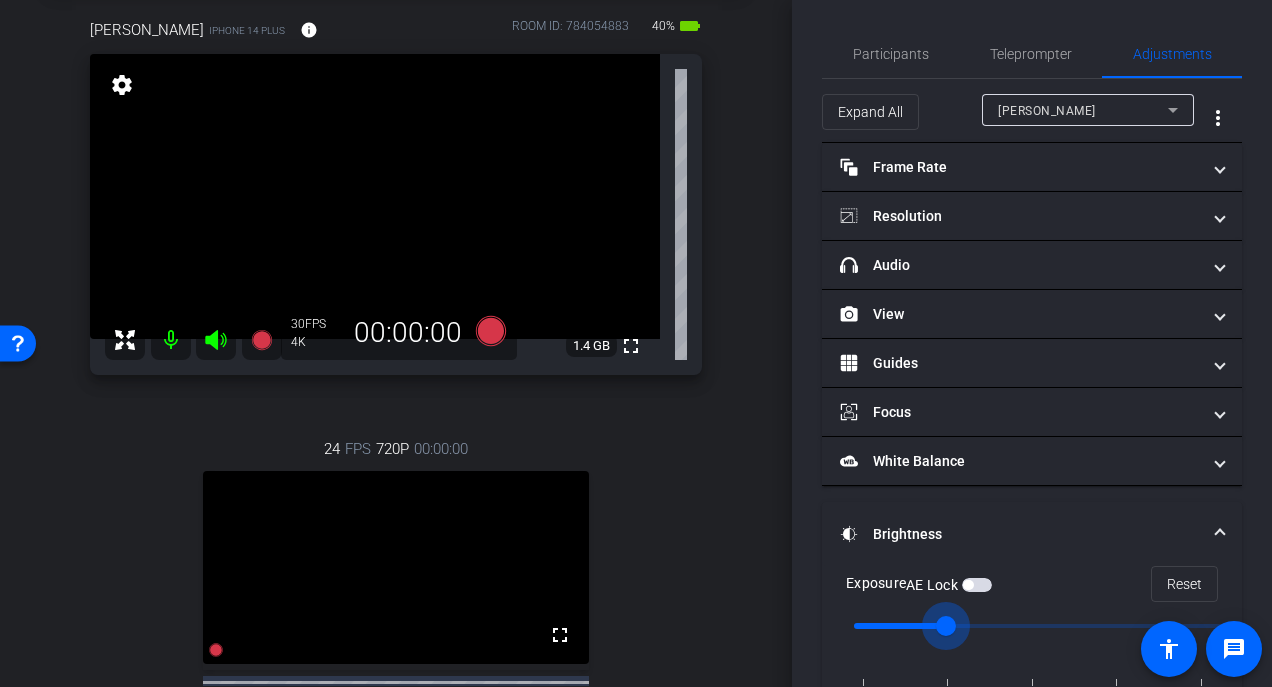 drag, startPoint x: 1034, startPoint y: 627, endPoint x: 985, endPoint y: 635, distance: 49.648766 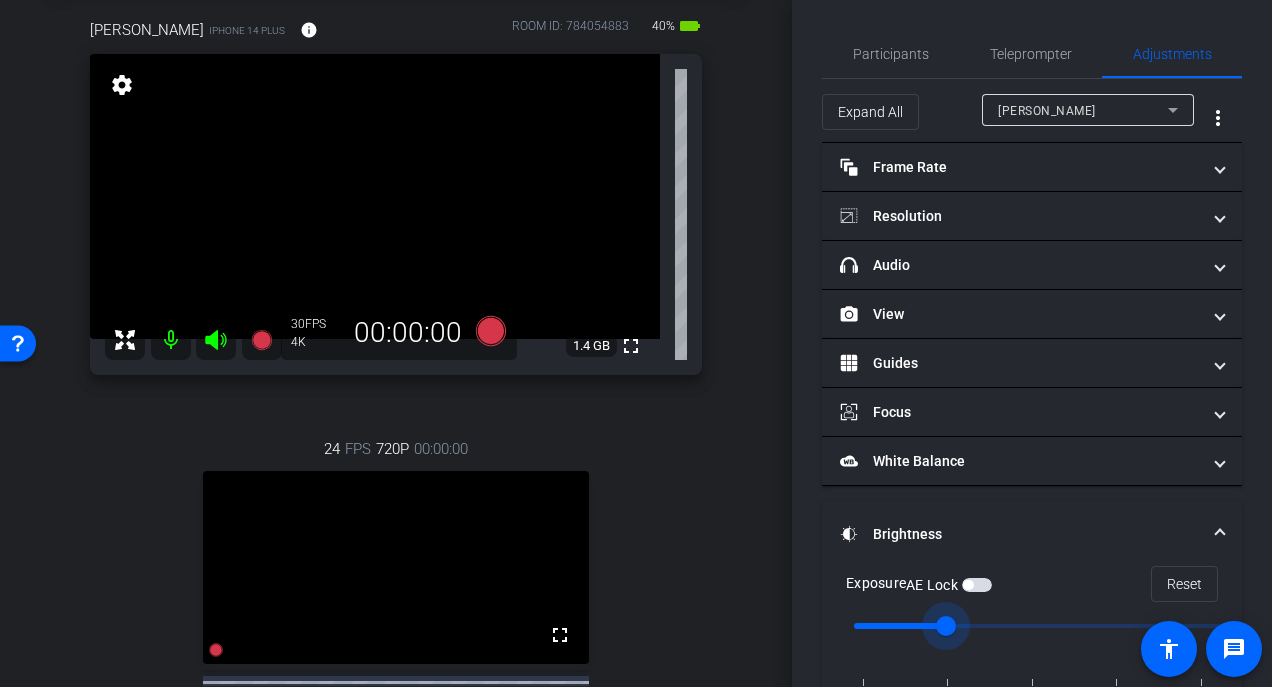 click at bounding box center [1040, 626] 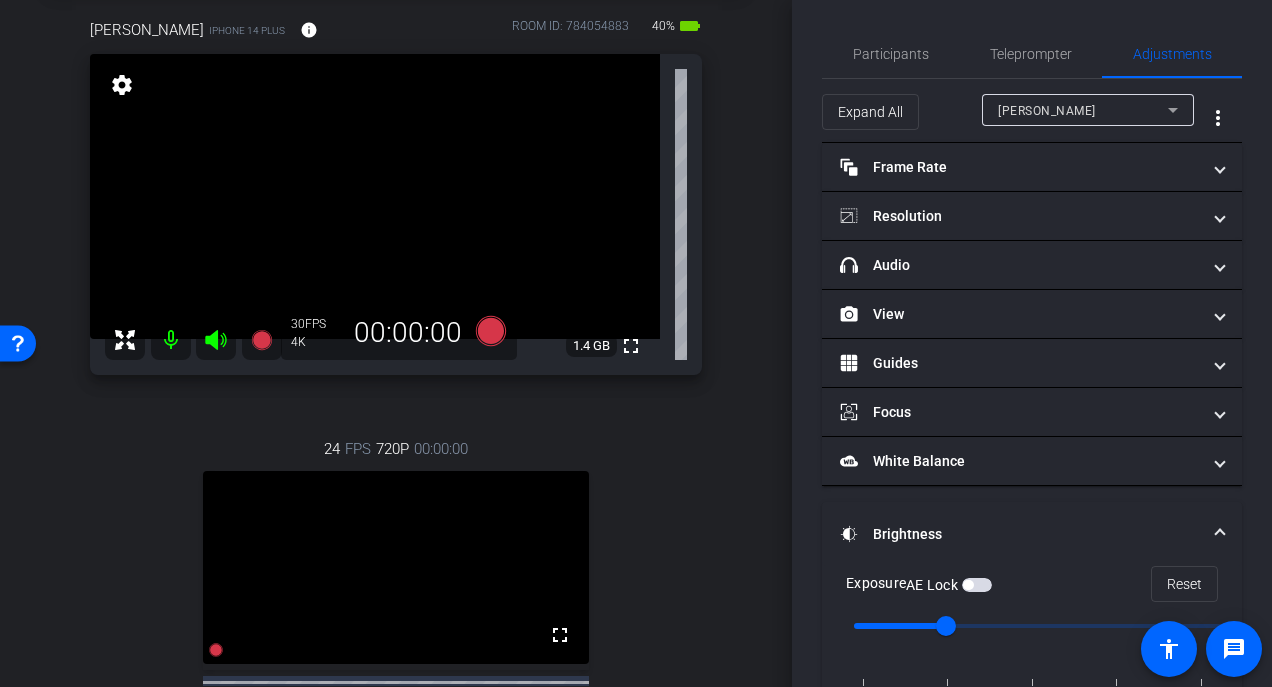 click at bounding box center [977, 585] 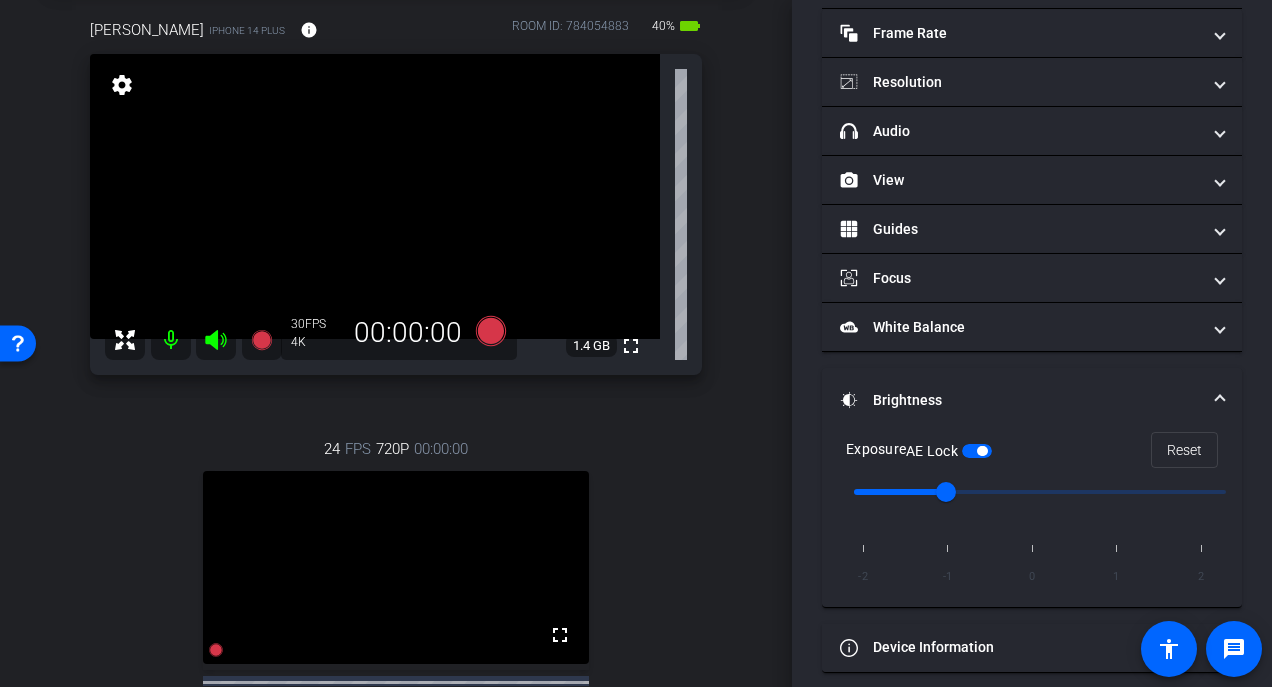 scroll, scrollTop: 145, scrollLeft: 0, axis: vertical 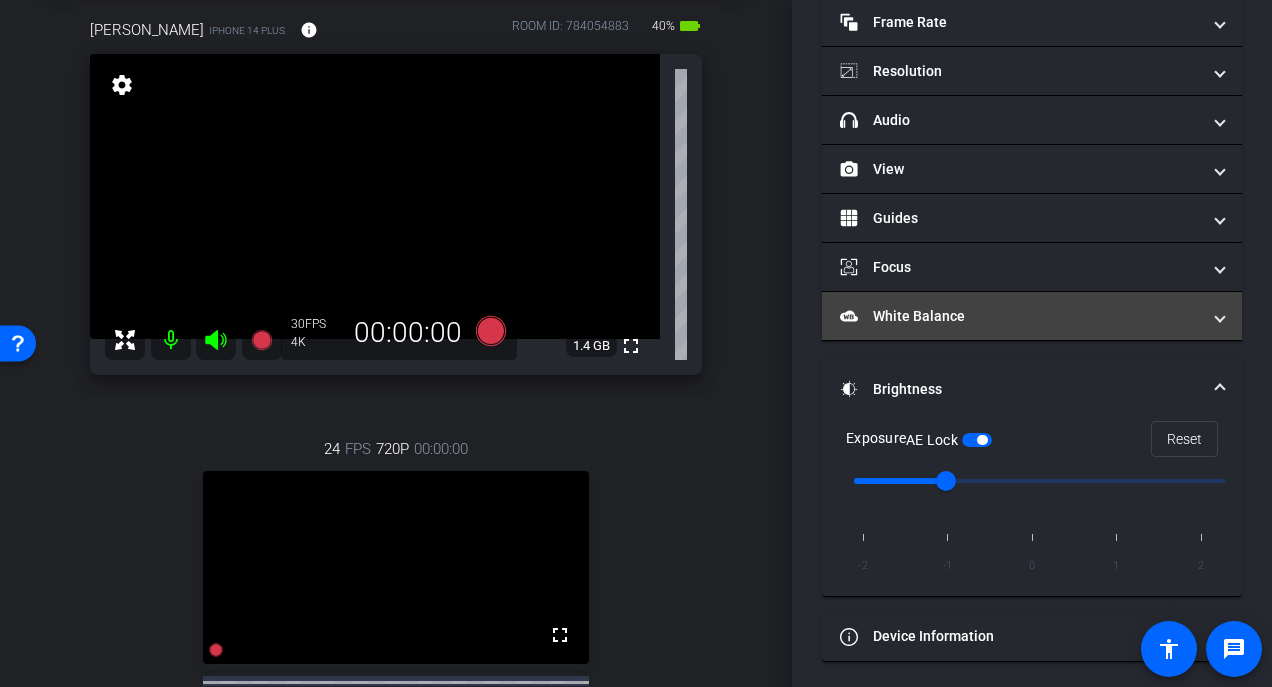 click on "White Balance
White Balance" at bounding box center [1028, 316] 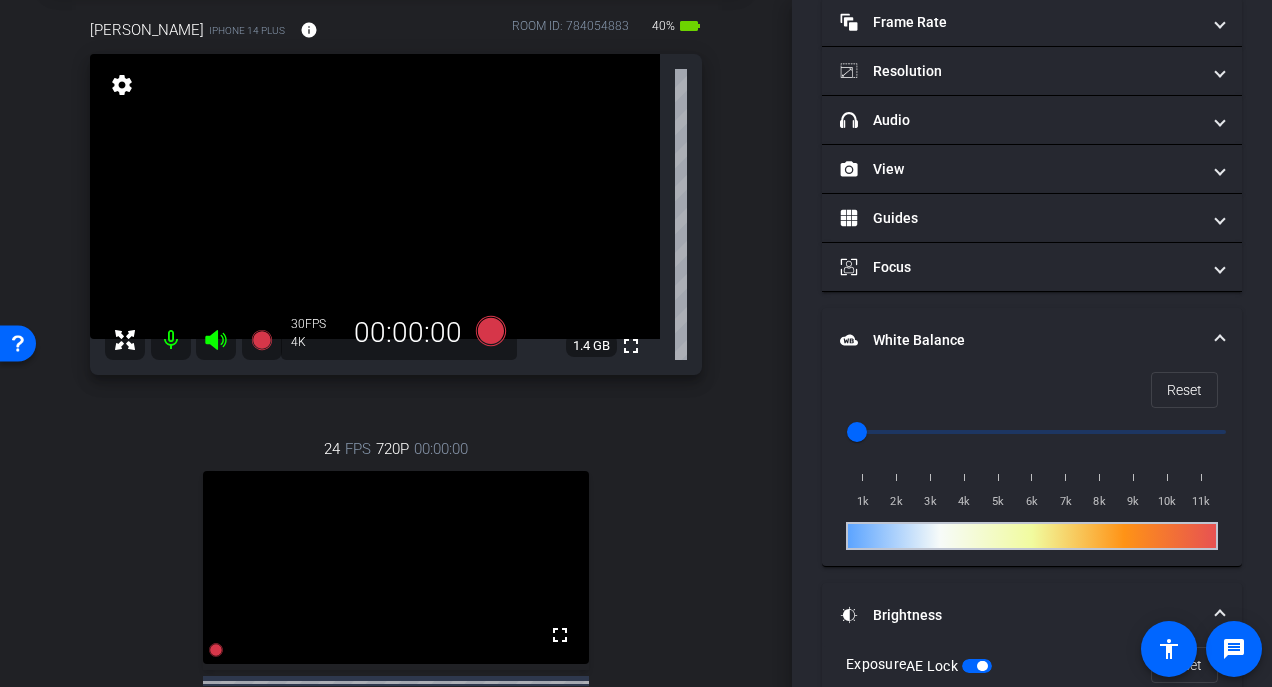 drag, startPoint x: 312, startPoint y: 124, endPoint x: 408, endPoint y: 204, distance: 124.964 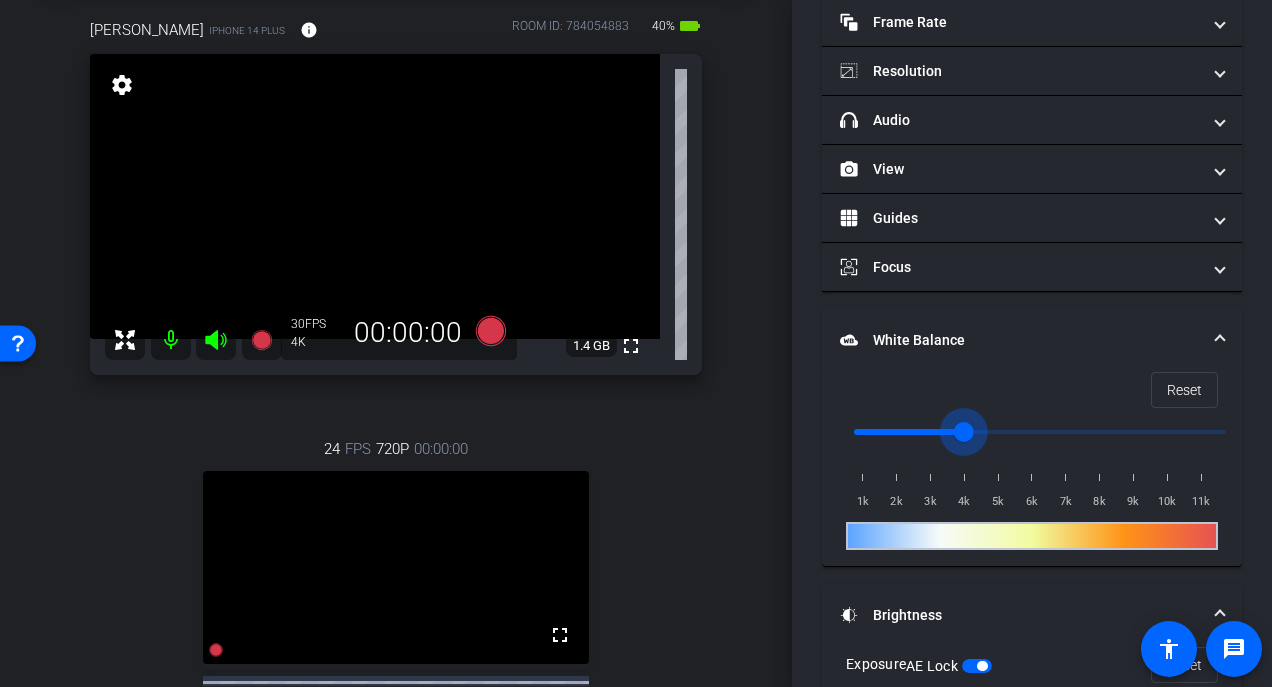 drag, startPoint x: 856, startPoint y: 428, endPoint x: 959, endPoint y: 427, distance: 103.00485 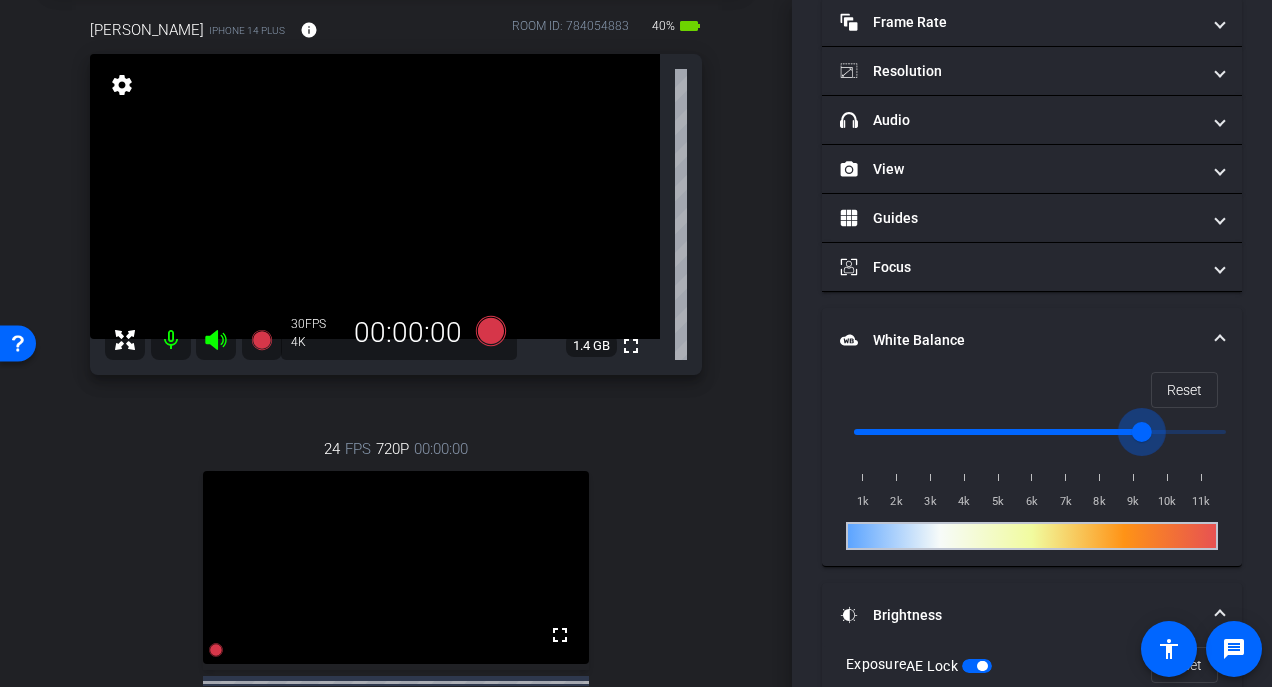 drag, startPoint x: 961, startPoint y: 427, endPoint x: 1140, endPoint y: 432, distance: 179.06982 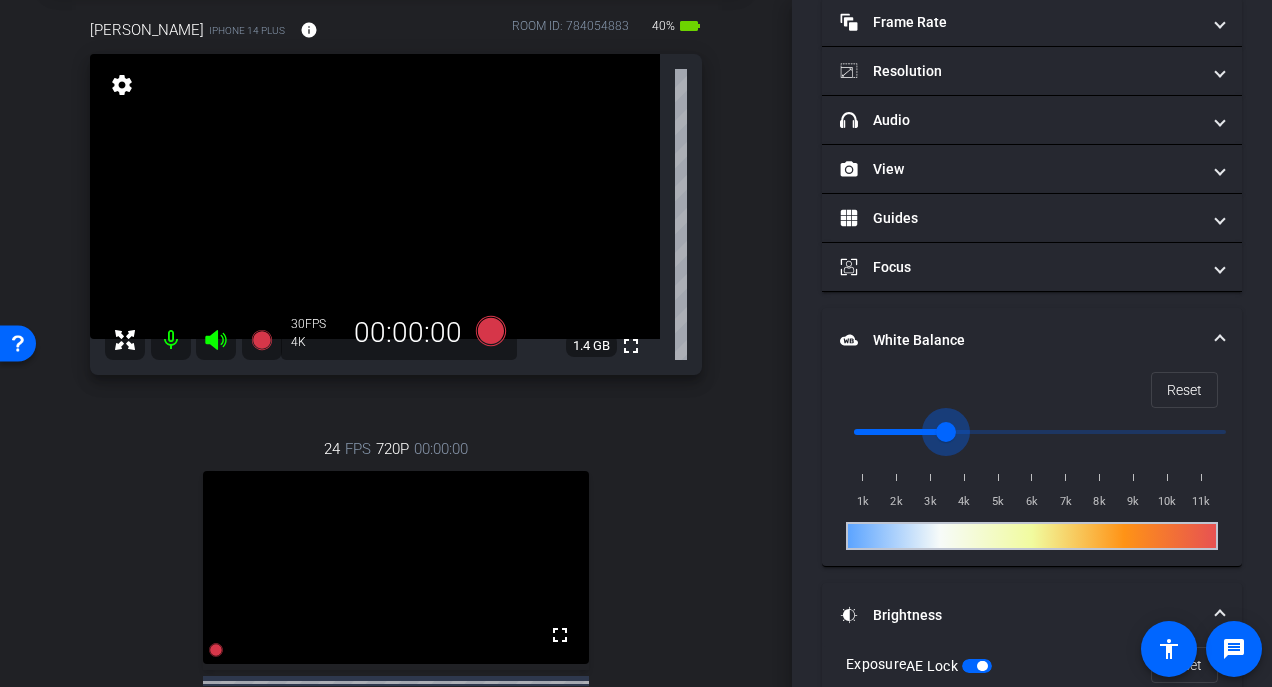 drag, startPoint x: 1140, startPoint y: 432, endPoint x: 953, endPoint y: 434, distance: 187.0107 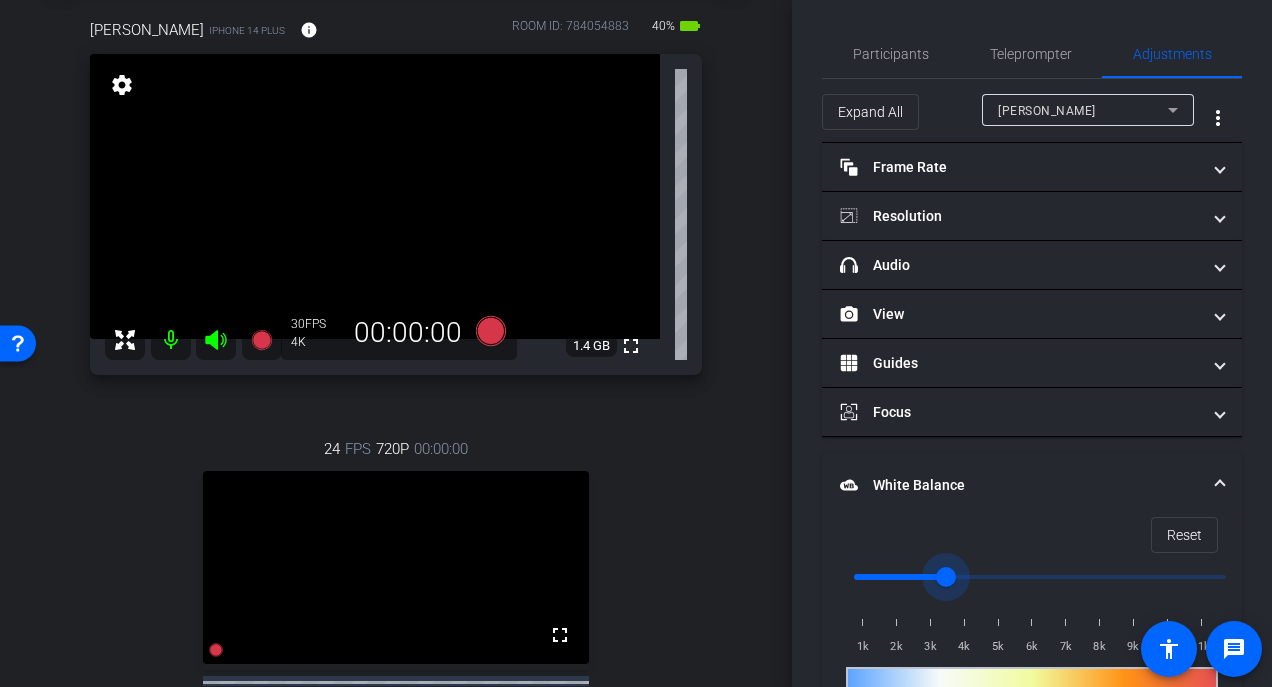 scroll, scrollTop: 0, scrollLeft: 0, axis: both 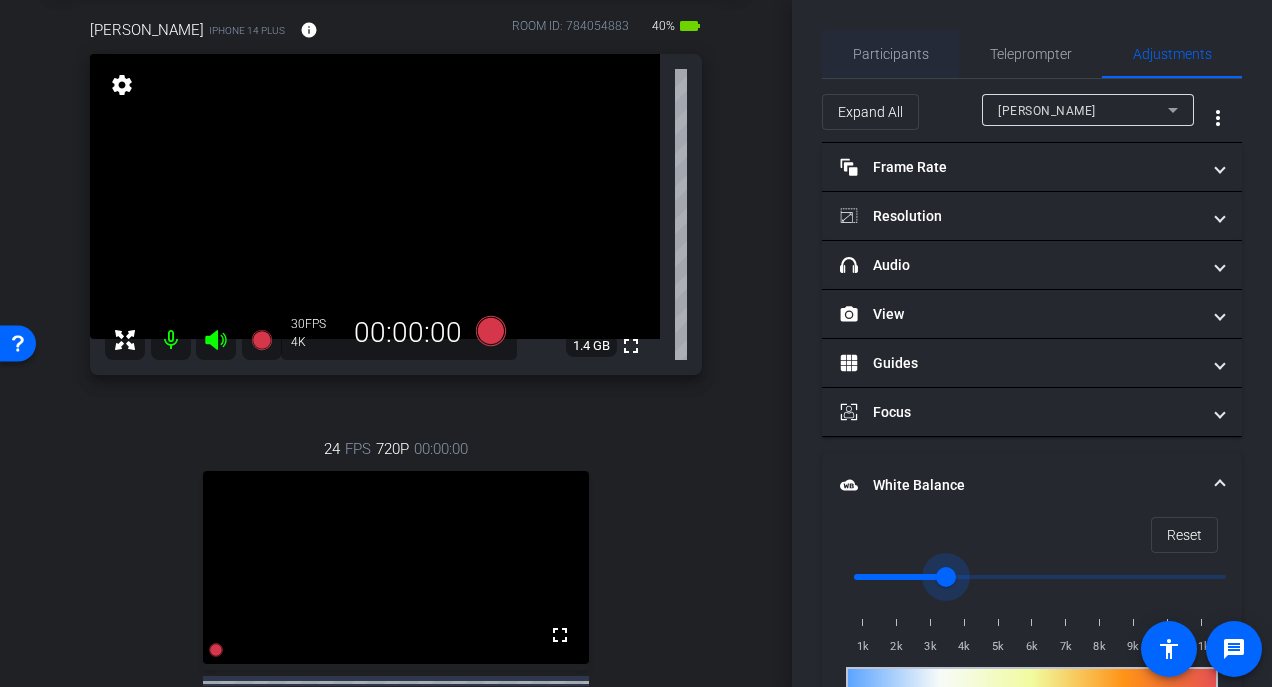 click on "Participants" at bounding box center (891, 54) 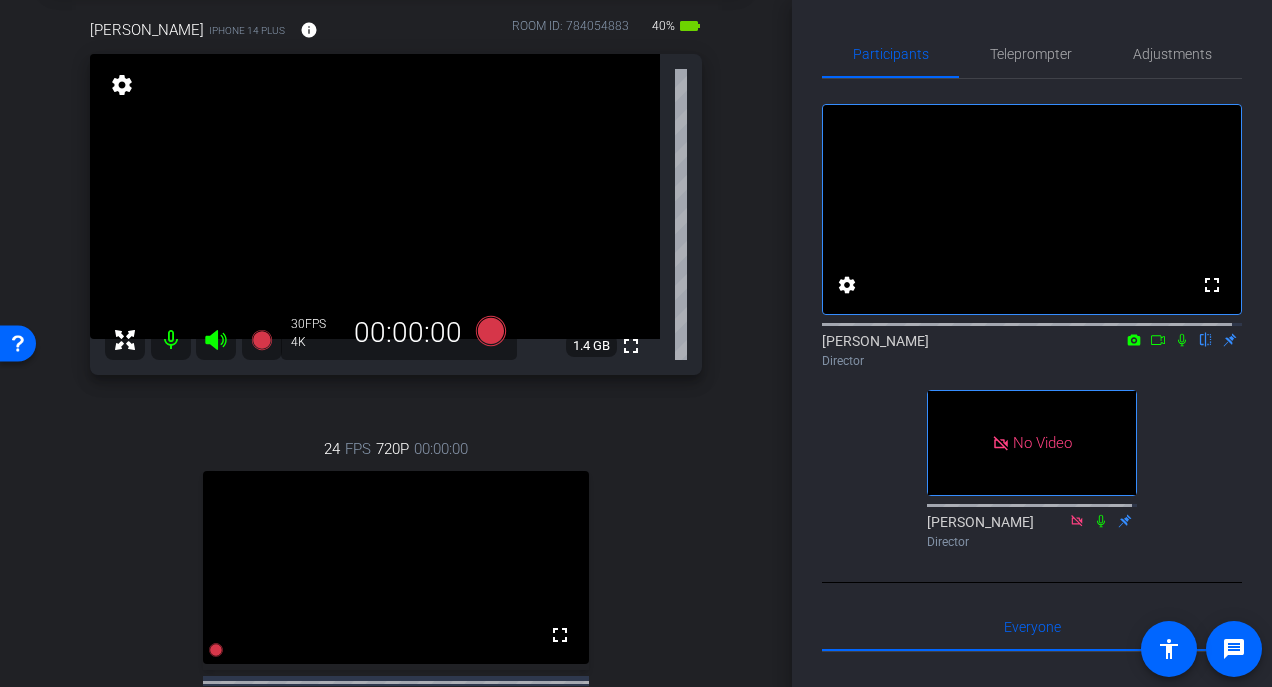 click 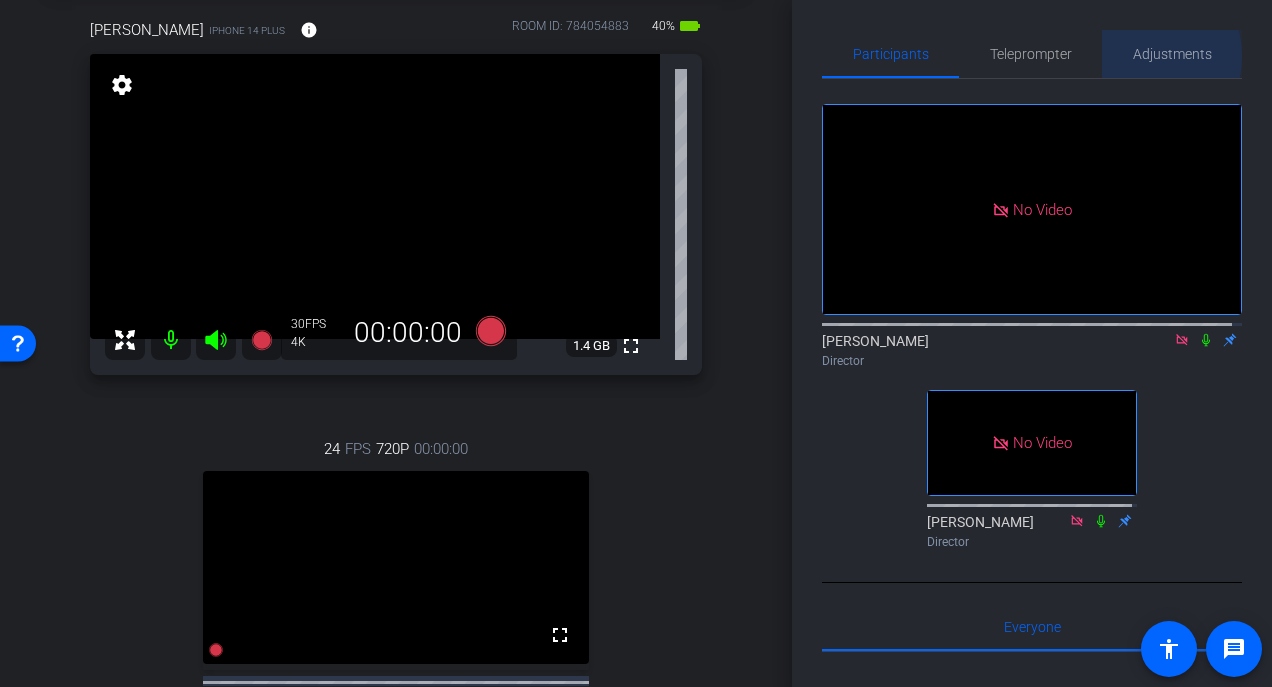 click on "Adjustments" at bounding box center [1172, 54] 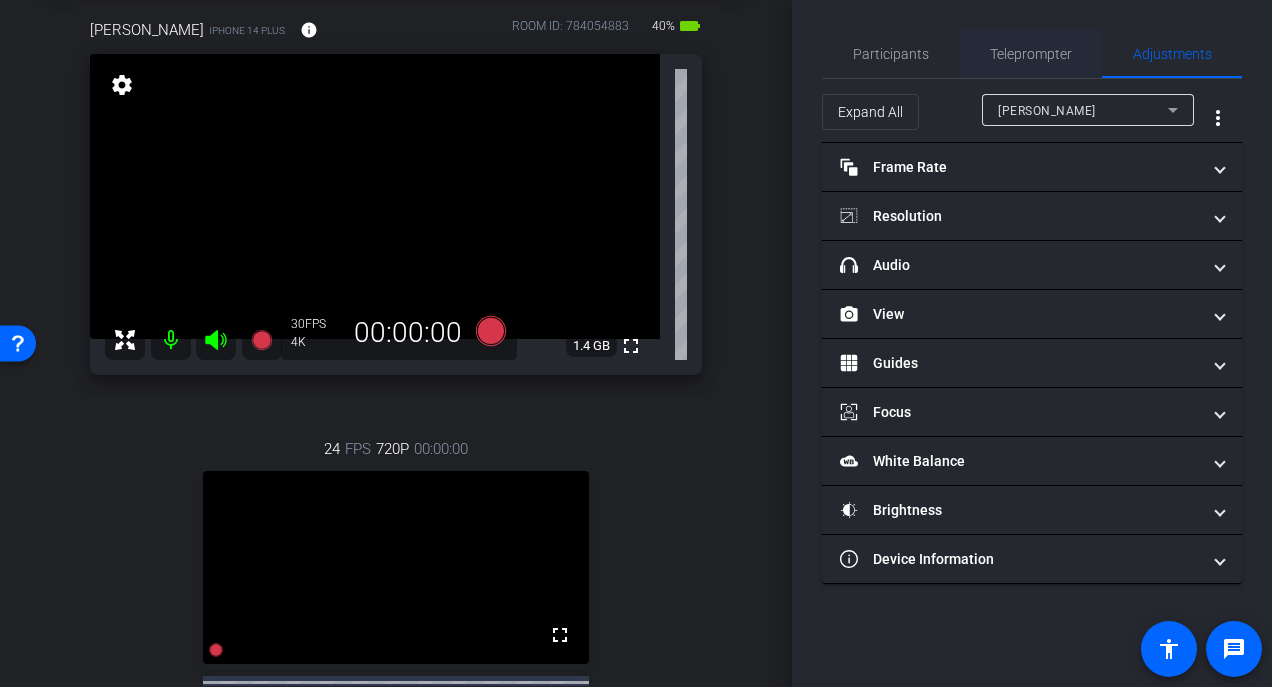 click on "Teleprompter" at bounding box center [1031, 54] 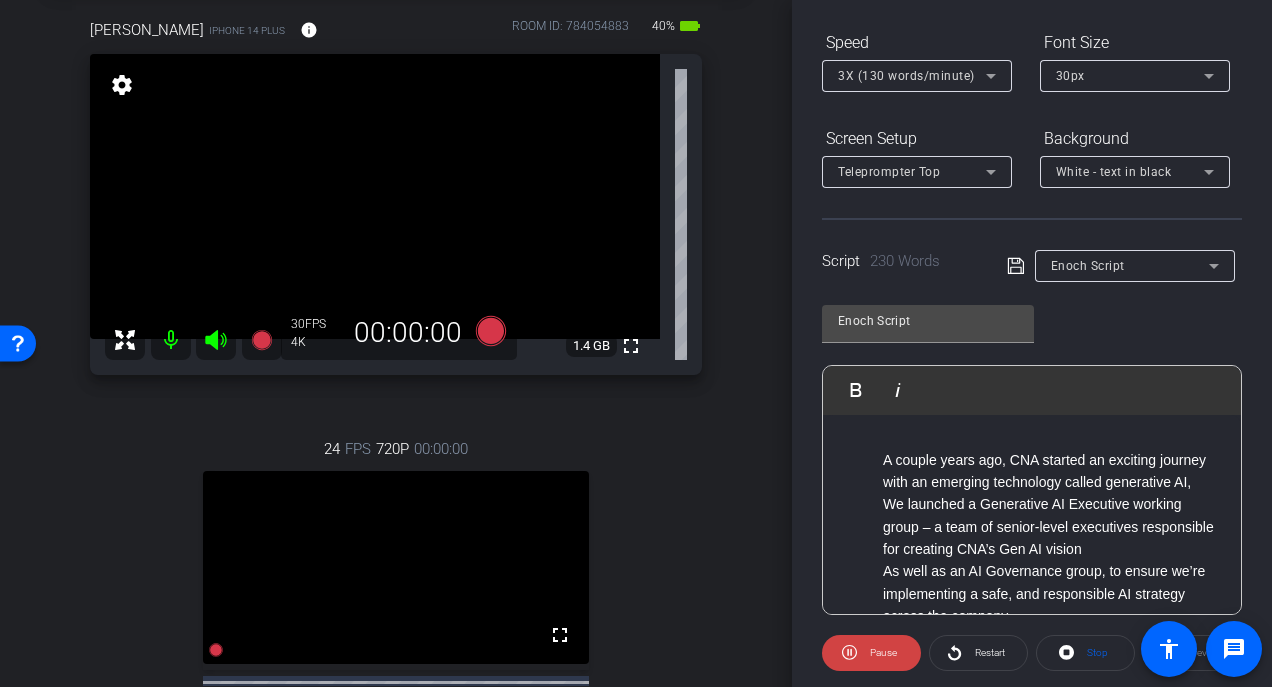 scroll, scrollTop: 300, scrollLeft: 0, axis: vertical 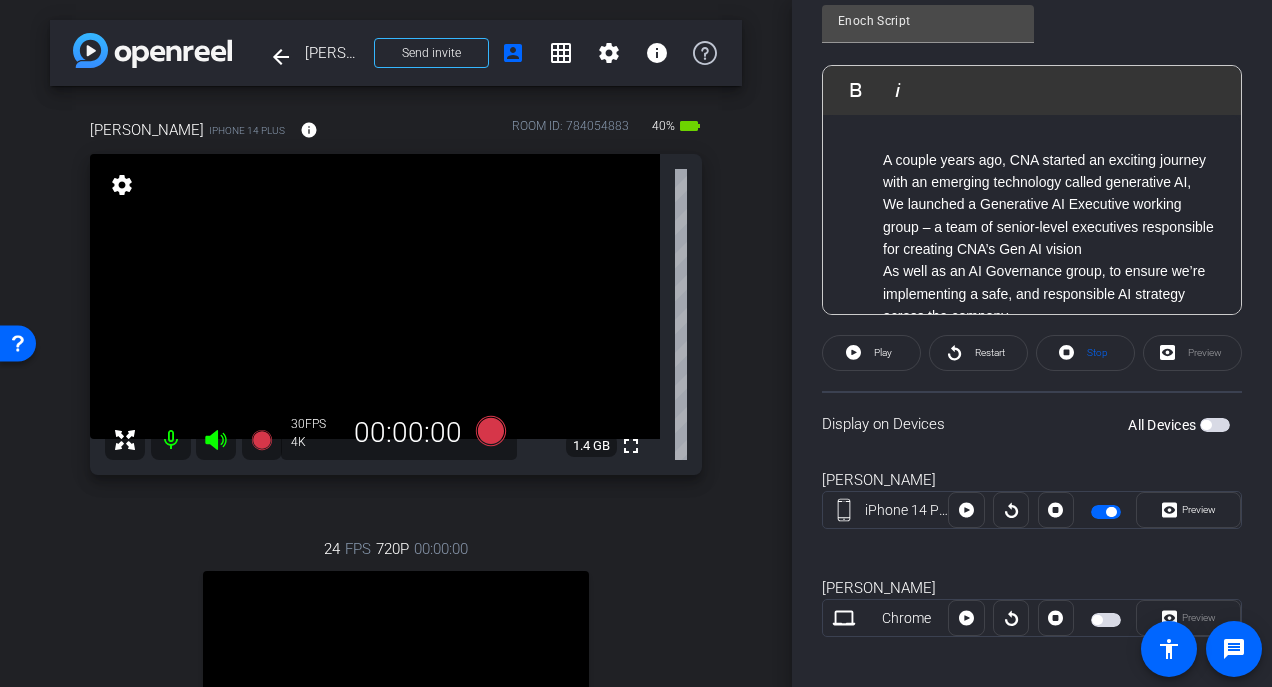 click at bounding box center [1106, 512] 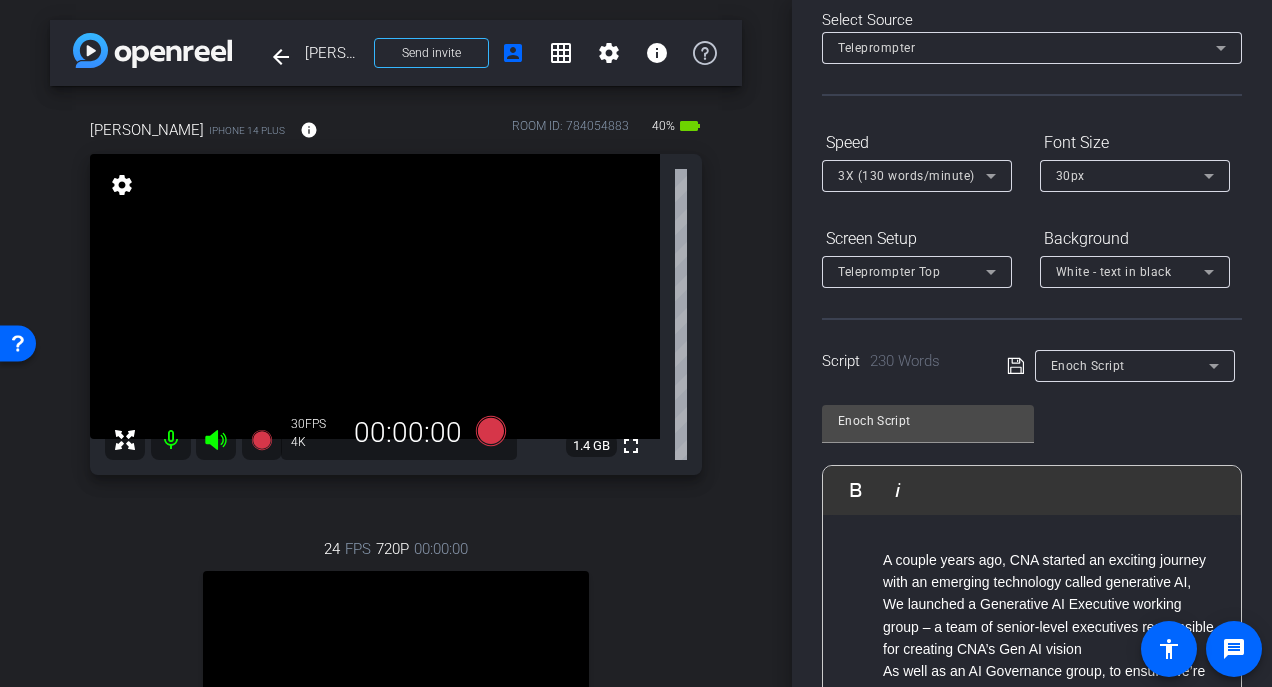 scroll, scrollTop: 100, scrollLeft: 0, axis: vertical 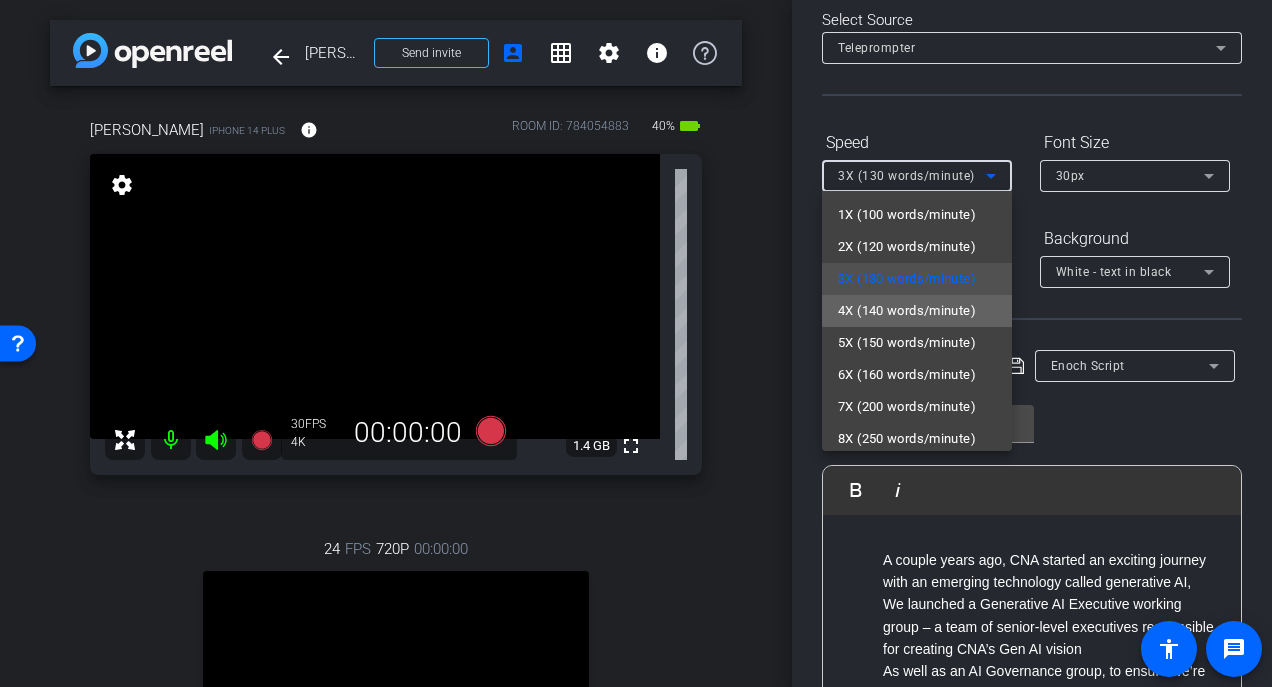 click on "4X (140 words/minute)" at bounding box center [907, 311] 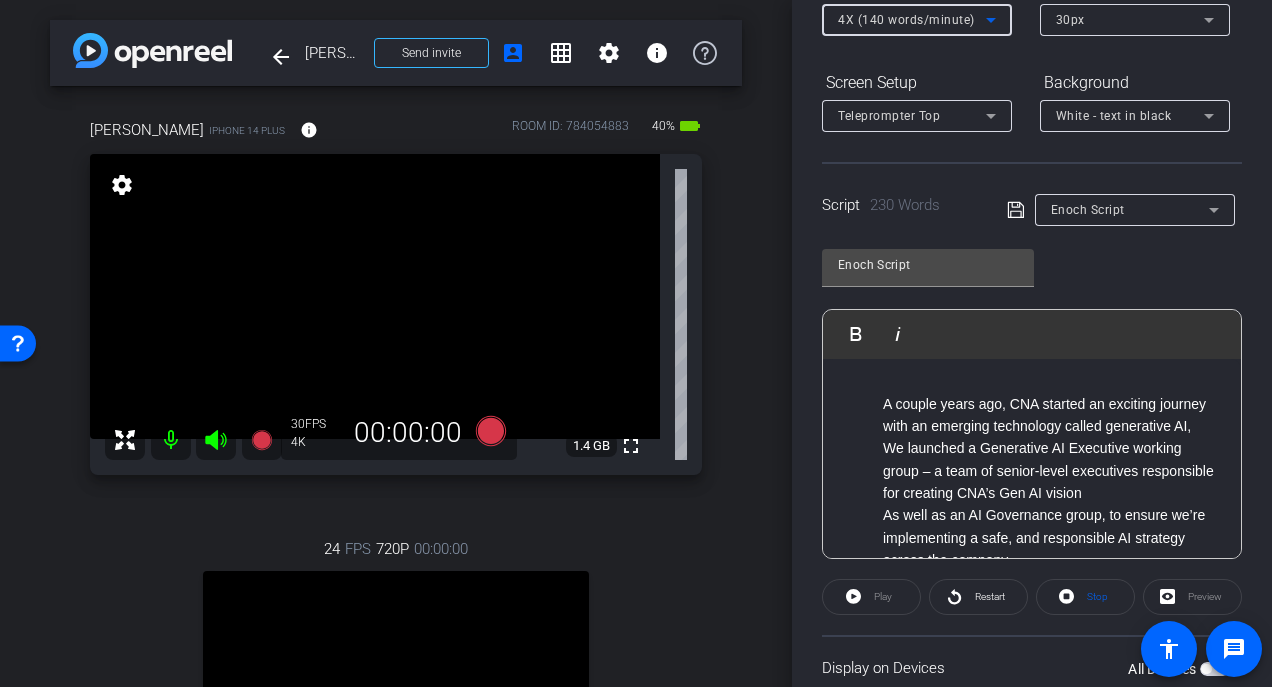 scroll, scrollTop: 511, scrollLeft: 0, axis: vertical 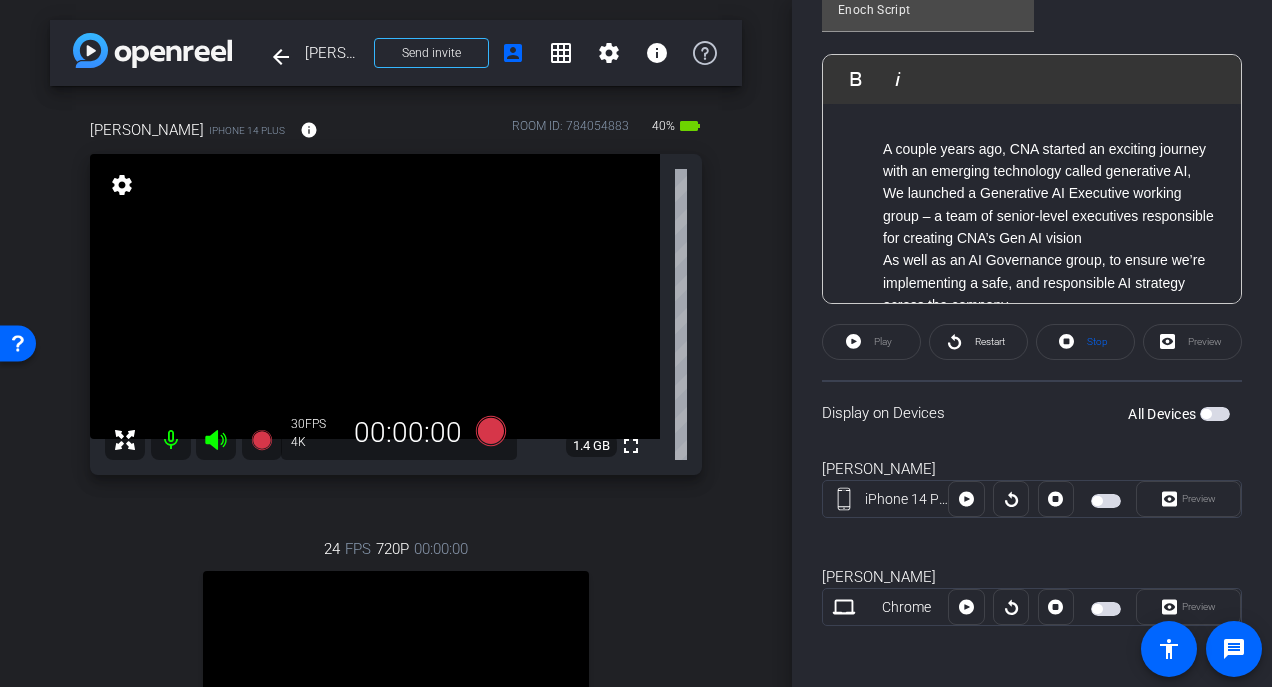 click at bounding box center [1106, 501] 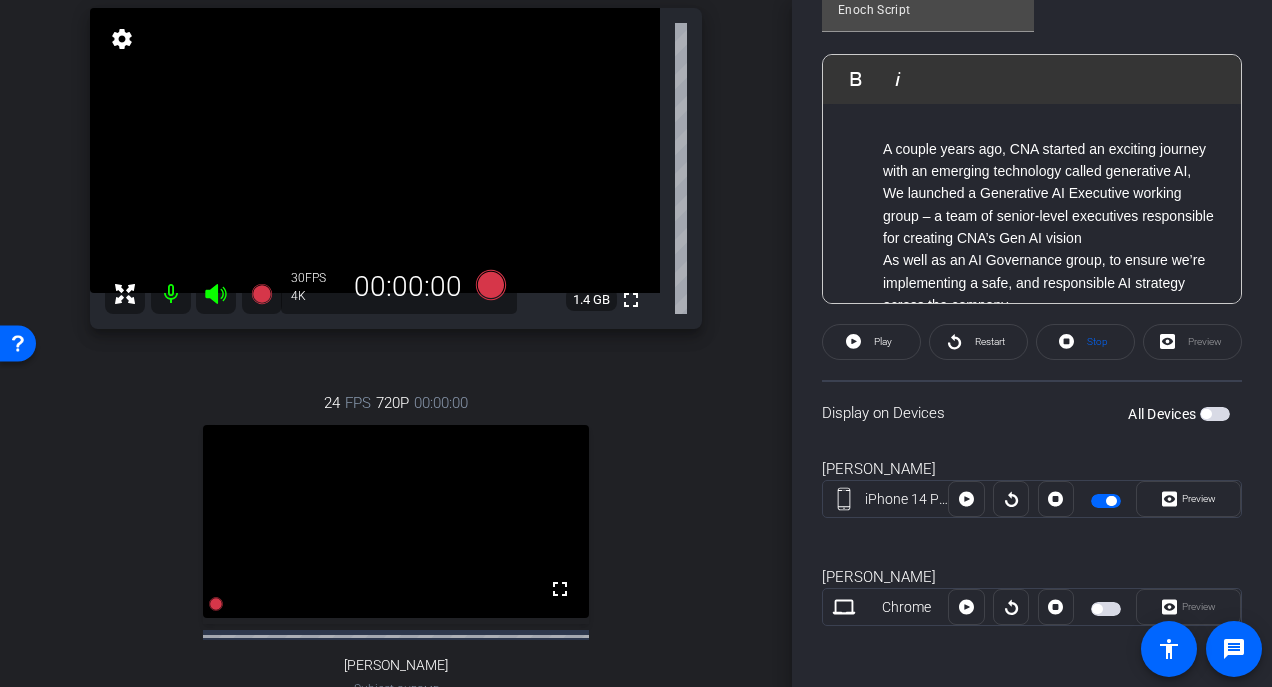 scroll, scrollTop: 200, scrollLeft: 0, axis: vertical 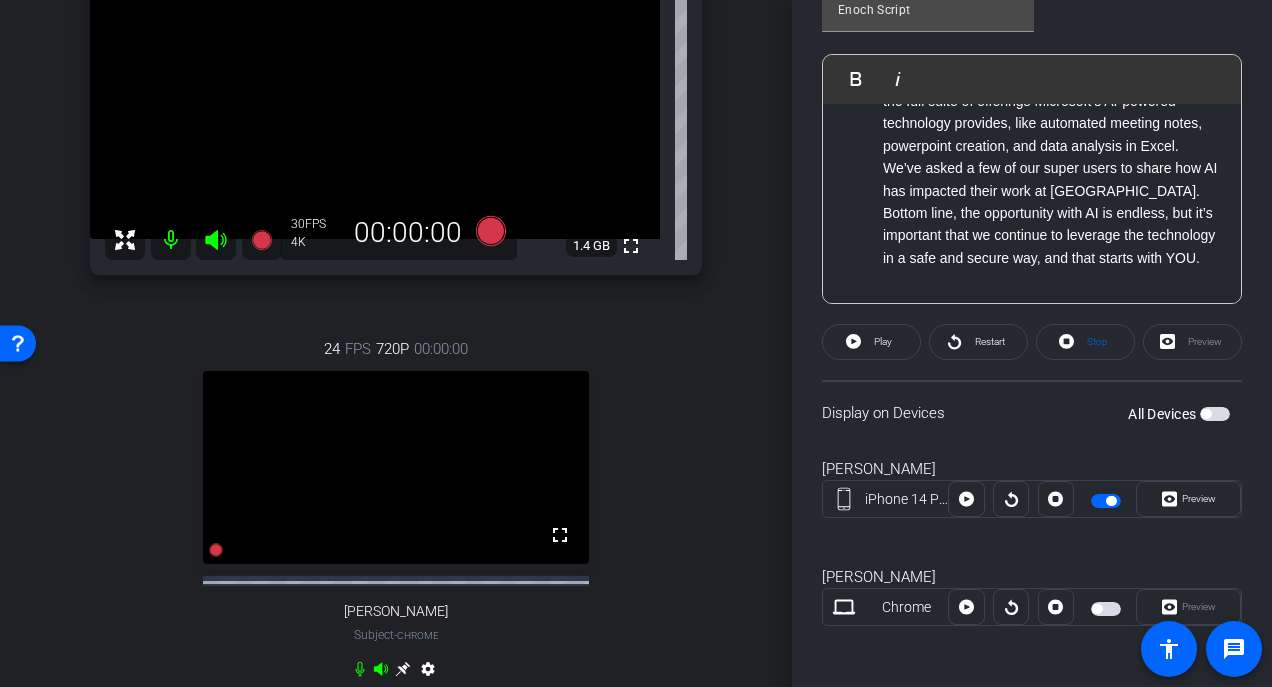 click on "We’ve asked a few of our super users to share how AI has impacted their work at CNA." at bounding box center [1052, 179] 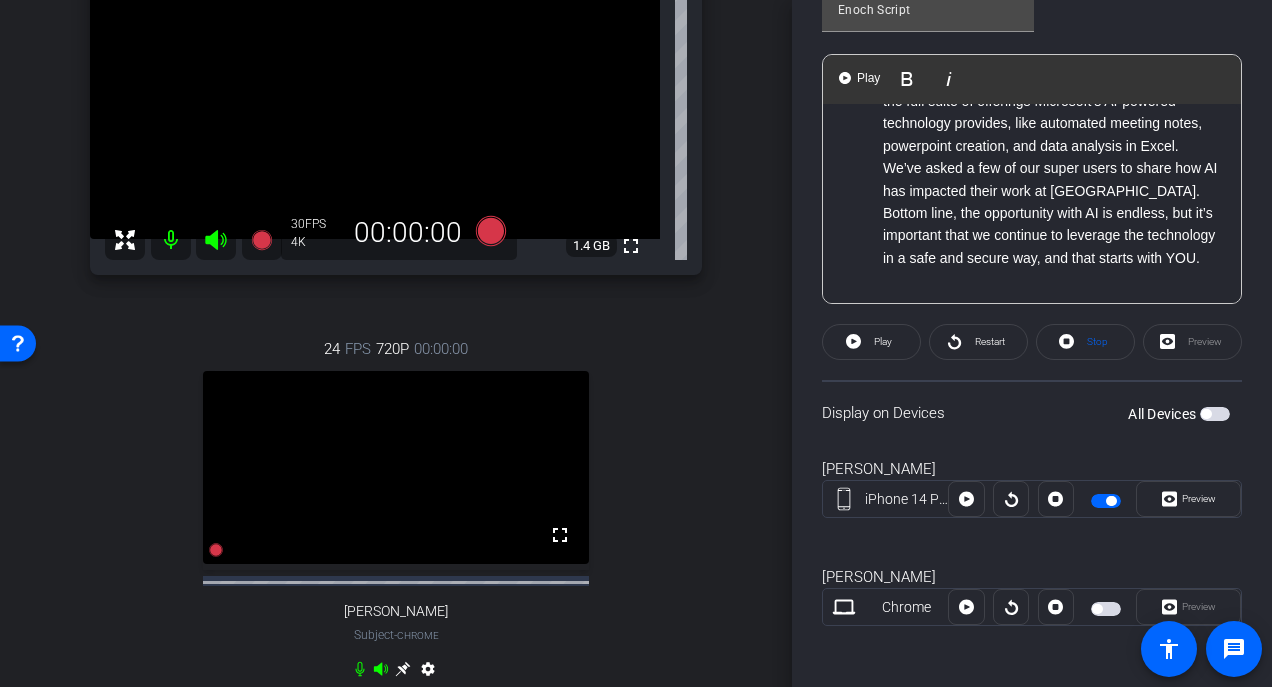type 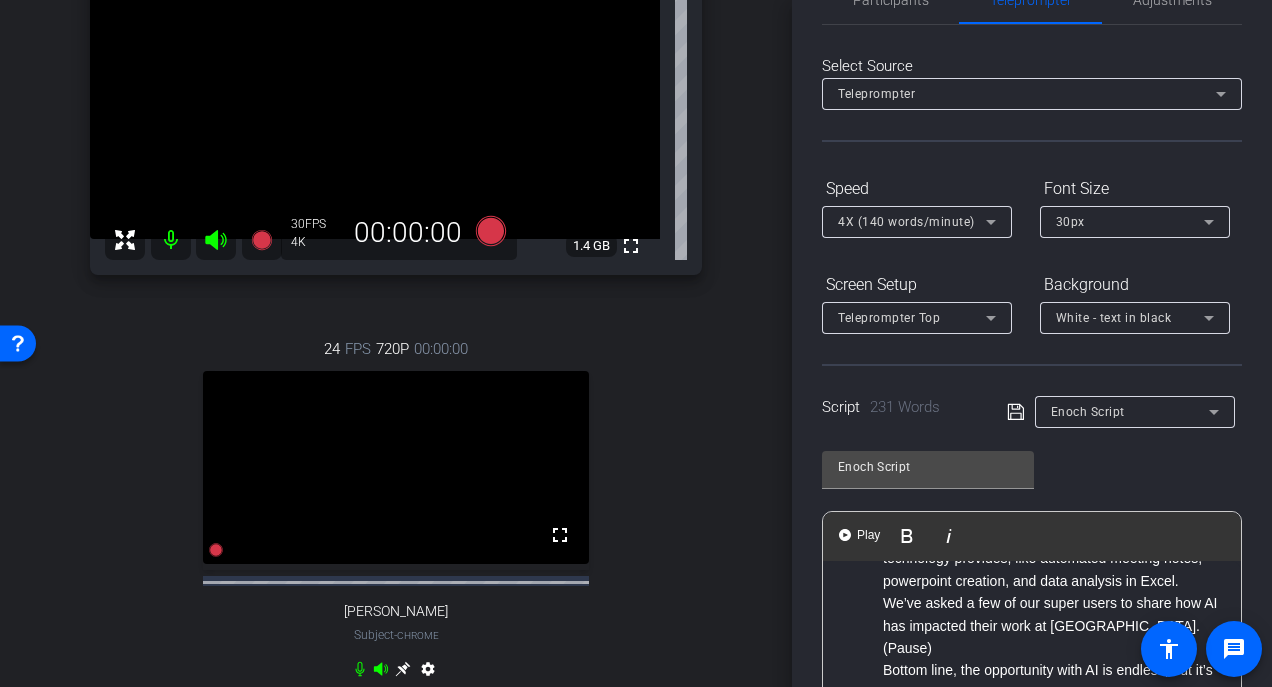 scroll, scrollTop: 0, scrollLeft: 0, axis: both 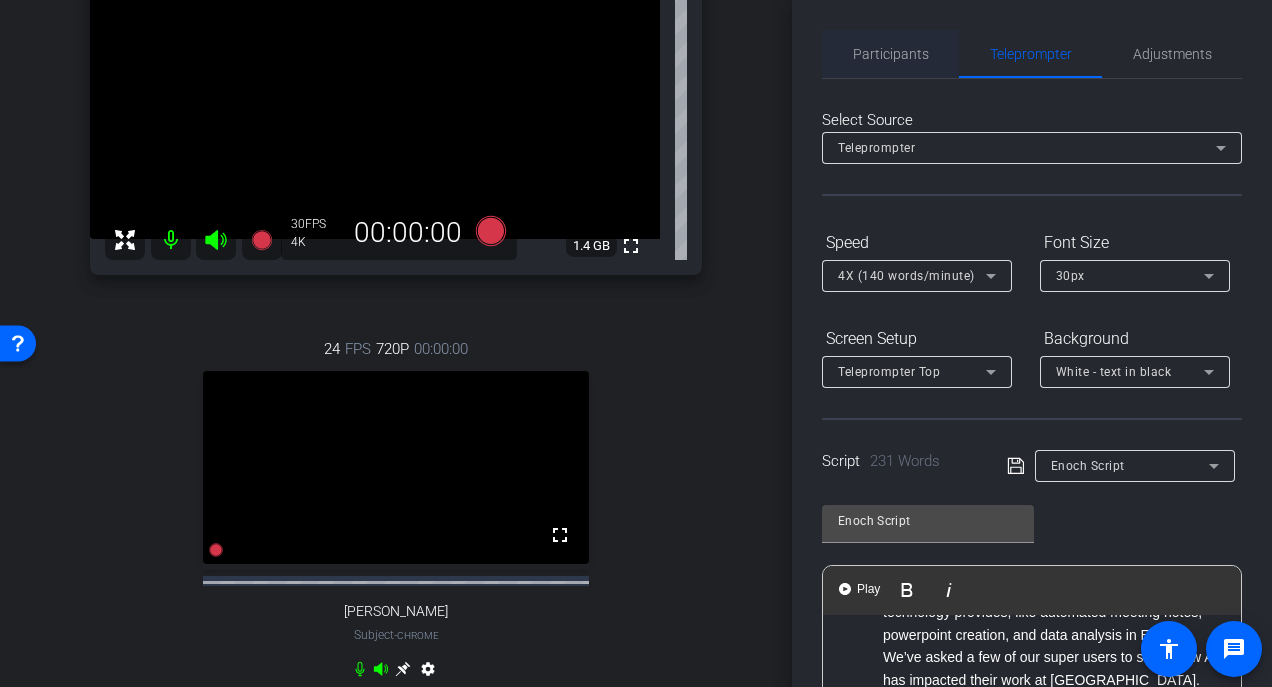 click on "Participants" at bounding box center (891, 54) 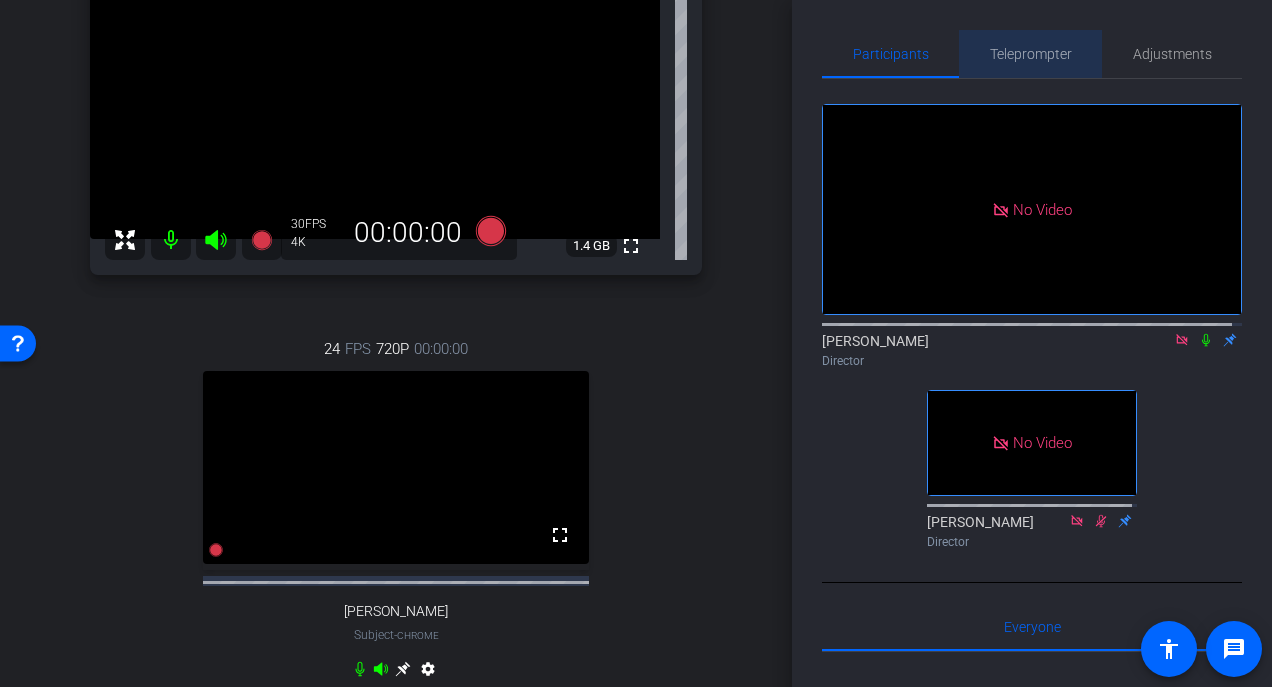 click on "Teleprompter" at bounding box center [1031, 54] 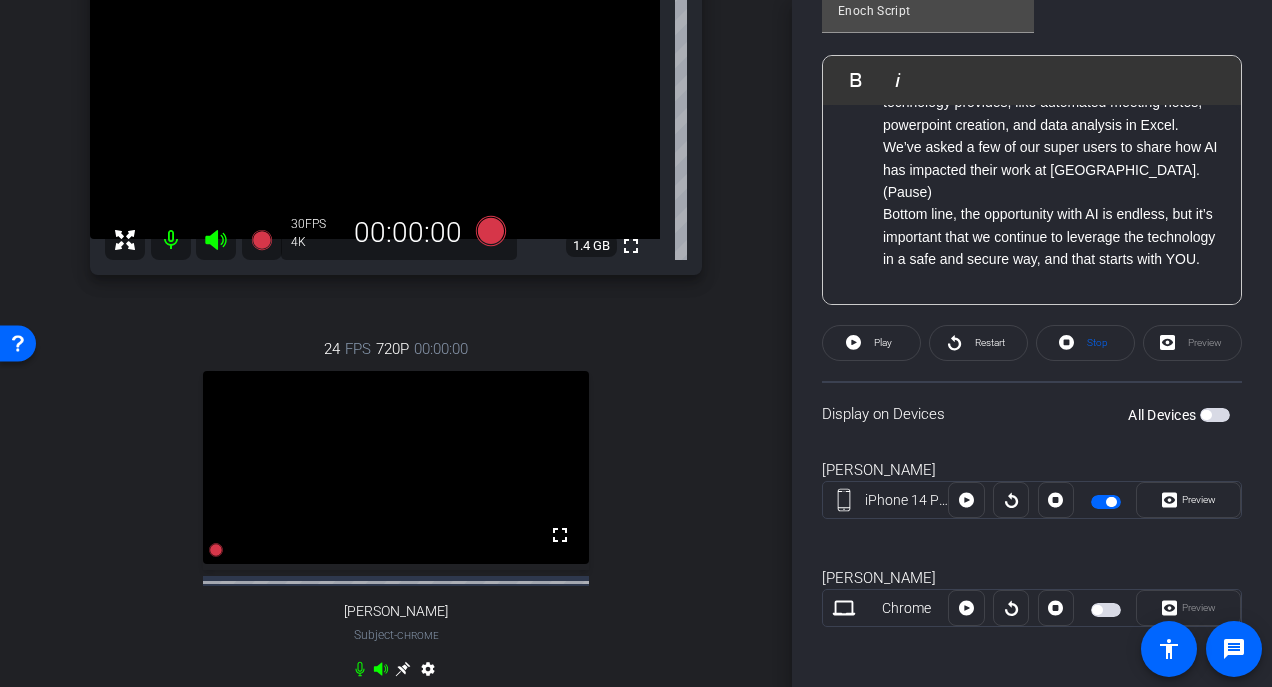 scroll, scrollTop: 511, scrollLeft: 0, axis: vertical 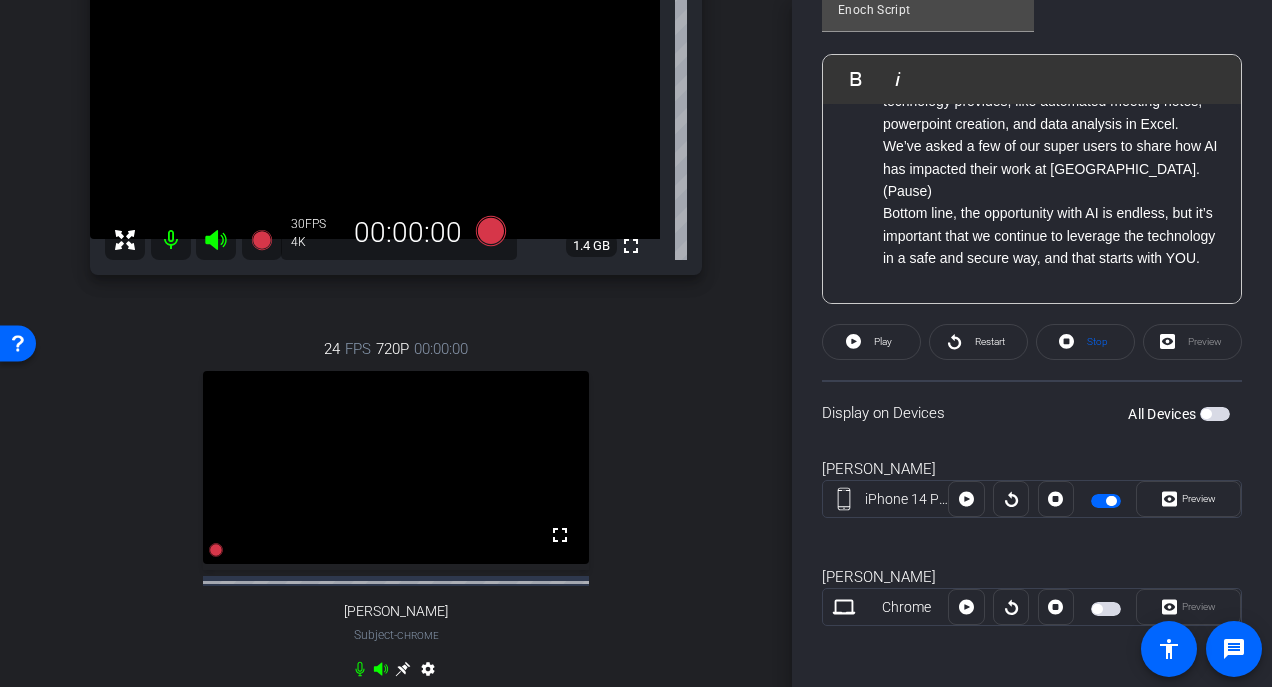 click at bounding box center [1106, 501] 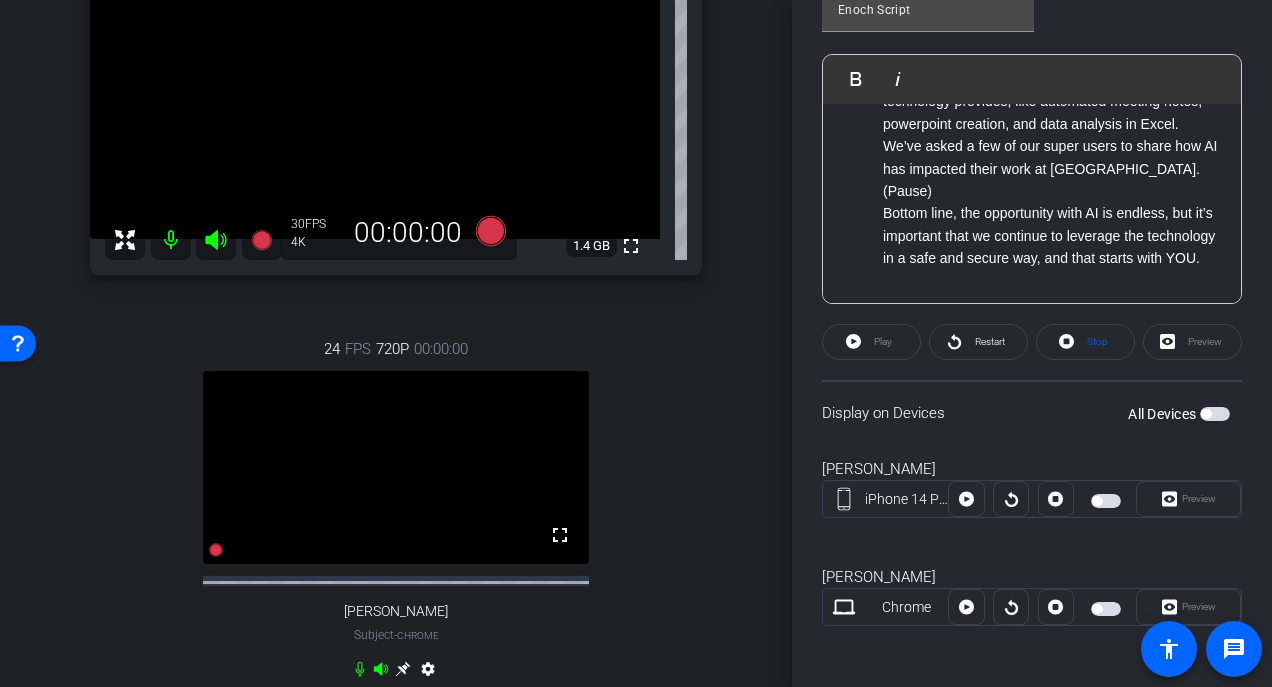 click at bounding box center [1097, 501] 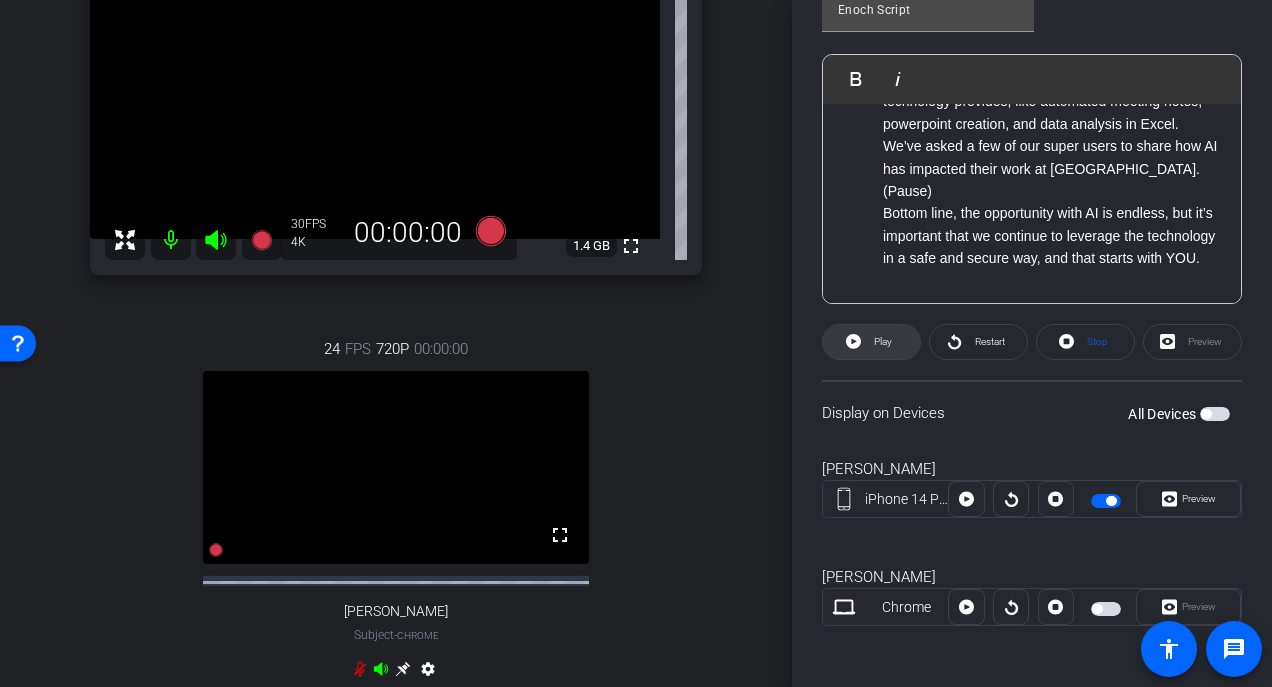click 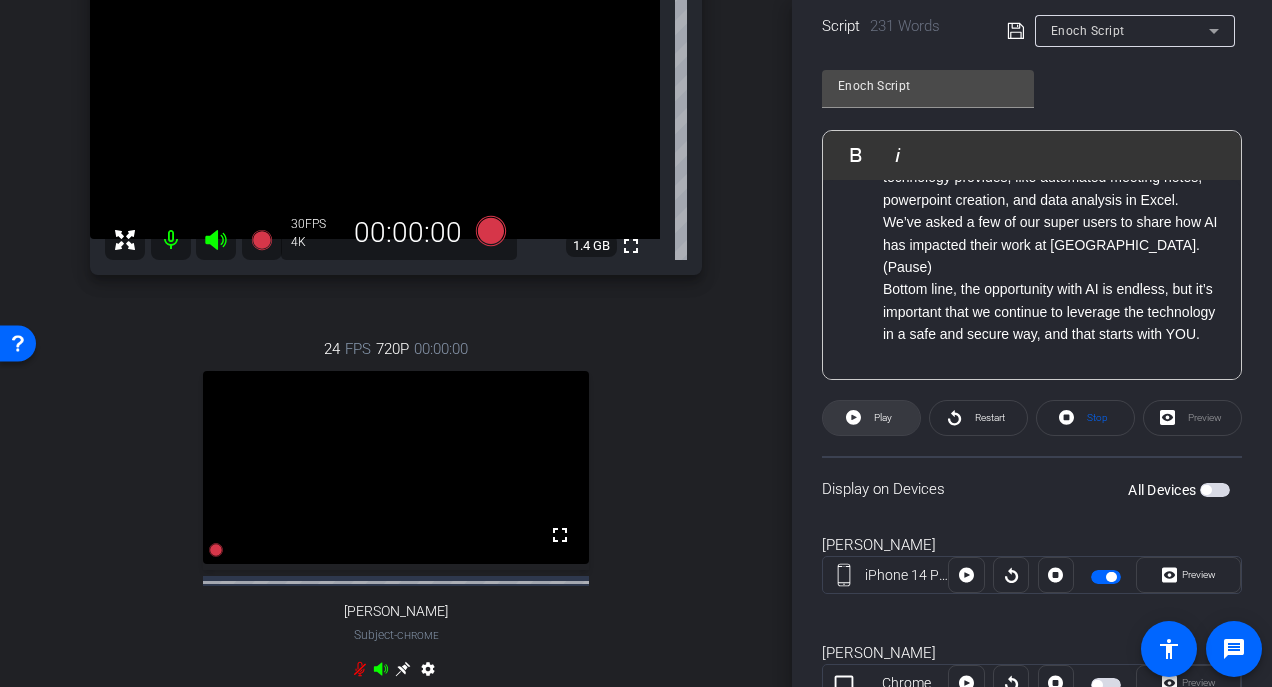 scroll, scrollTop: 500, scrollLeft: 0, axis: vertical 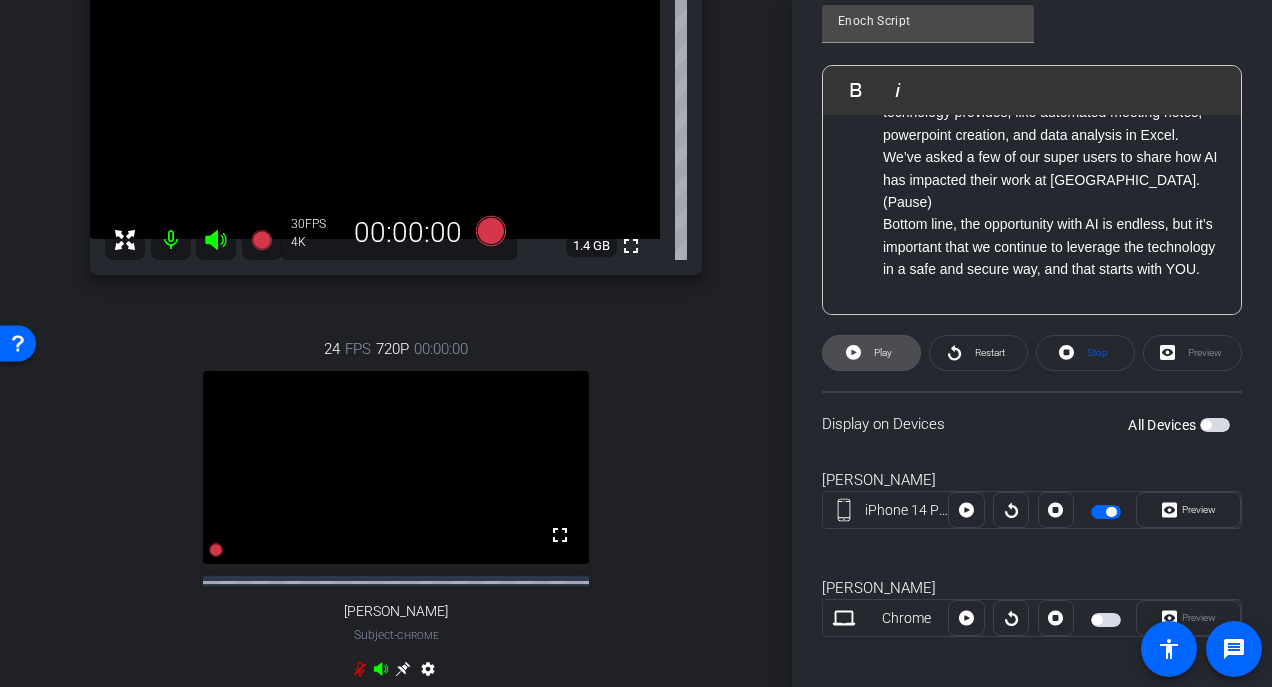 click 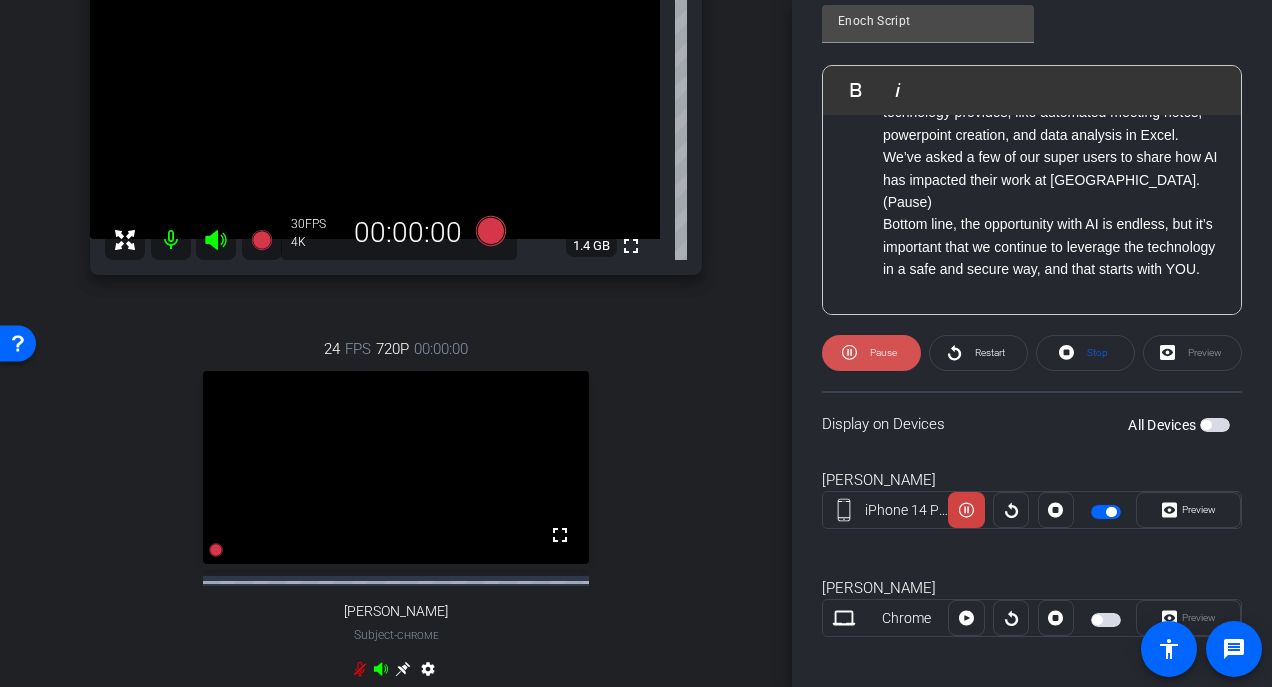 click on "Pause" 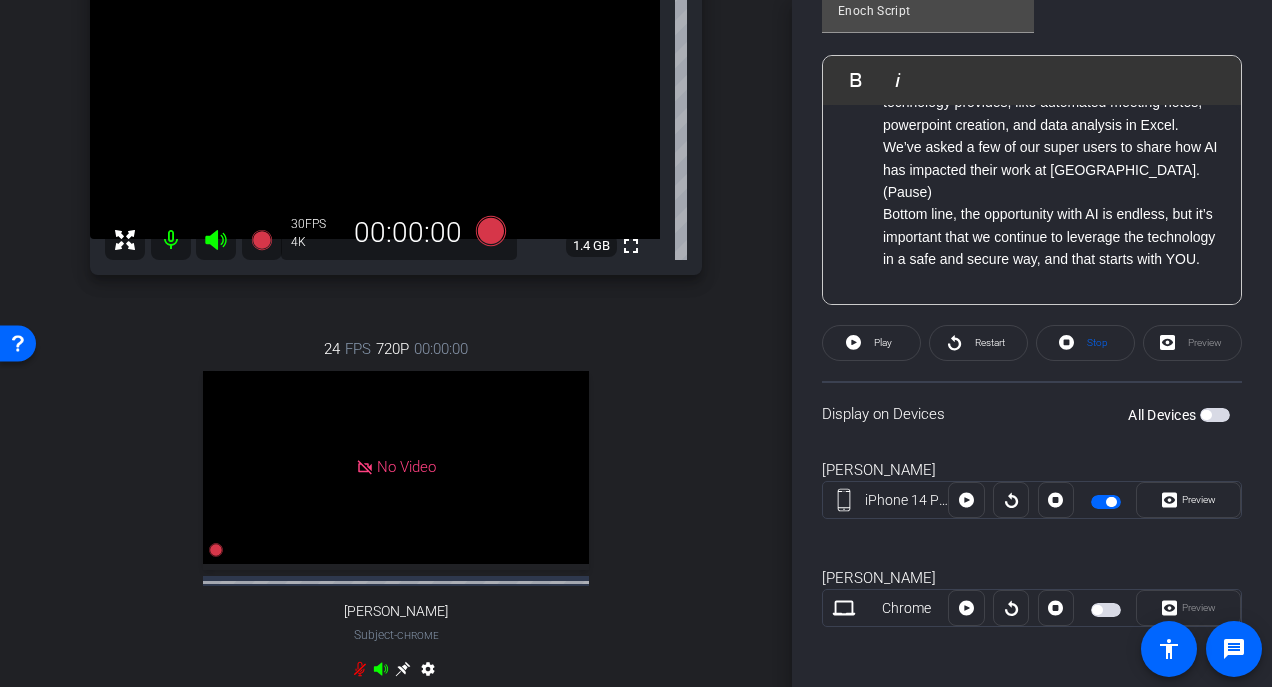 scroll, scrollTop: 511, scrollLeft: 0, axis: vertical 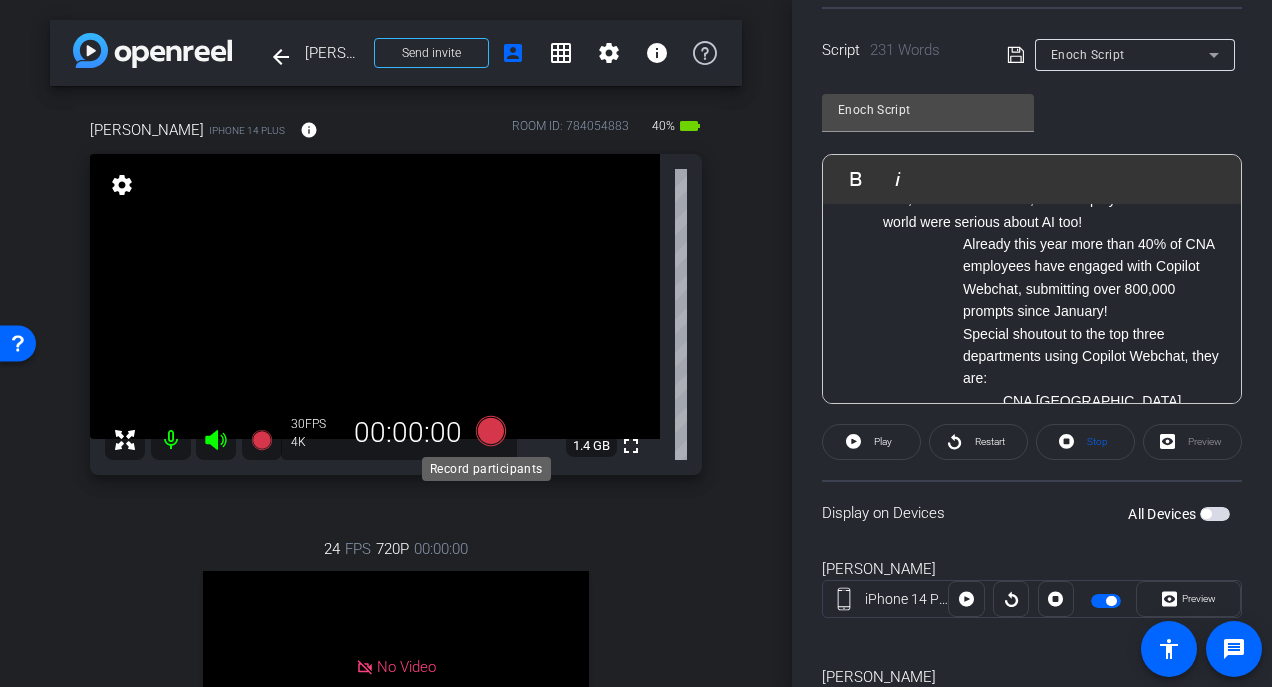 click 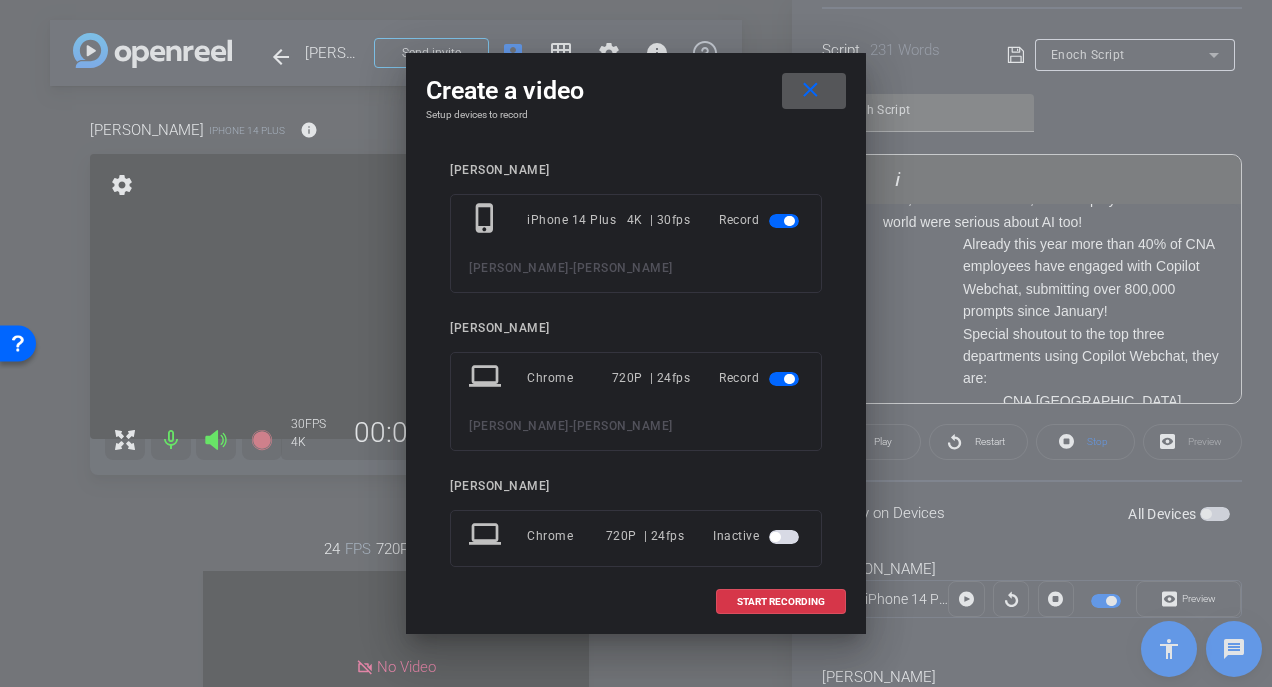 click at bounding box center [784, 379] 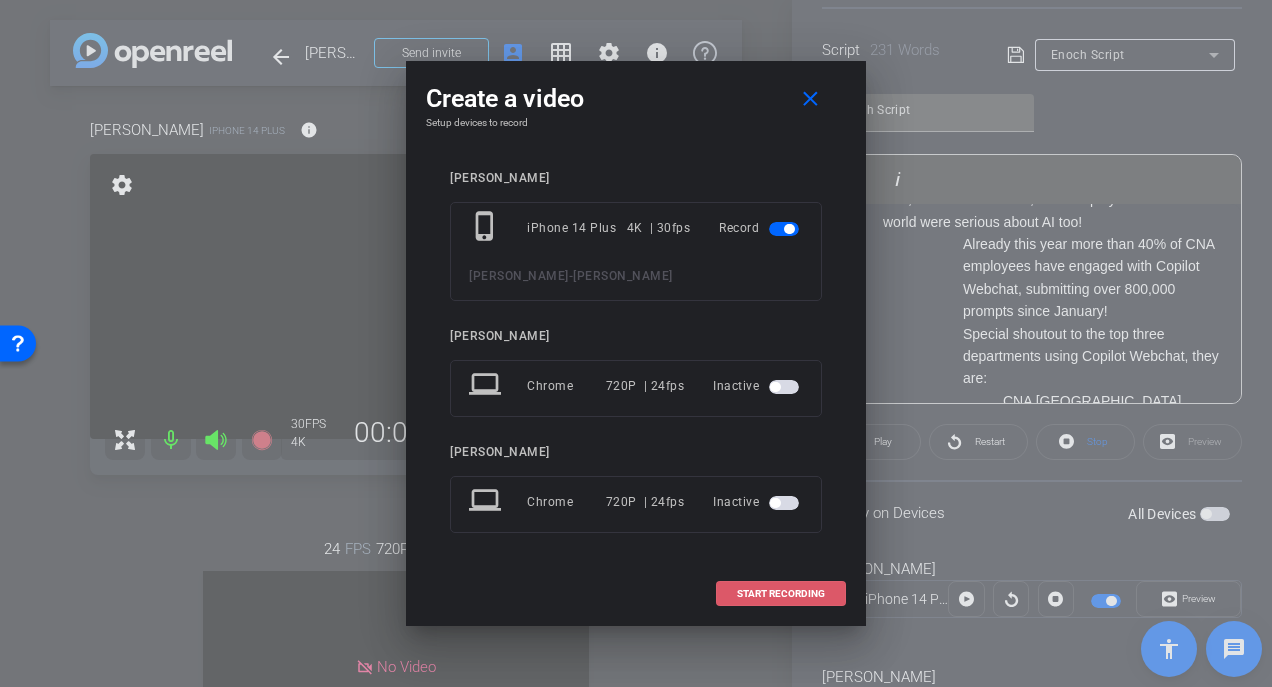 click on "START RECORDING" at bounding box center [781, 594] 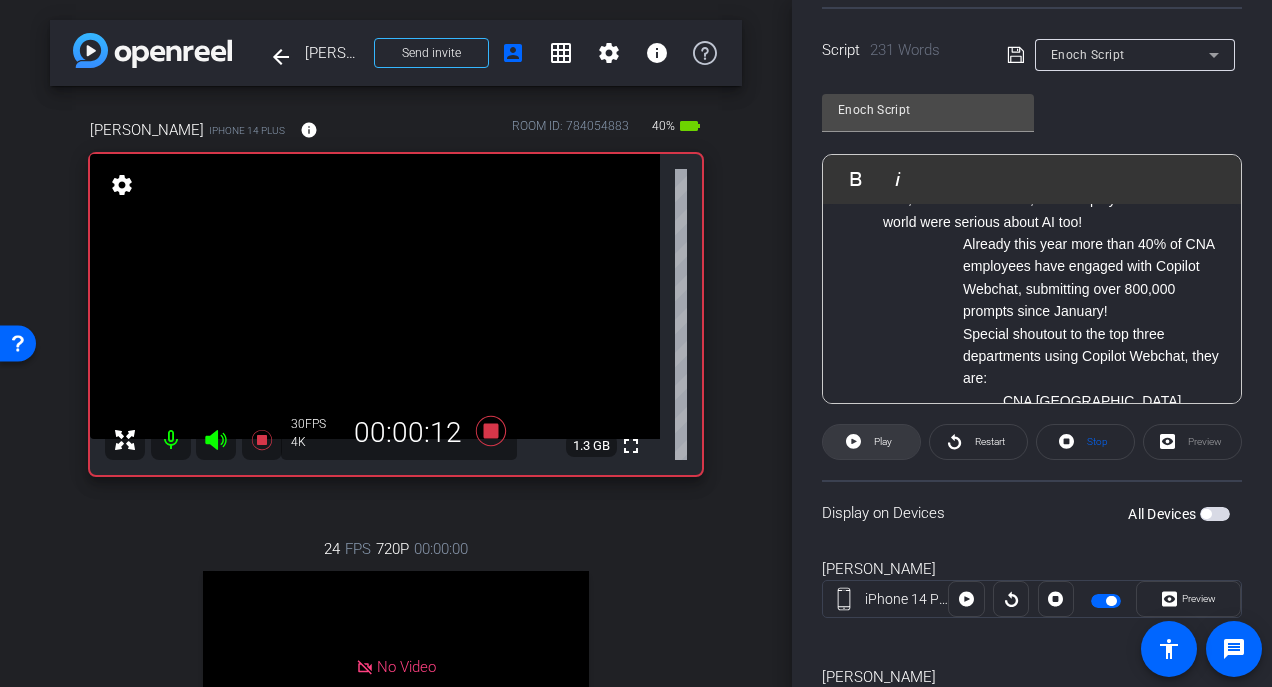 click on "Play" 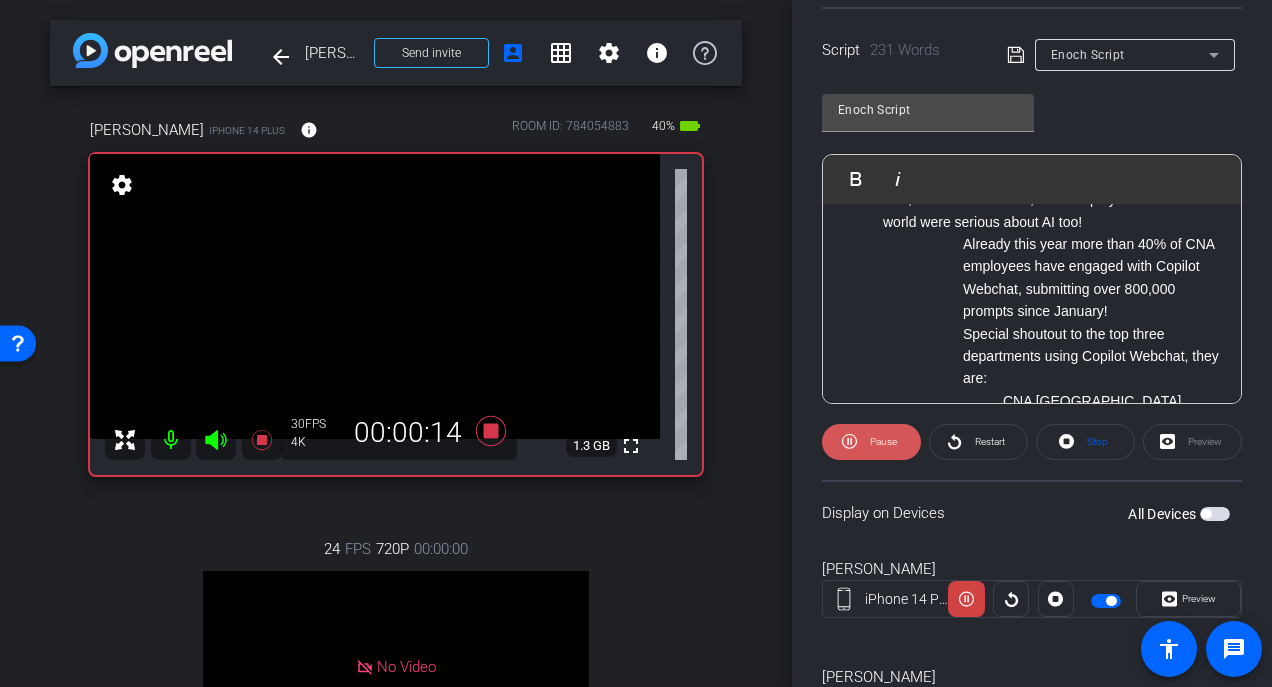 click on "Pause" 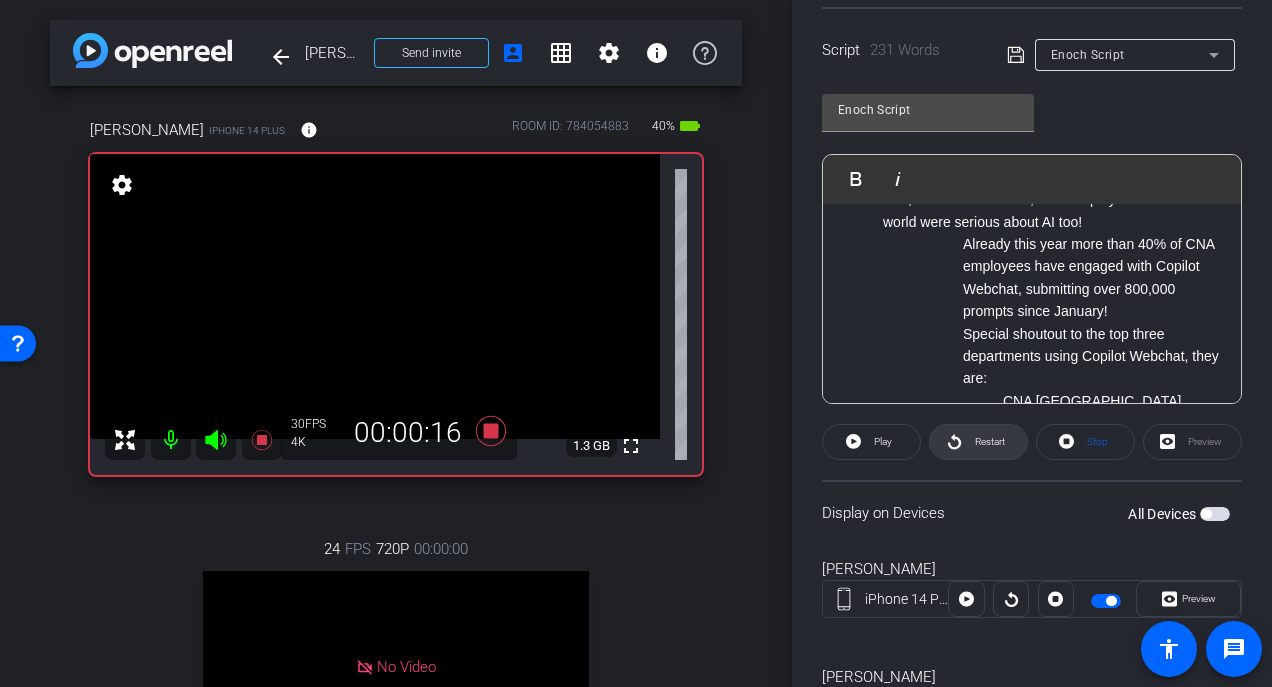 click on "Restart" 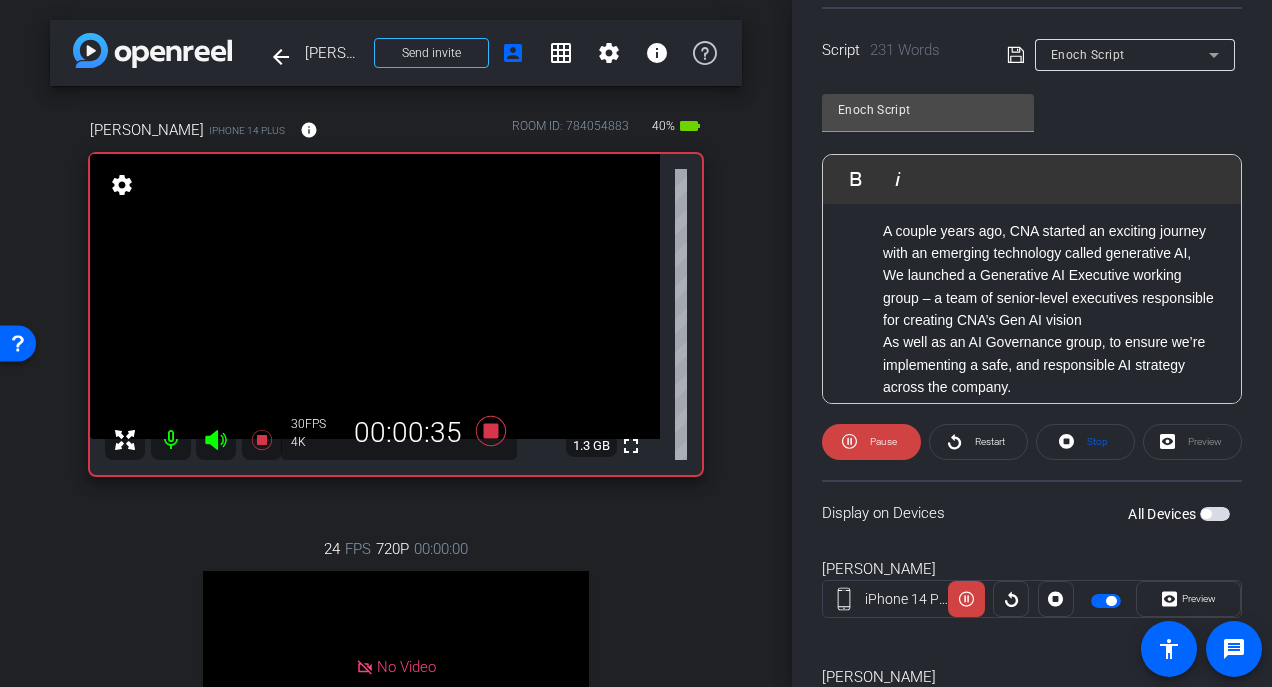 scroll, scrollTop: 0, scrollLeft: 0, axis: both 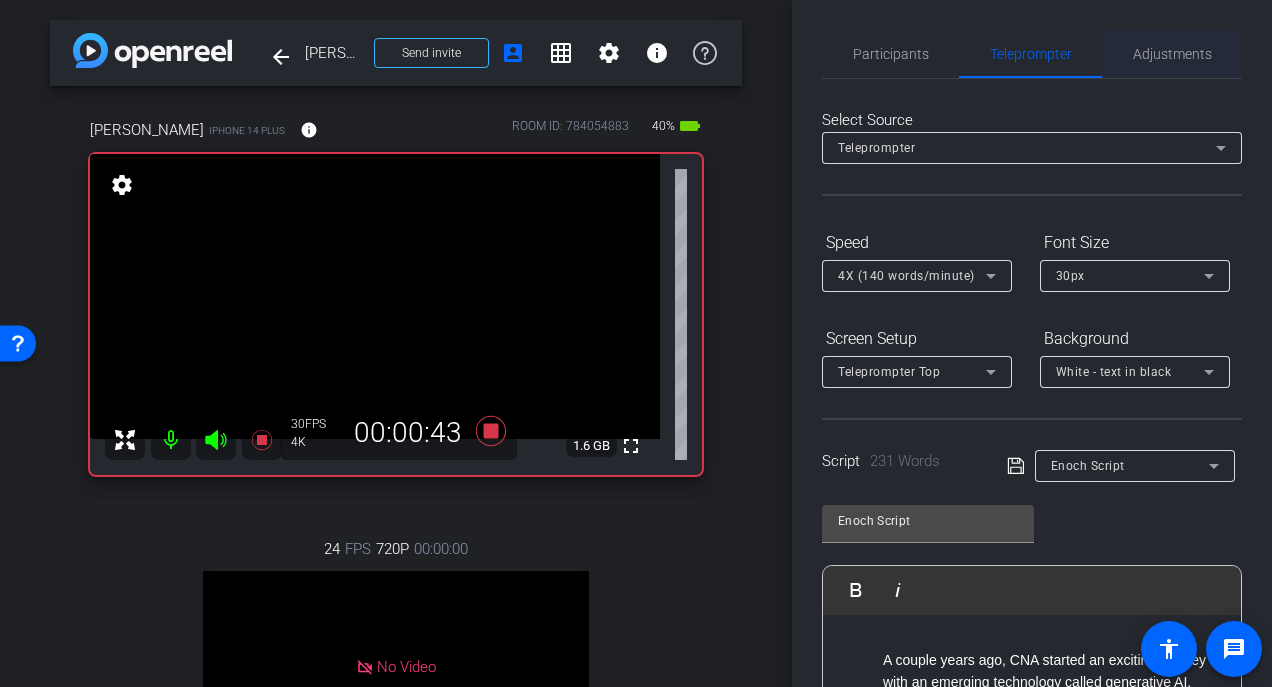 click on "Adjustments" at bounding box center (1172, 54) 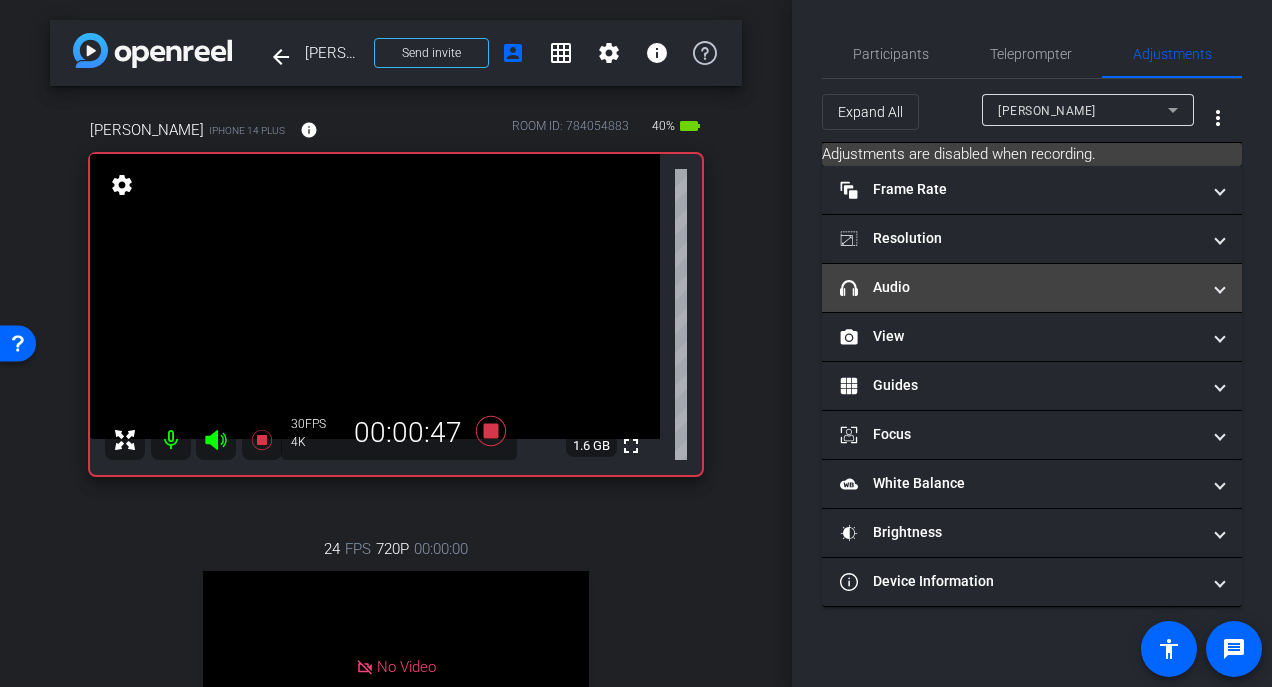 click on "headphone icon
Audio" at bounding box center [1032, 288] 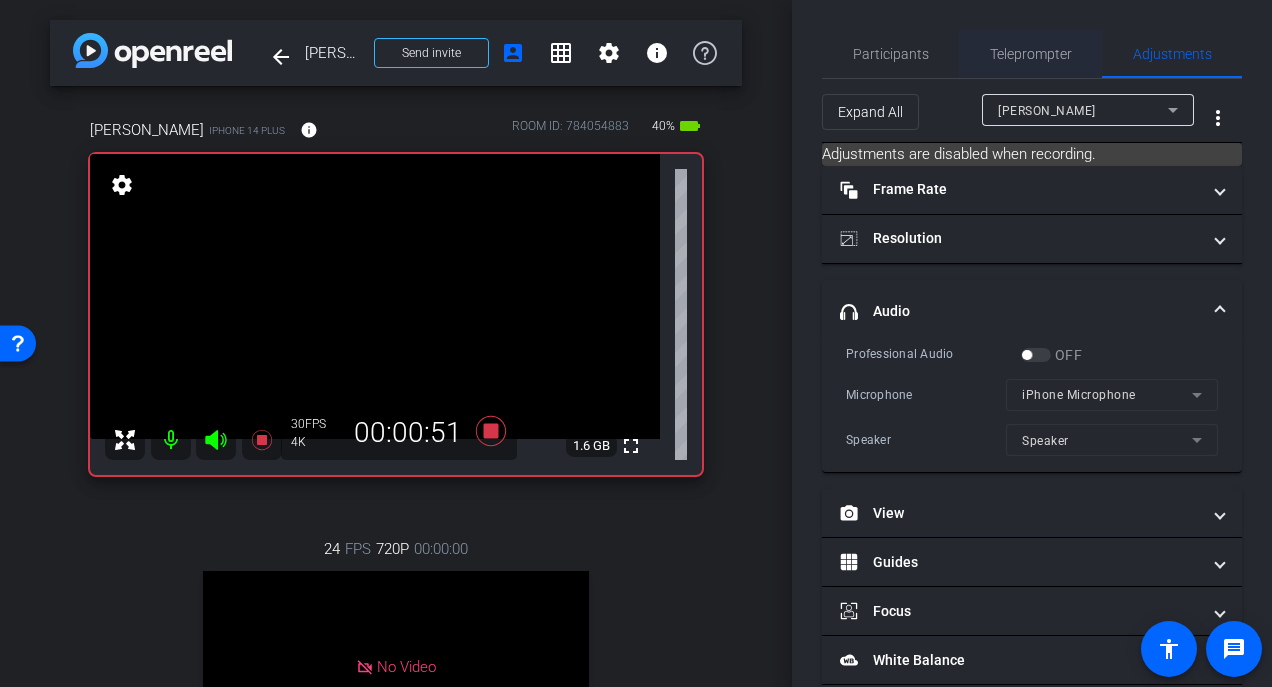 click on "Teleprompter" at bounding box center [1031, 54] 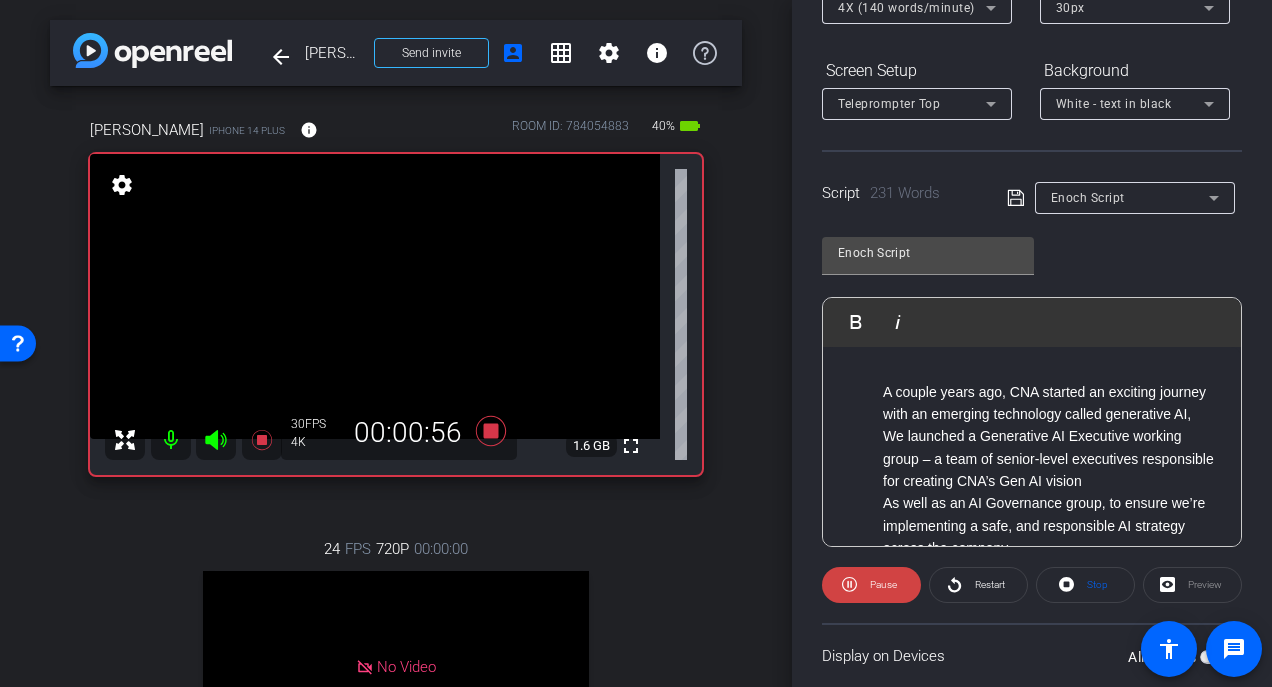 scroll, scrollTop: 300, scrollLeft: 0, axis: vertical 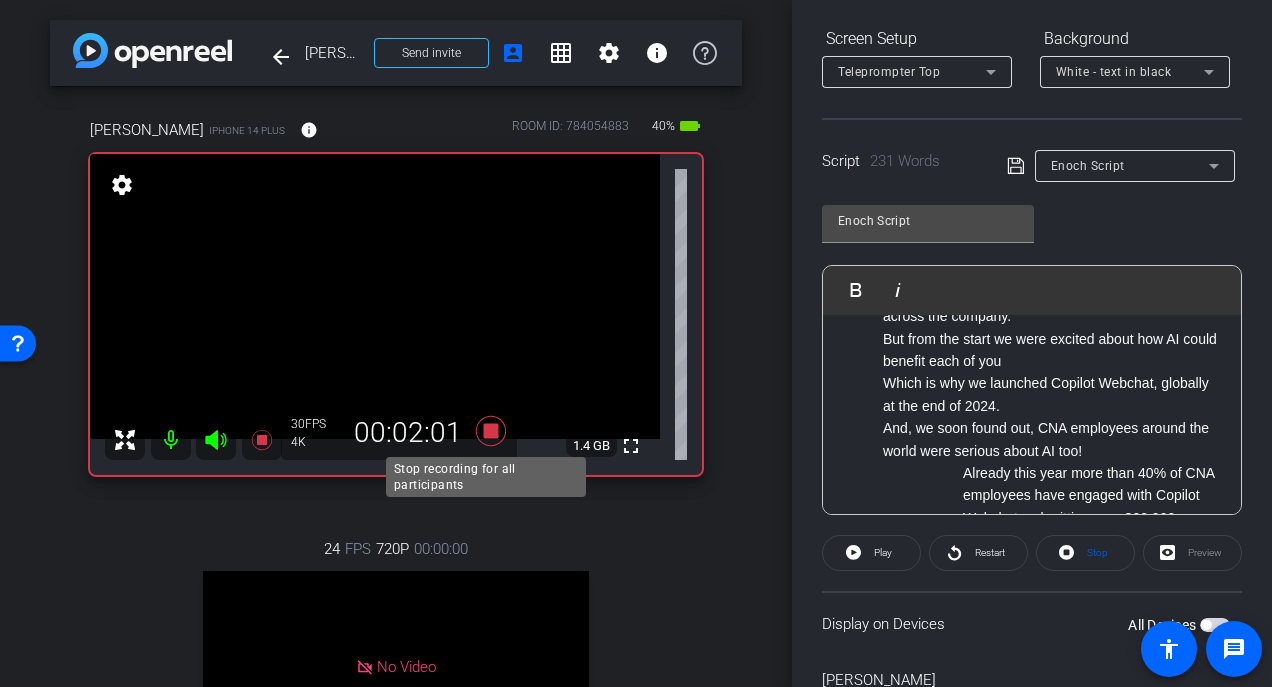 click 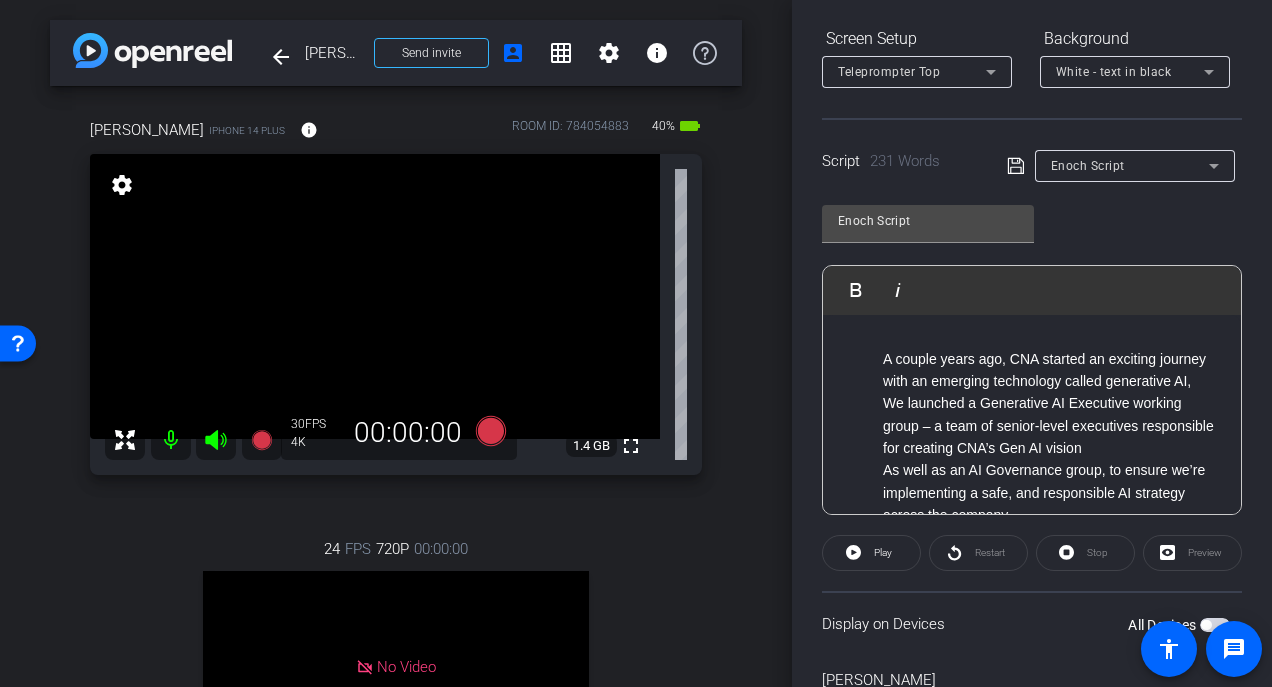 scroll, scrollTop: 0, scrollLeft: 0, axis: both 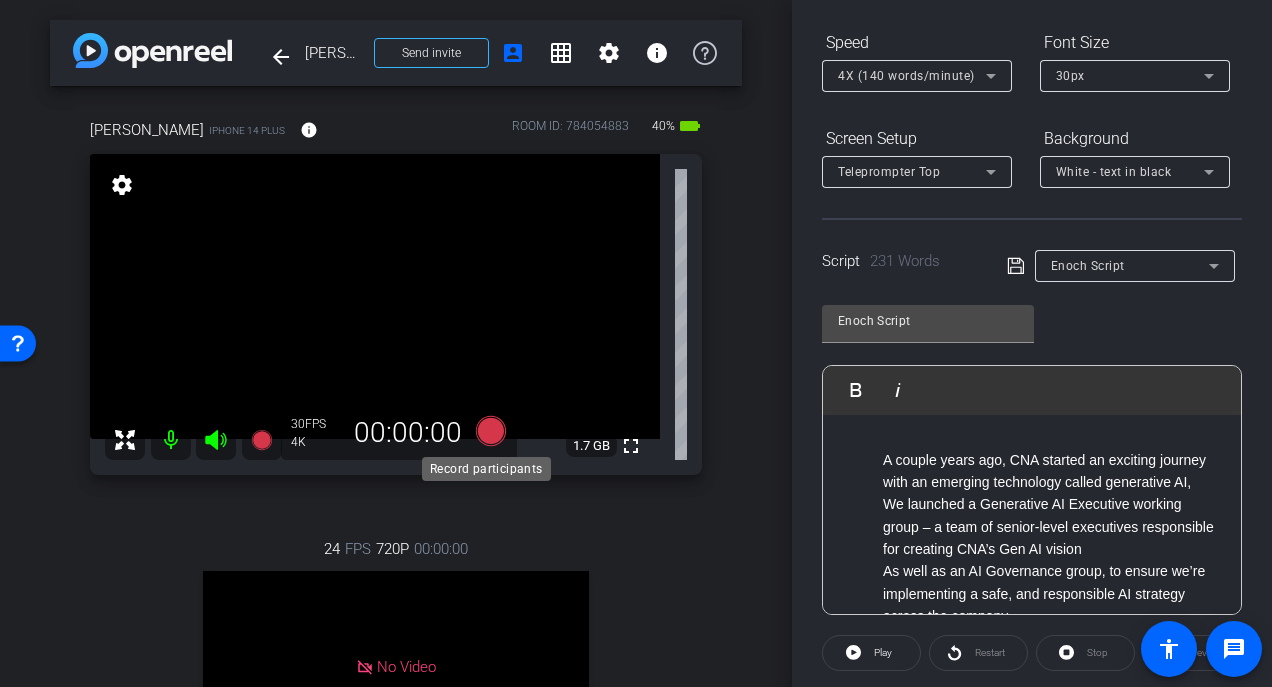 click 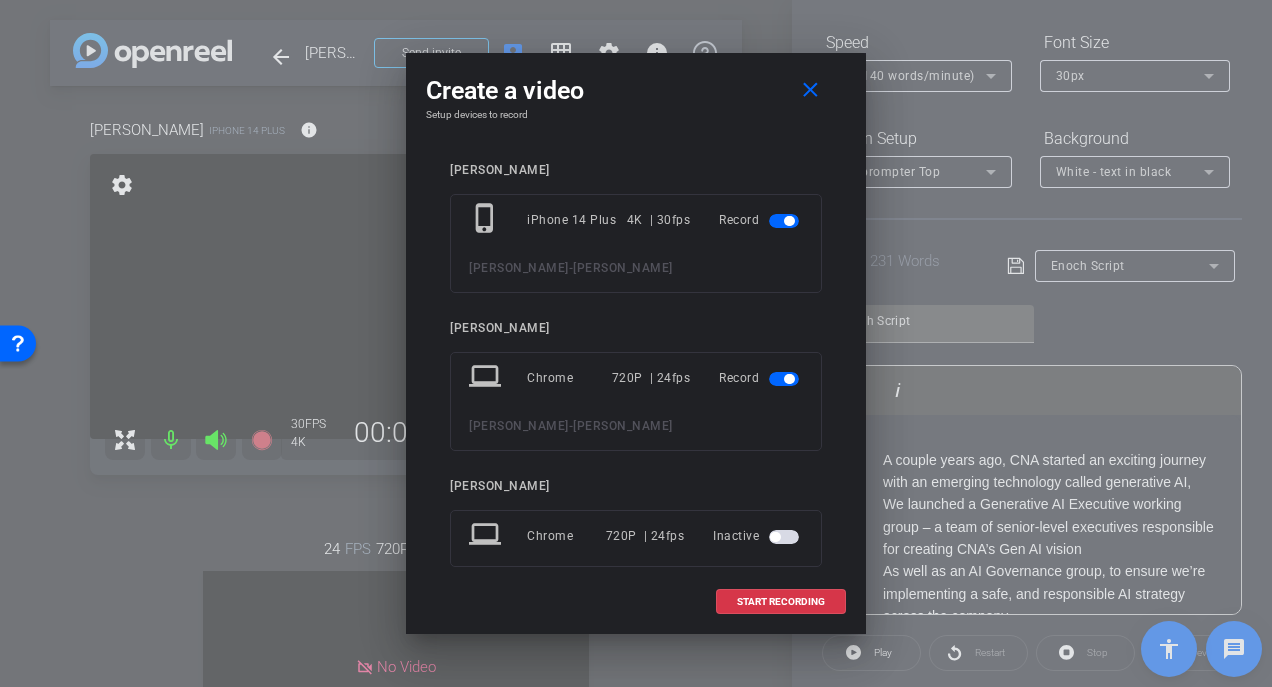 click at bounding box center [784, 379] 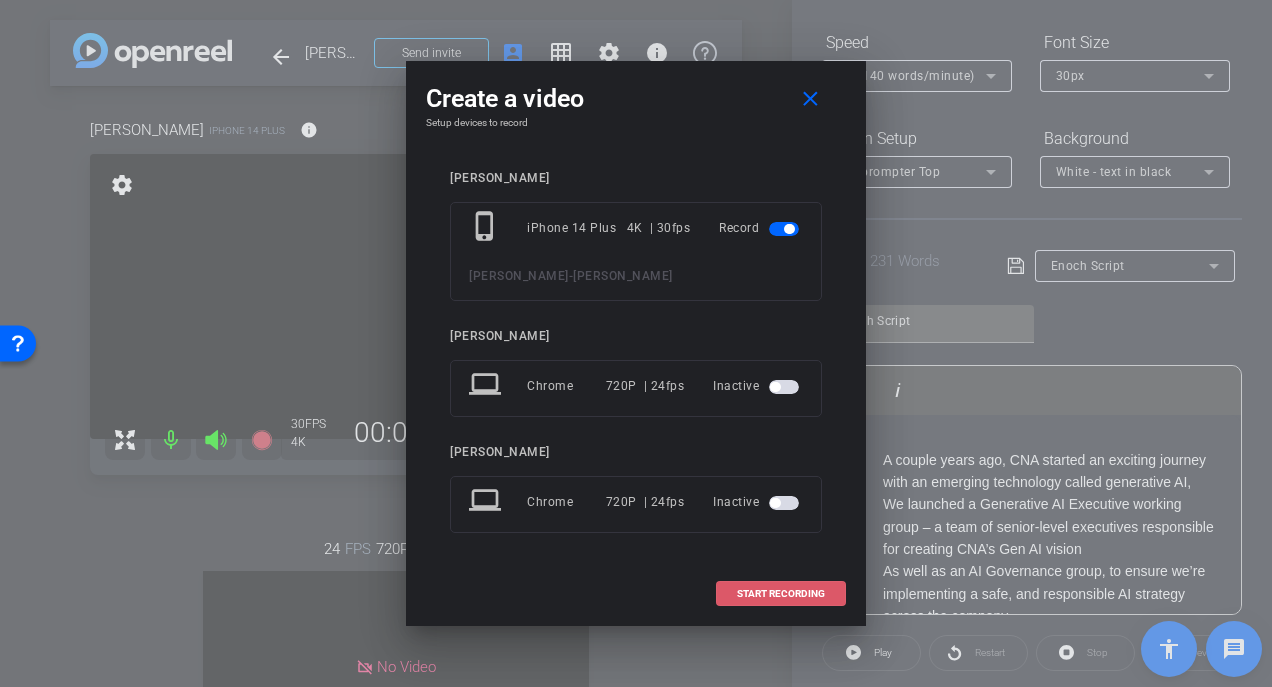 click on "START RECORDING" at bounding box center [781, 594] 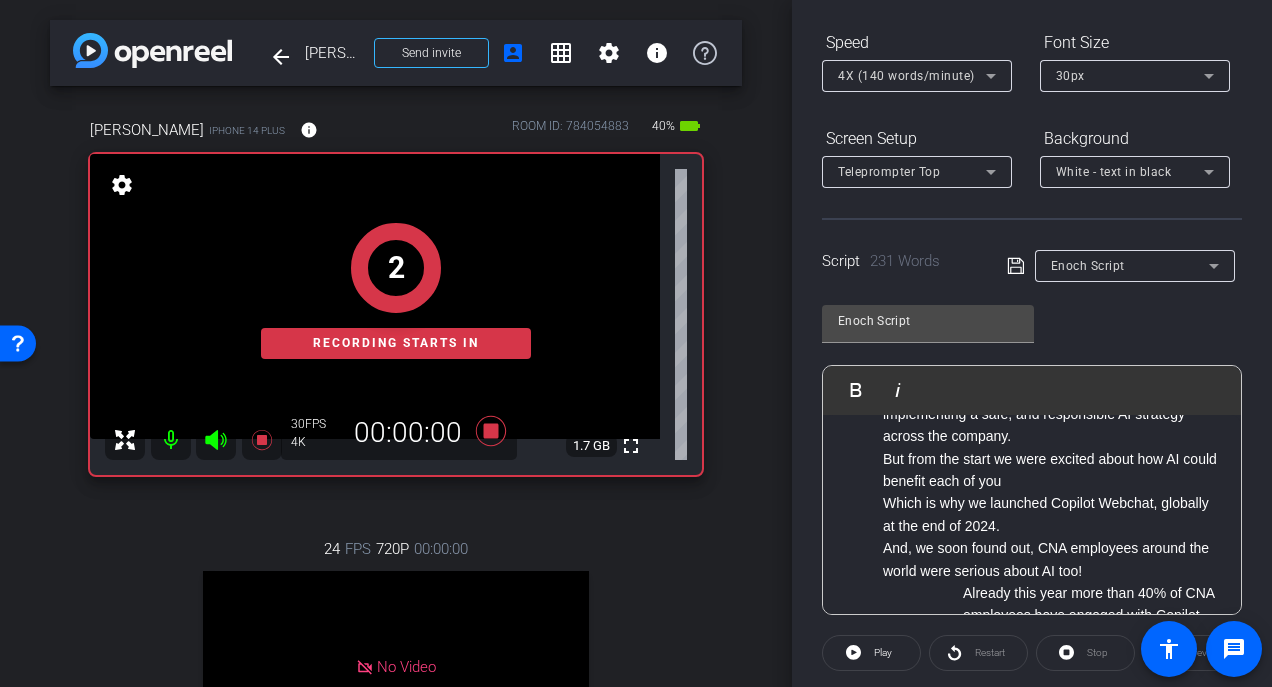 scroll, scrollTop: 200, scrollLeft: 0, axis: vertical 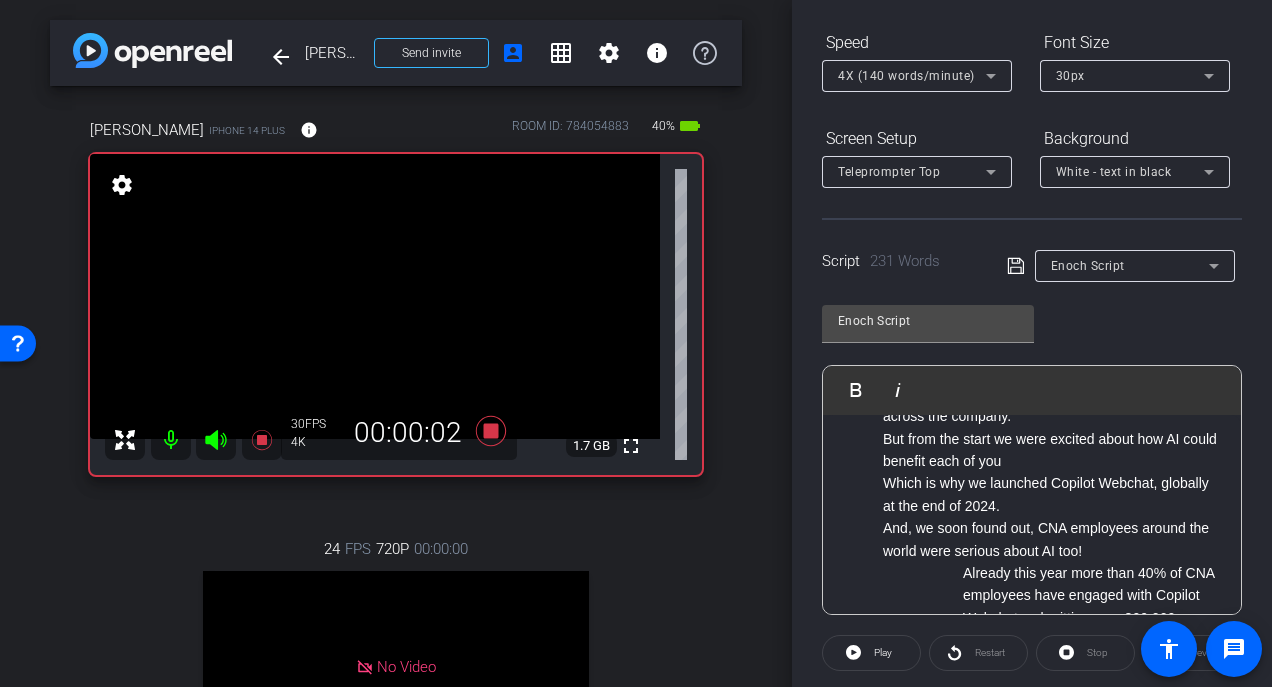 click on "Restart" 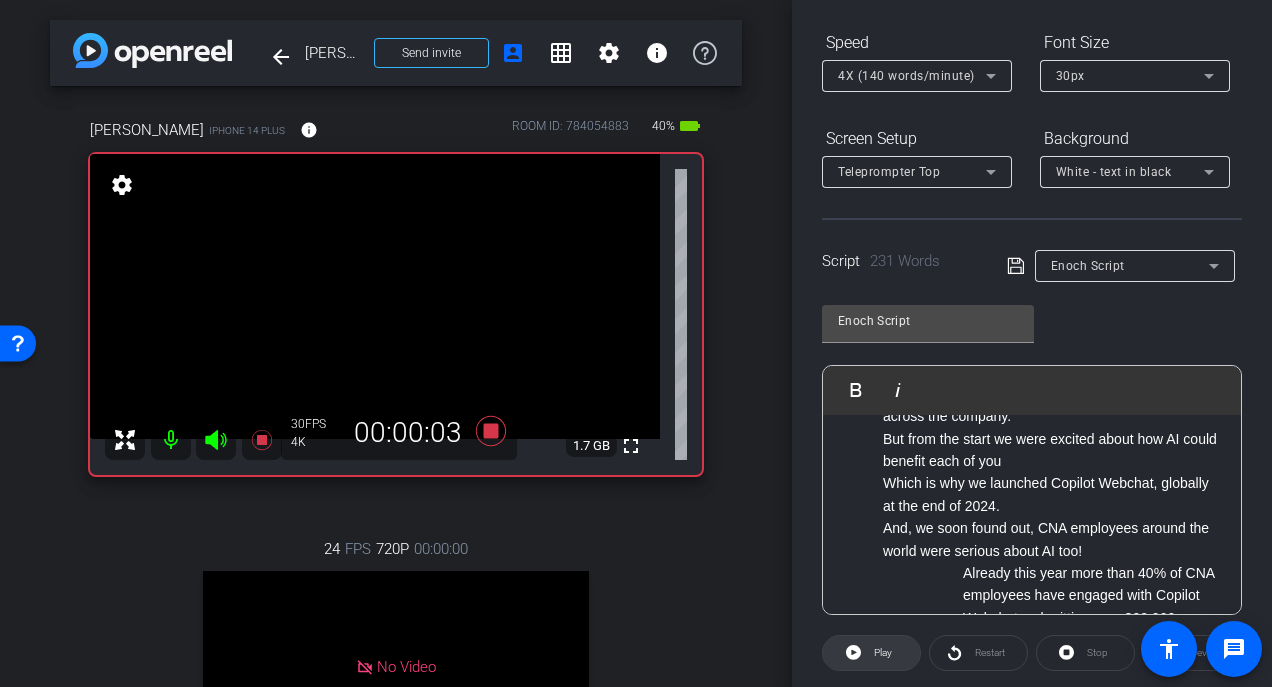 click on "Play" 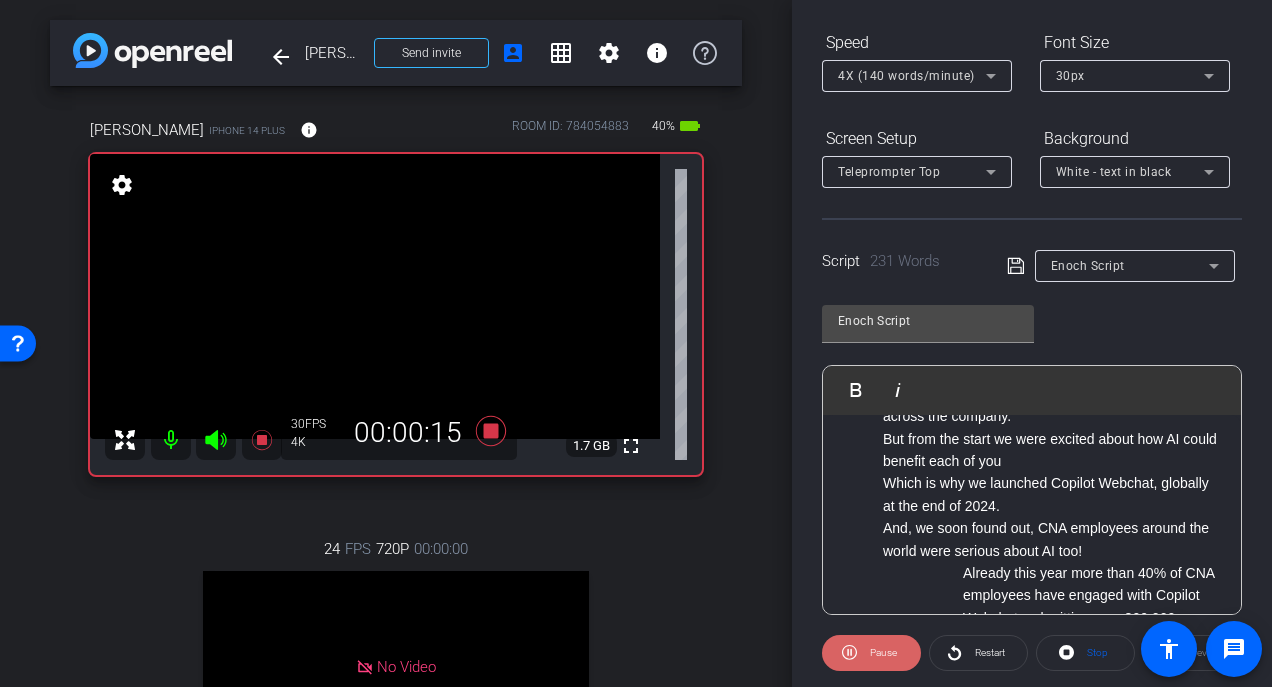 click on "Pause" 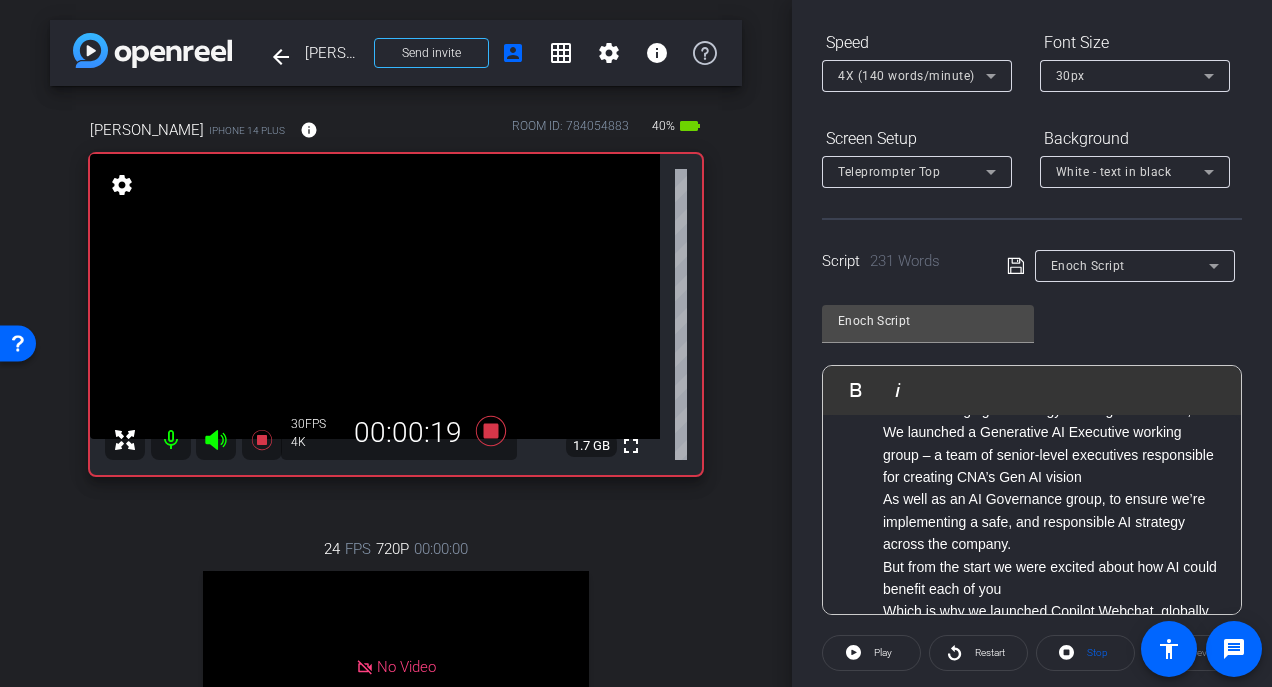 scroll, scrollTop: 0, scrollLeft: 0, axis: both 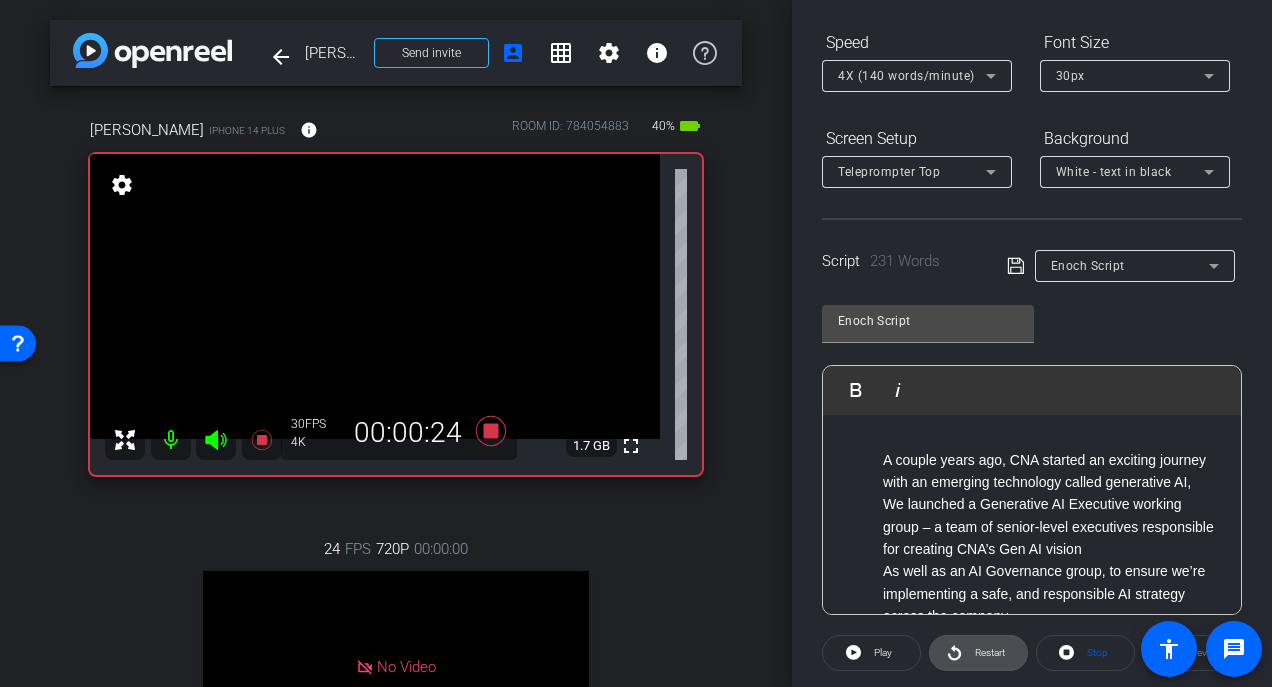 click on "Restart" 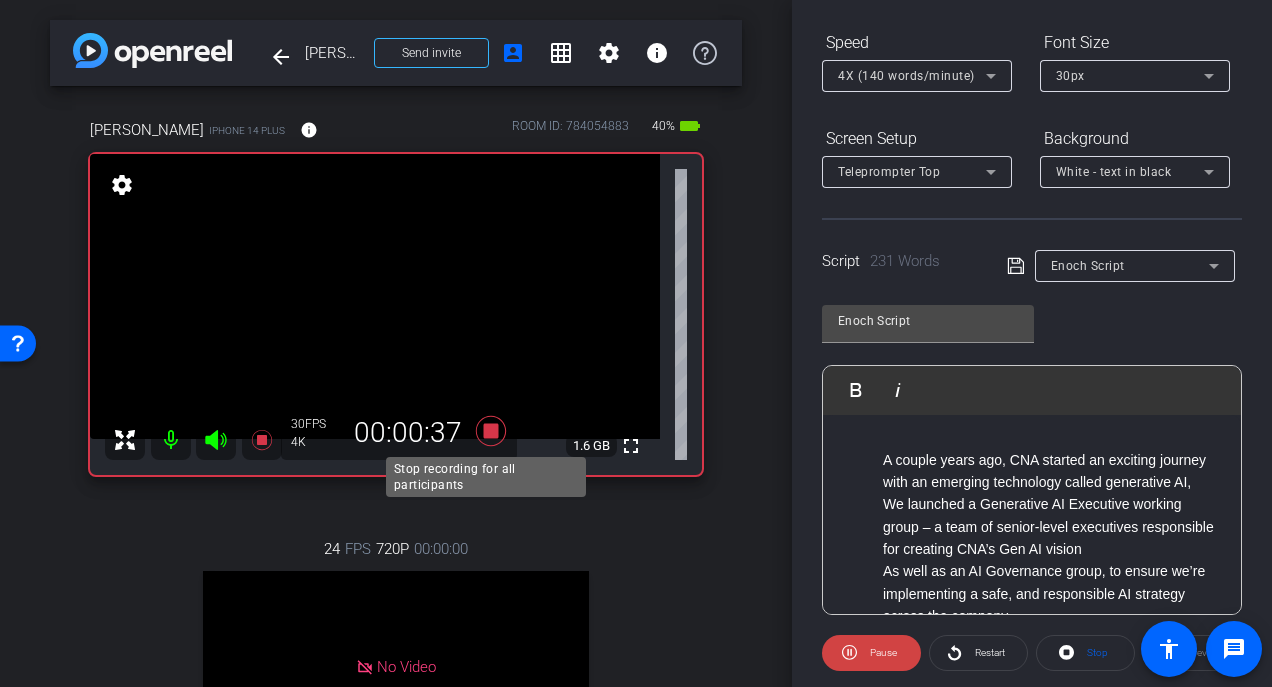 click 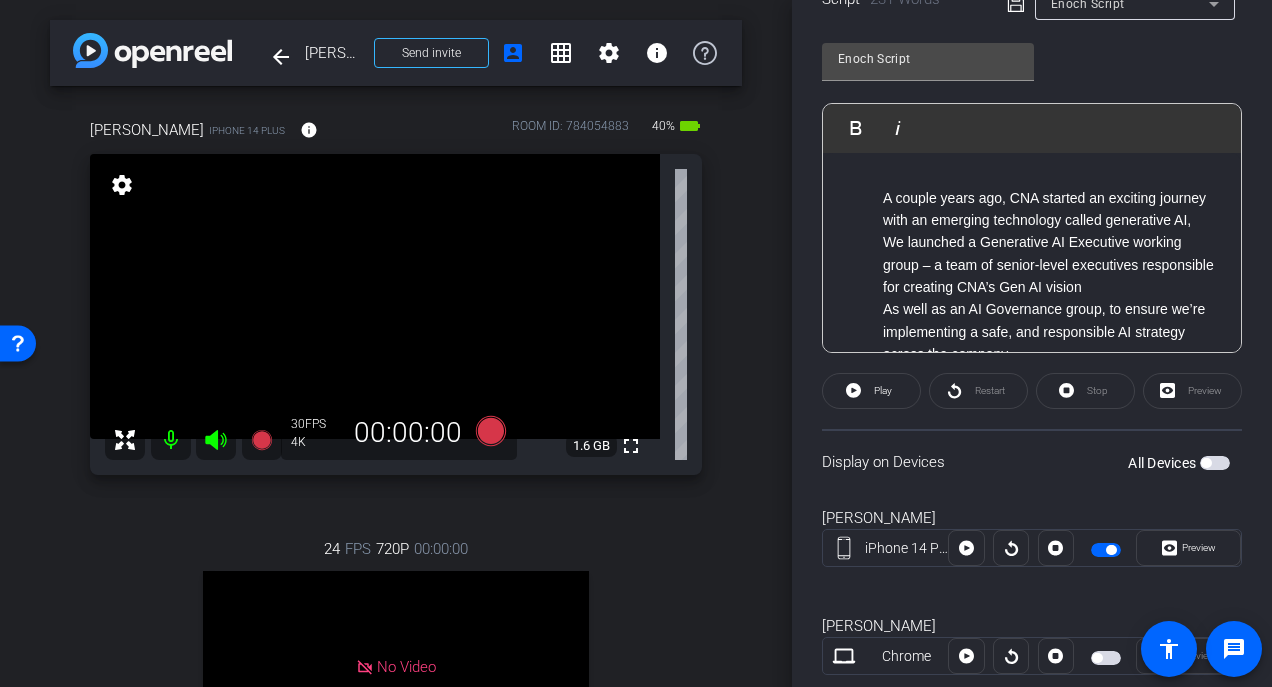 scroll, scrollTop: 511, scrollLeft: 0, axis: vertical 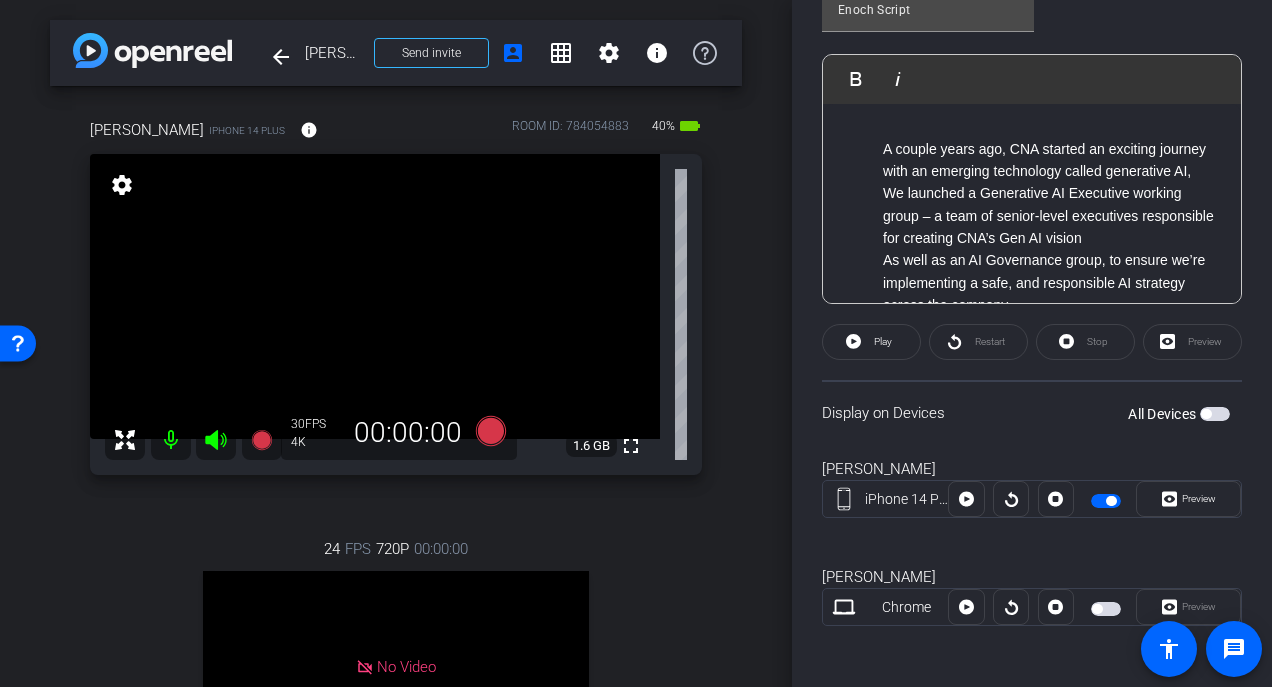 click on "Stop" 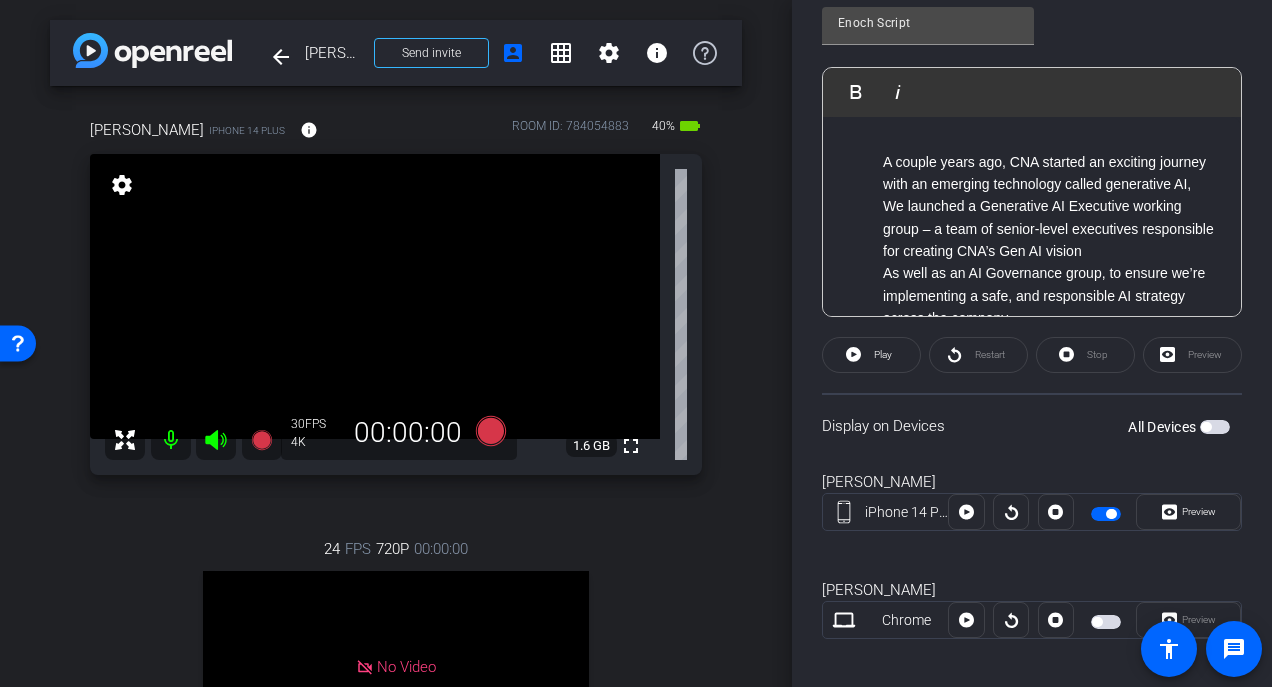 scroll, scrollTop: 511, scrollLeft: 0, axis: vertical 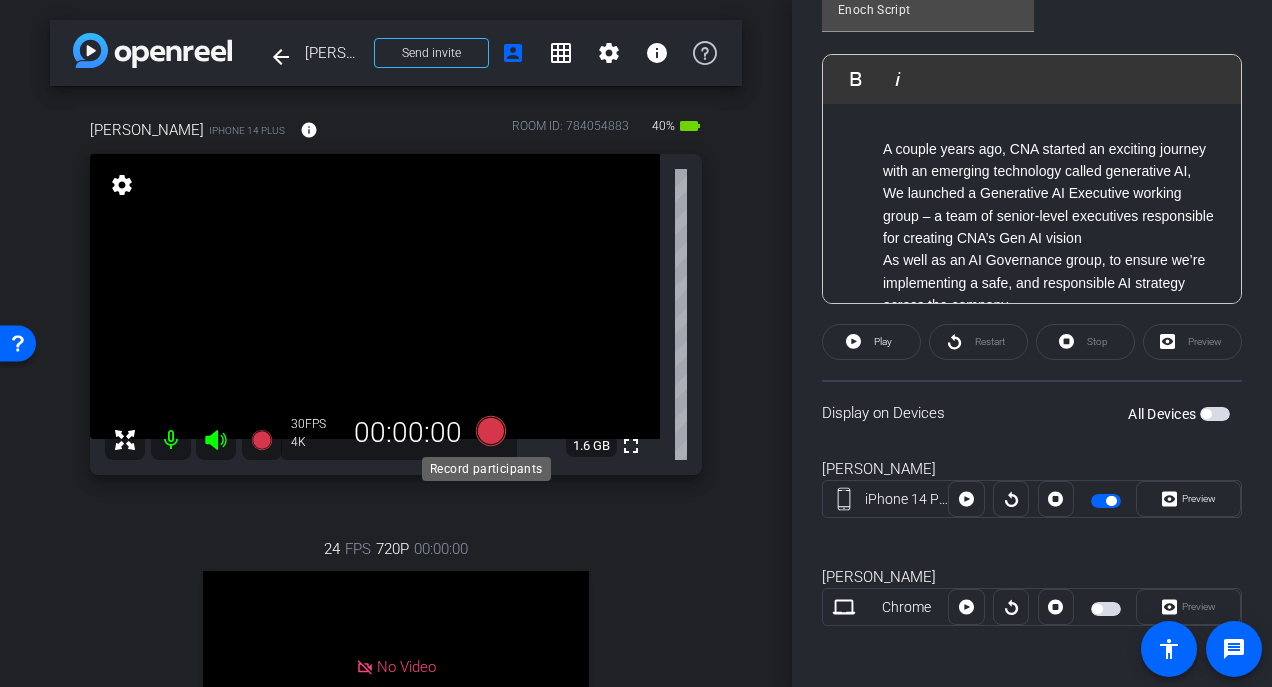 click 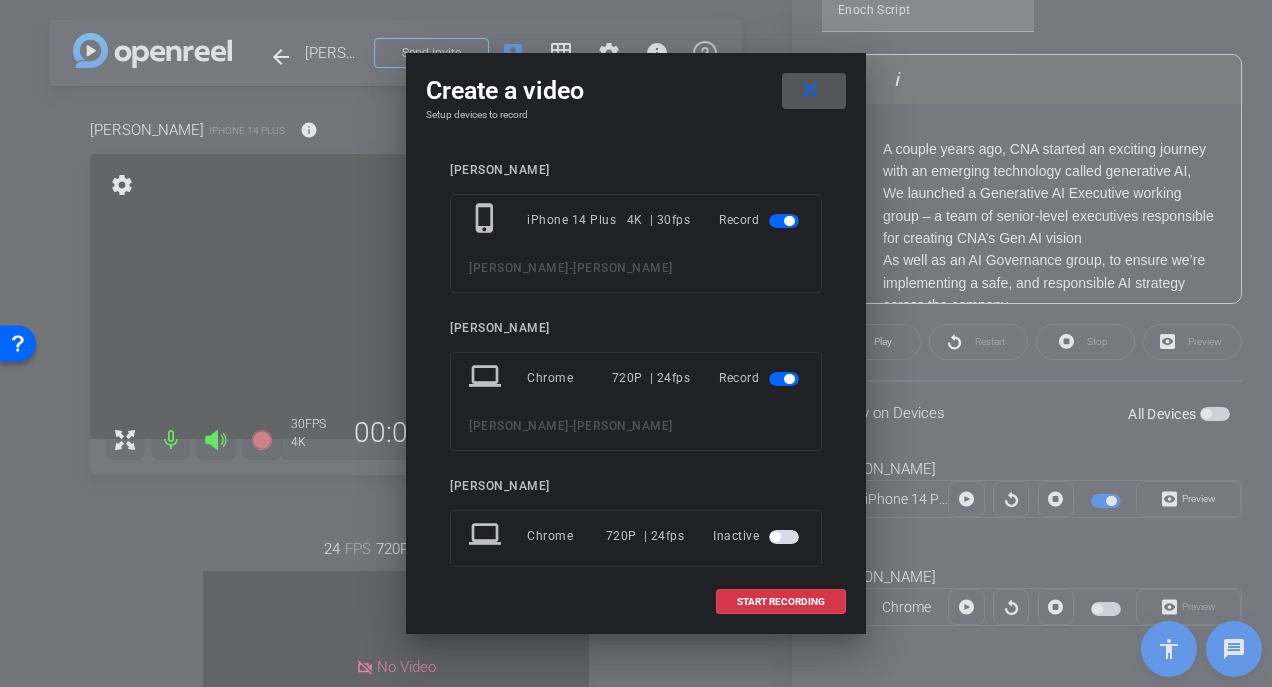 click at bounding box center [784, 379] 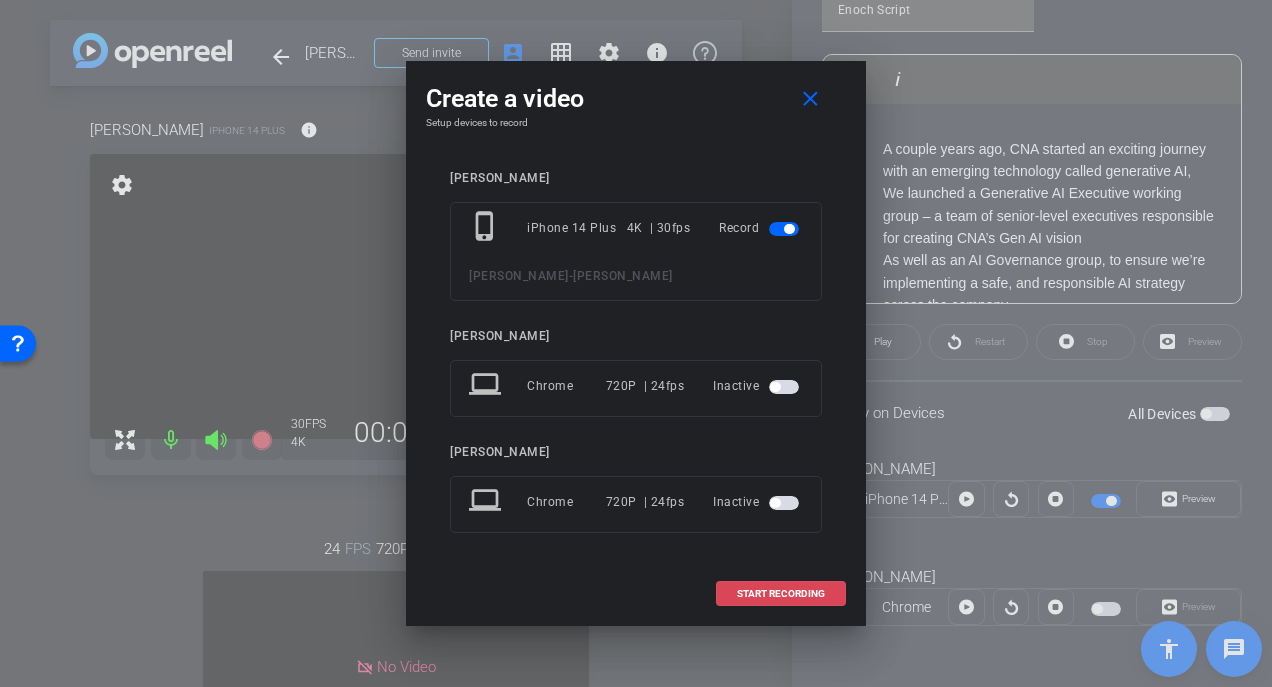 click on "START RECORDING" at bounding box center (781, 594) 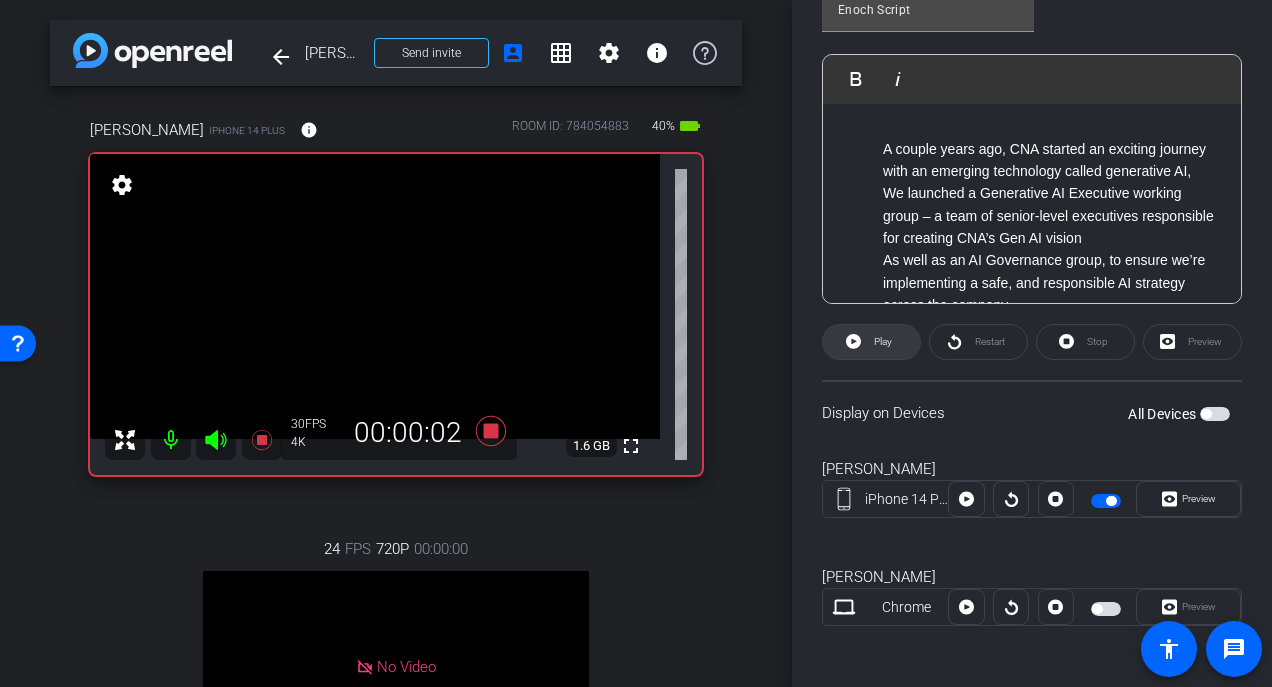 click on "Play" 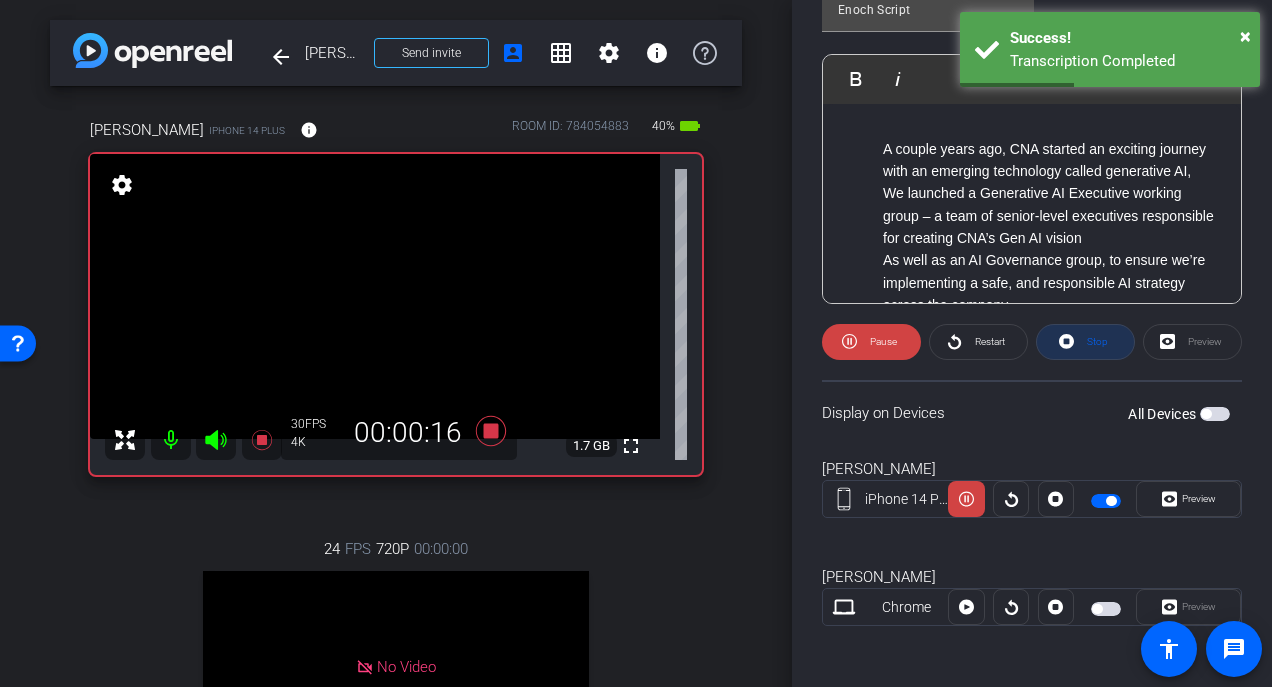 click 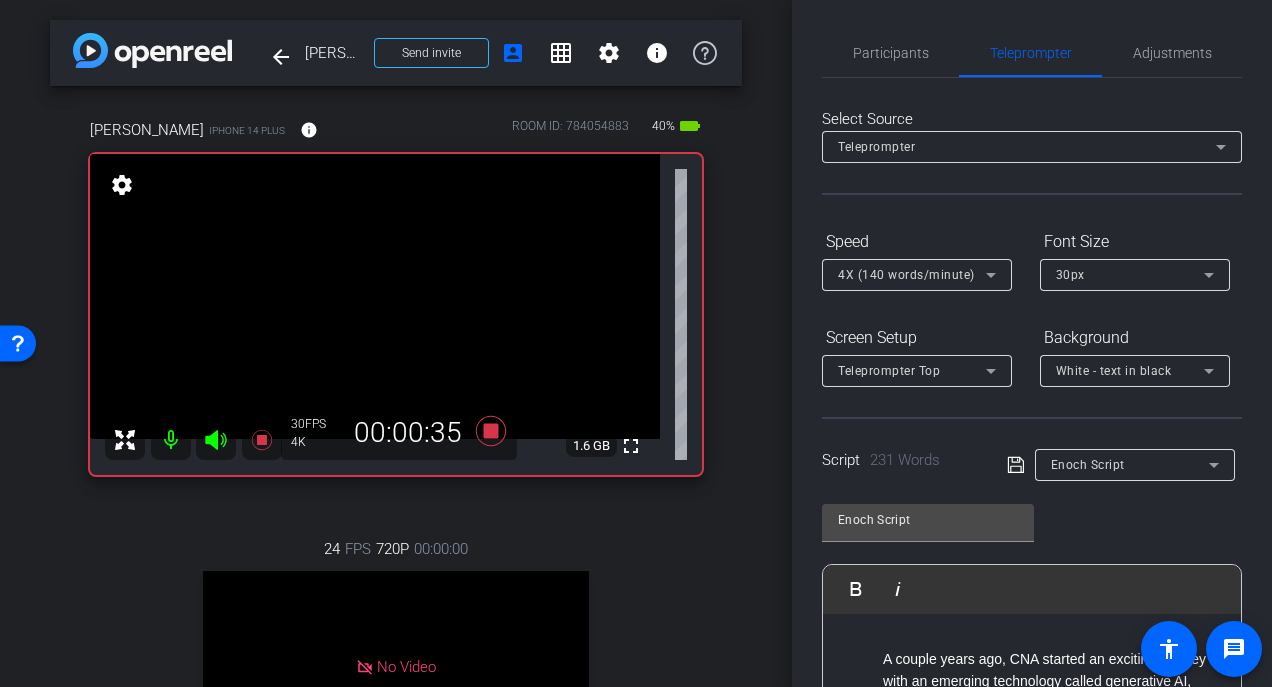 scroll, scrollTop: 0, scrollLeft: 0, axis: both 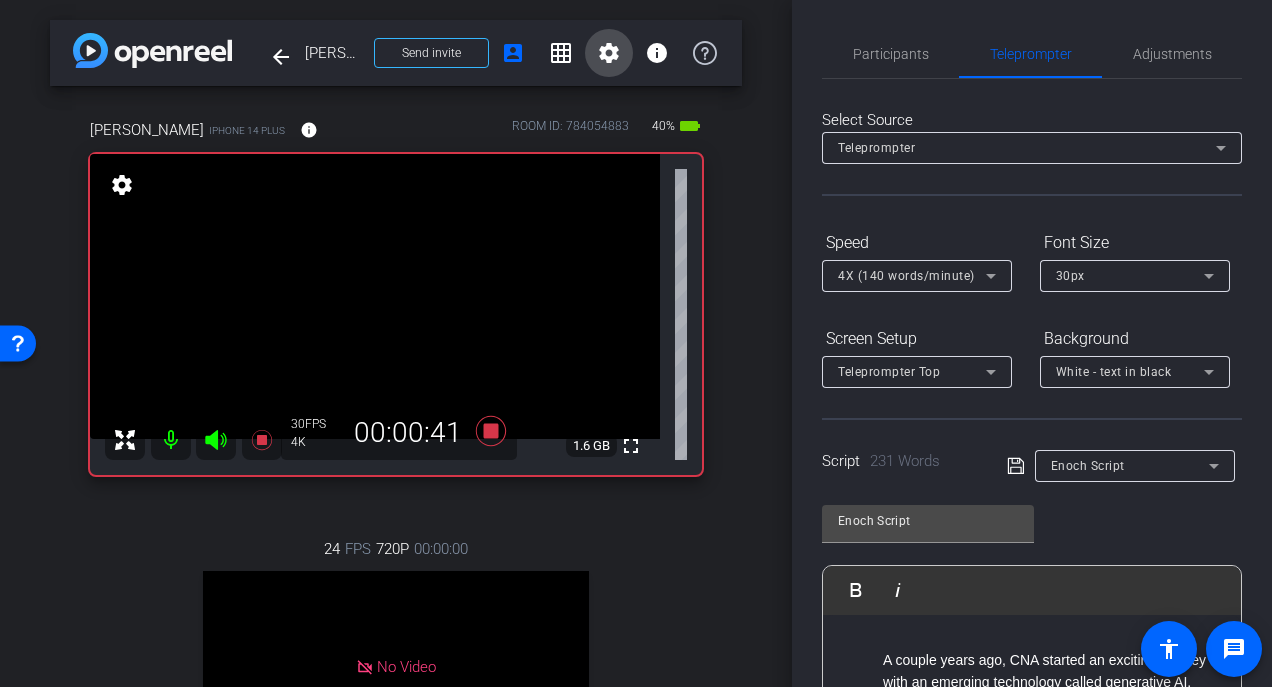 click on "settings" at bounding box center [609, 53] 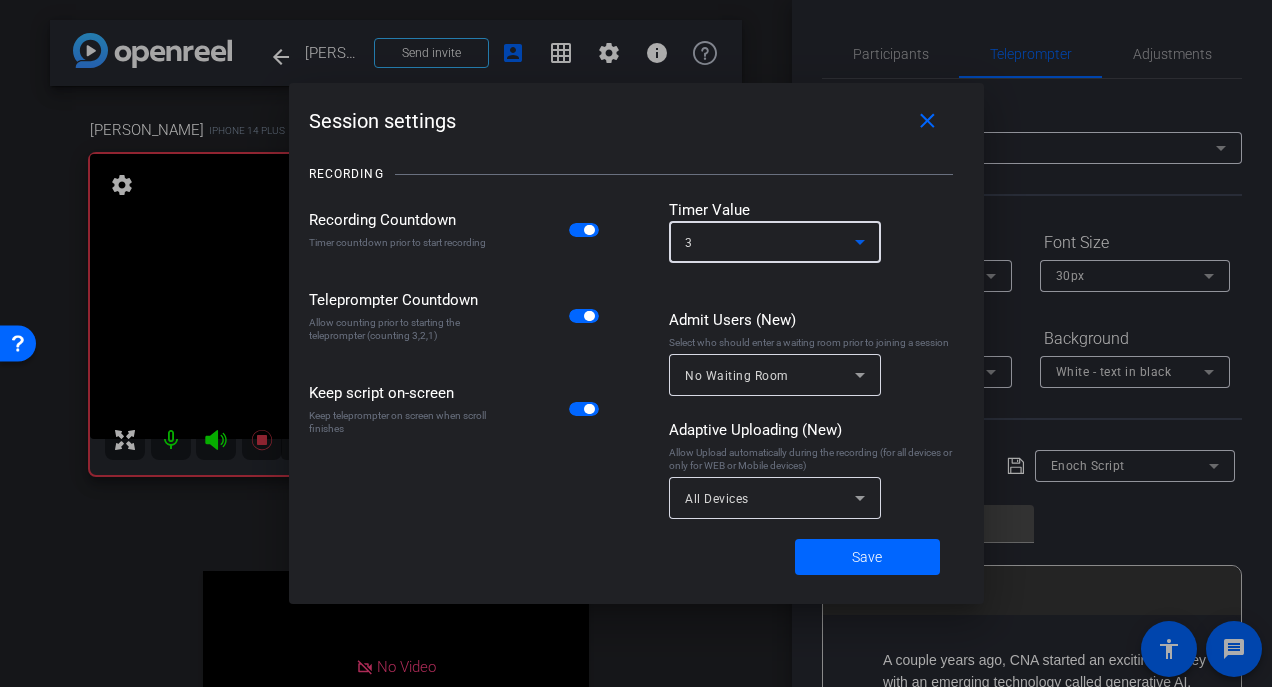 click 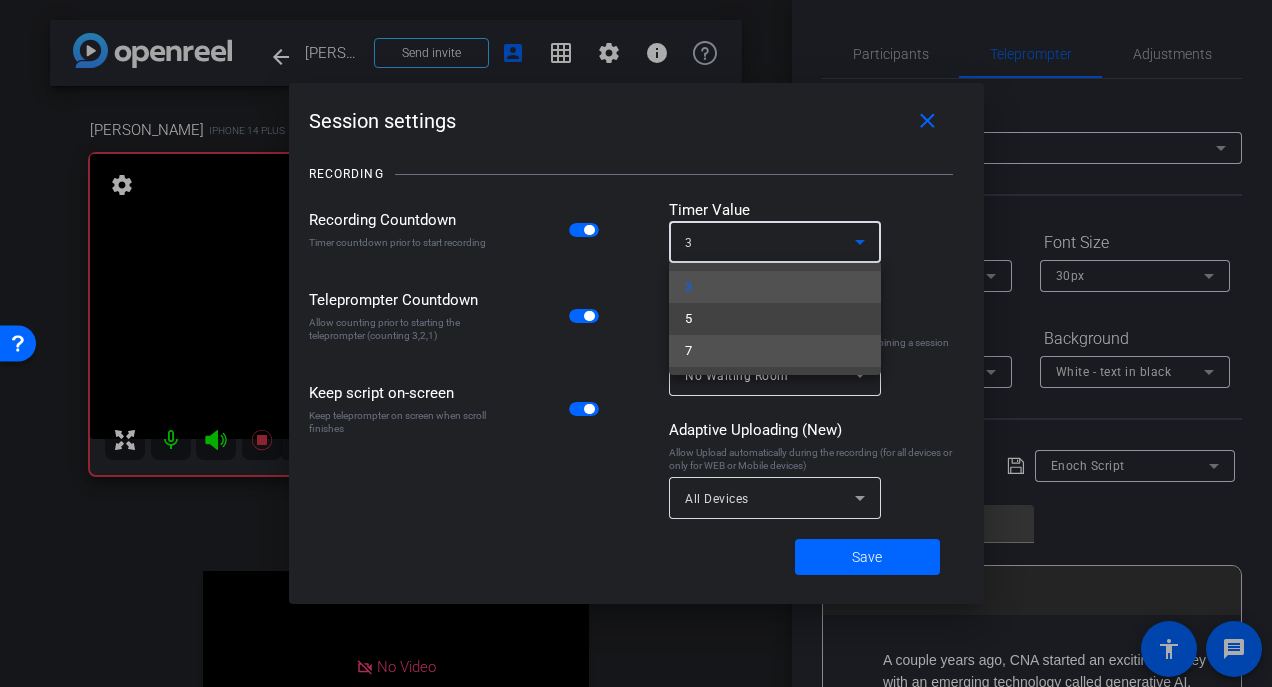 click on "7" at bounding box center [775, 351] 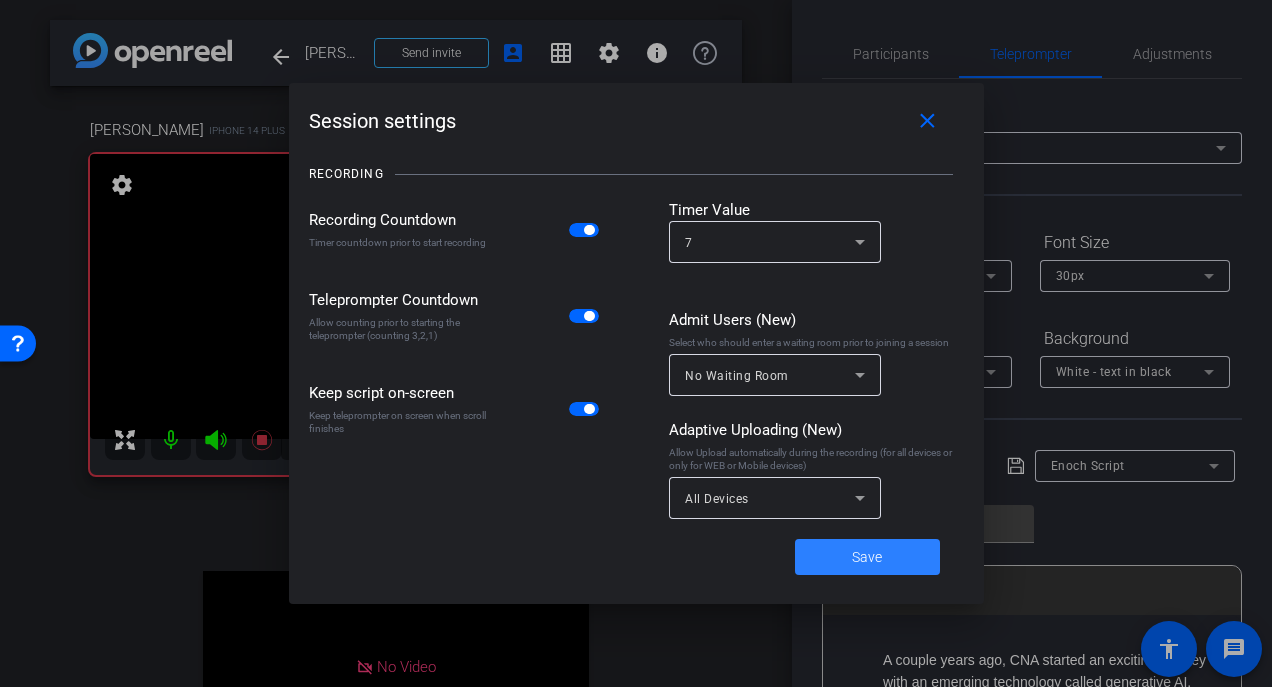 click at bounding box center (867, 557) 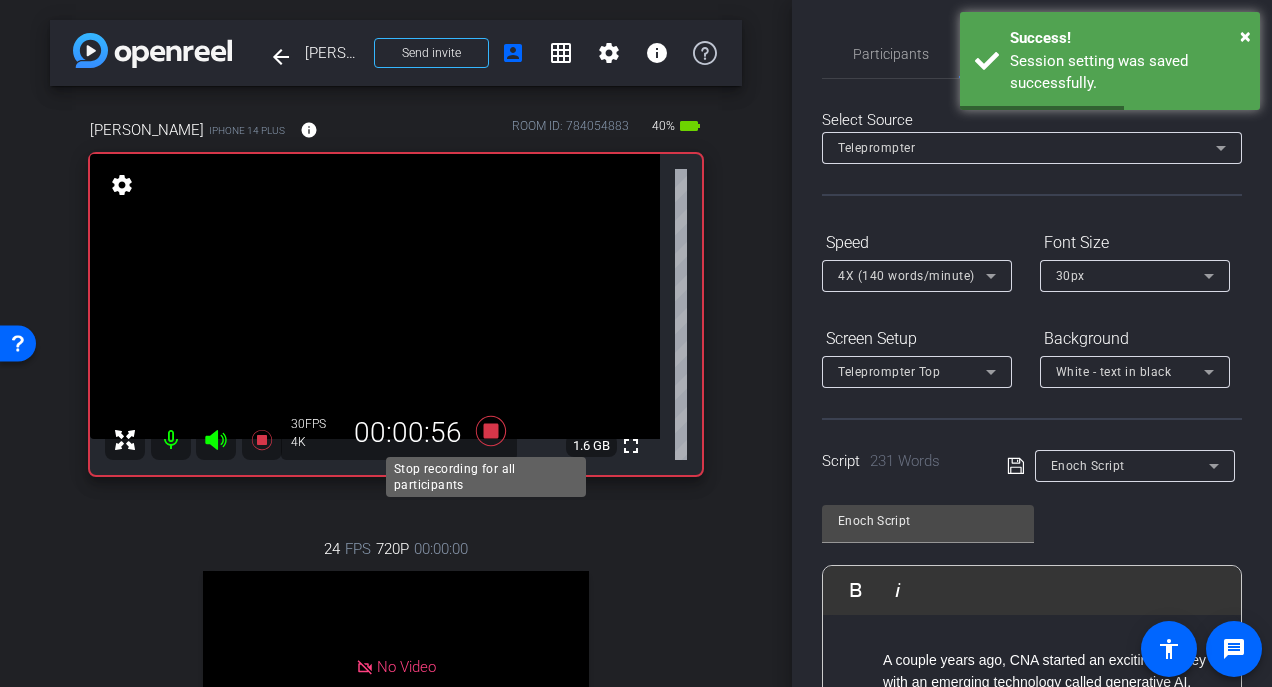 click 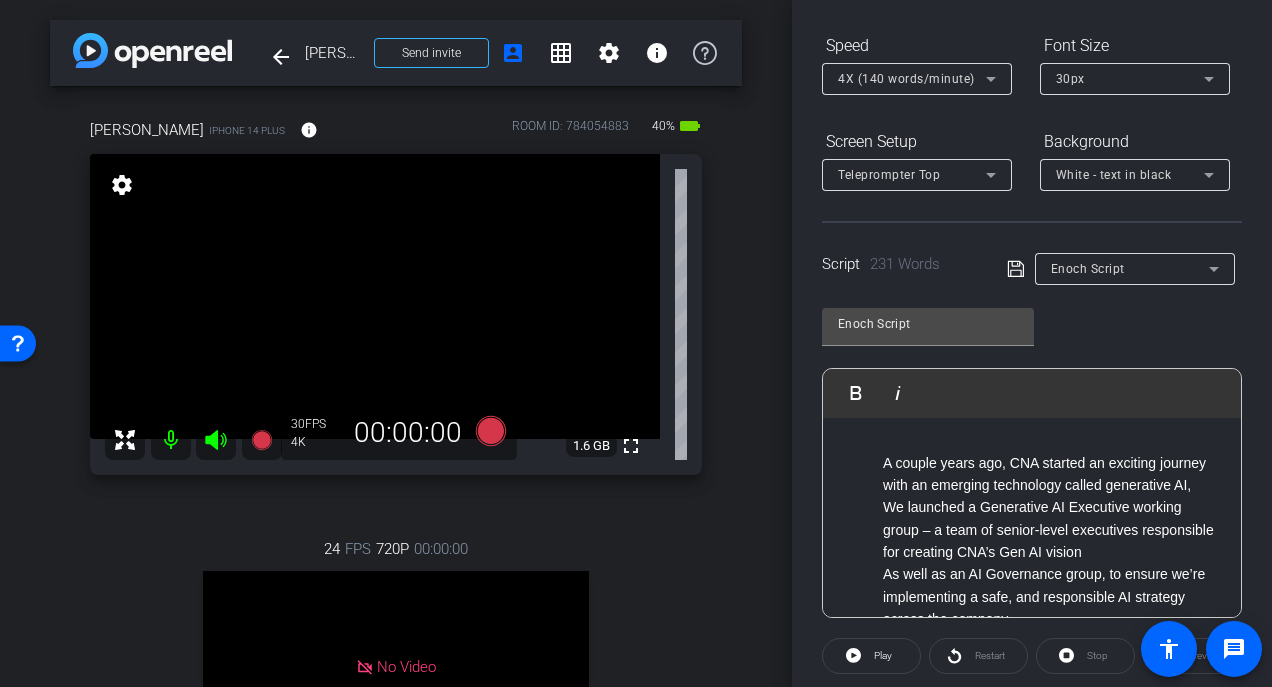 scroll, scrollTop: 200, scrollLeft: 0, axis: vertical 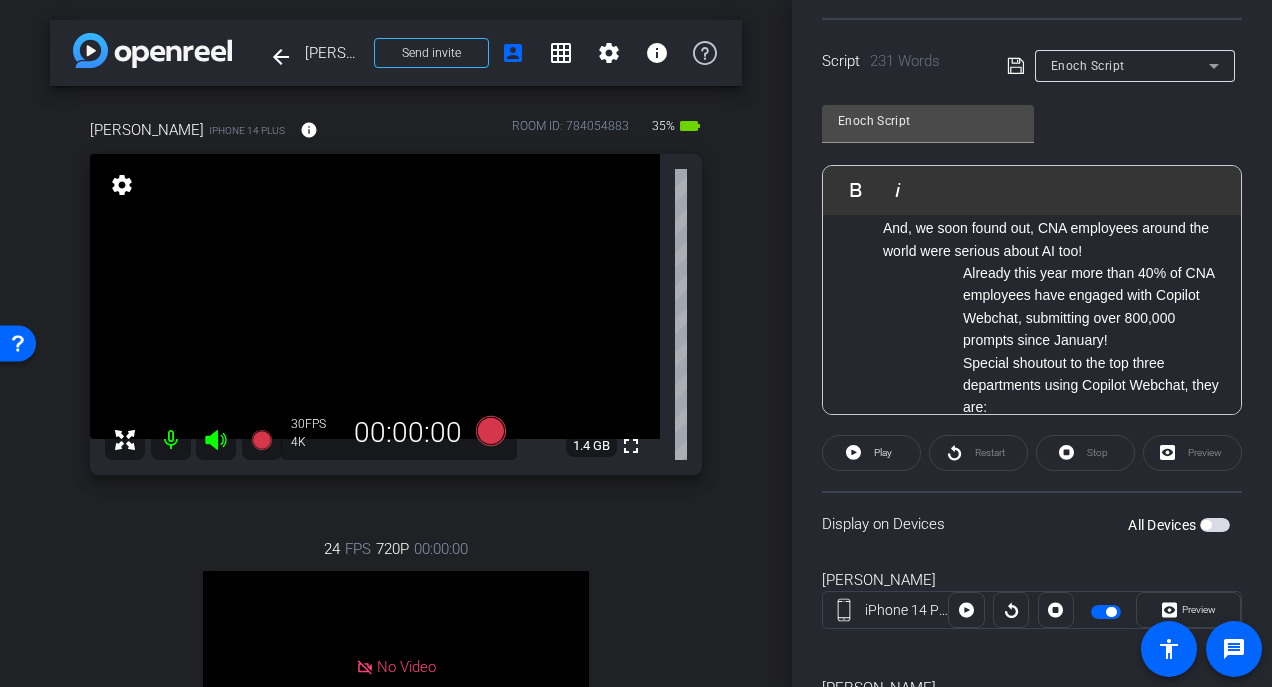 click at bounding box center [1106, 612] 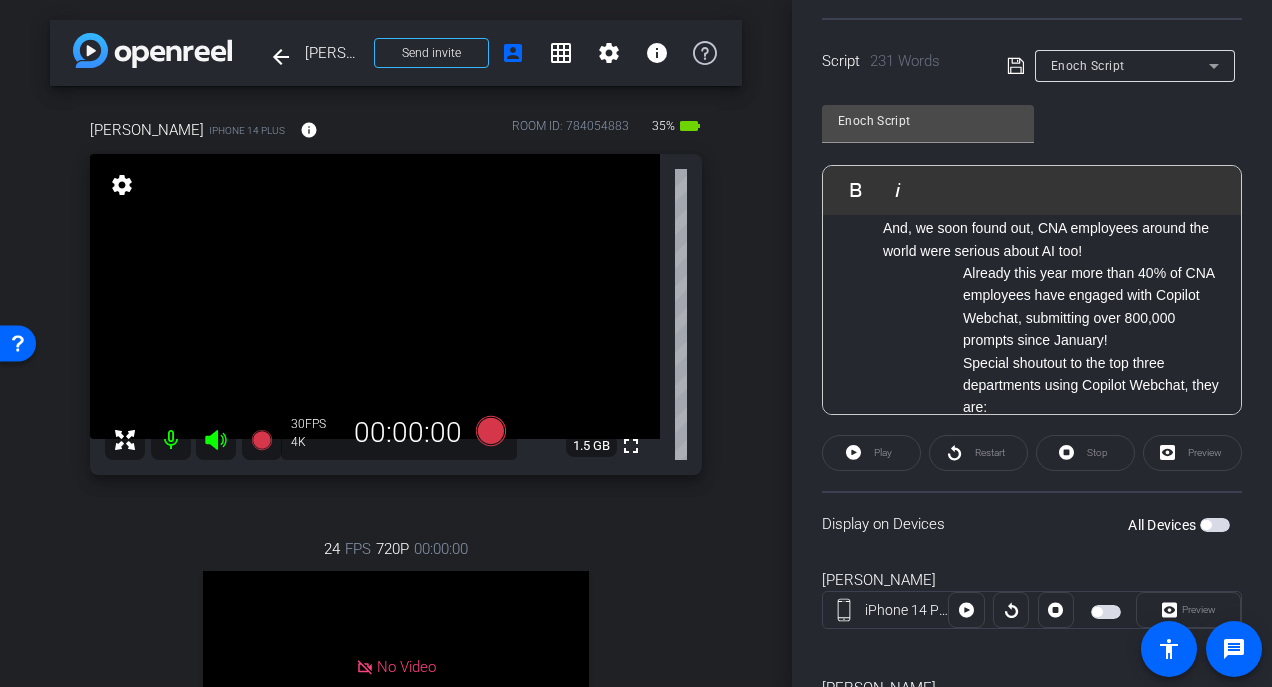 click at bounding box center [1106, 612] 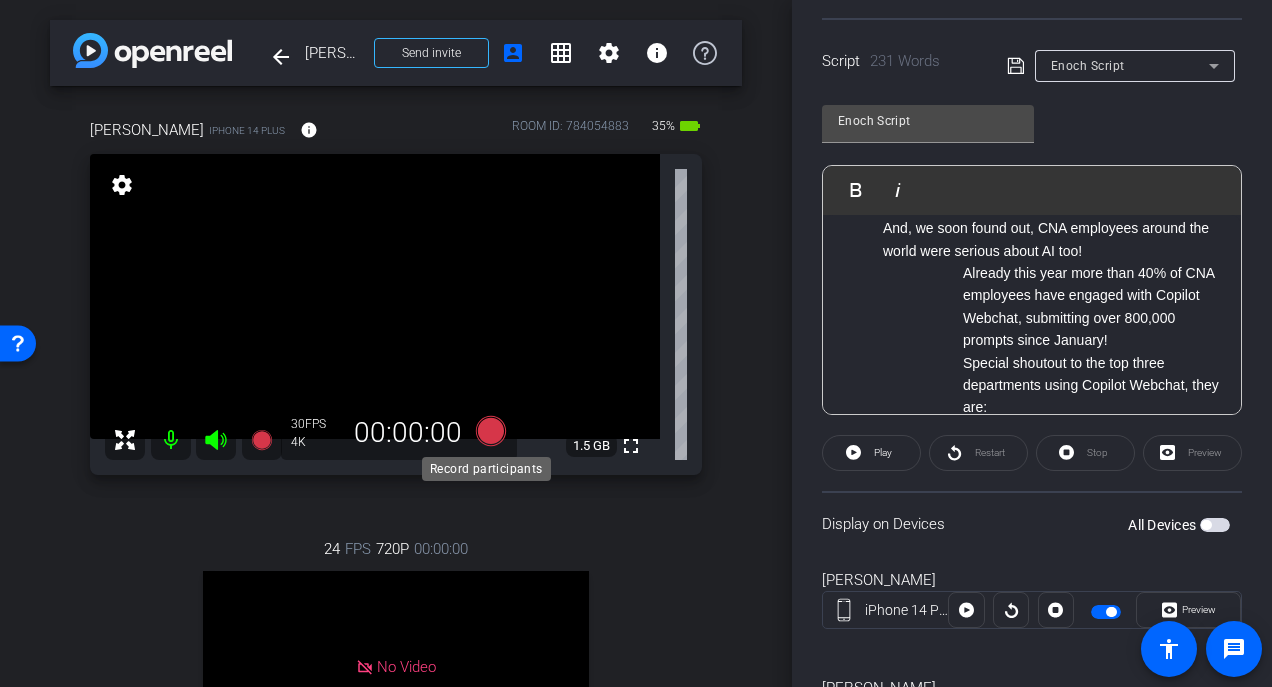 click 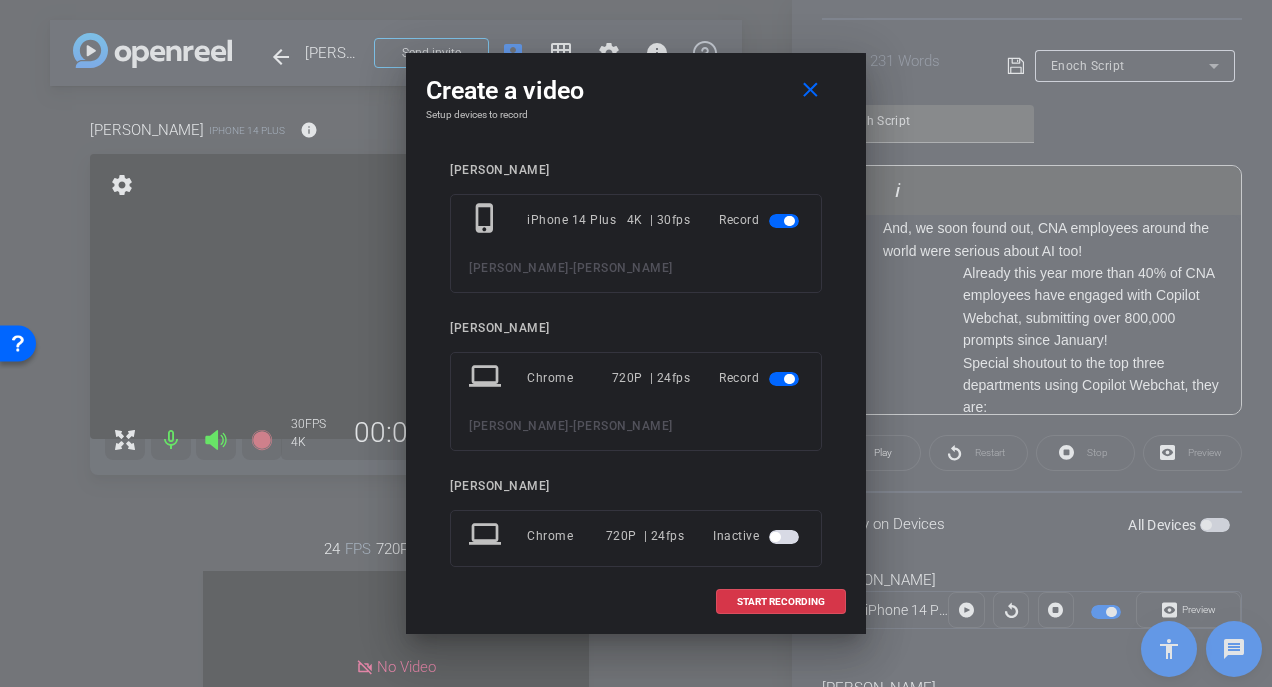 click at bounding box center [784, 379] 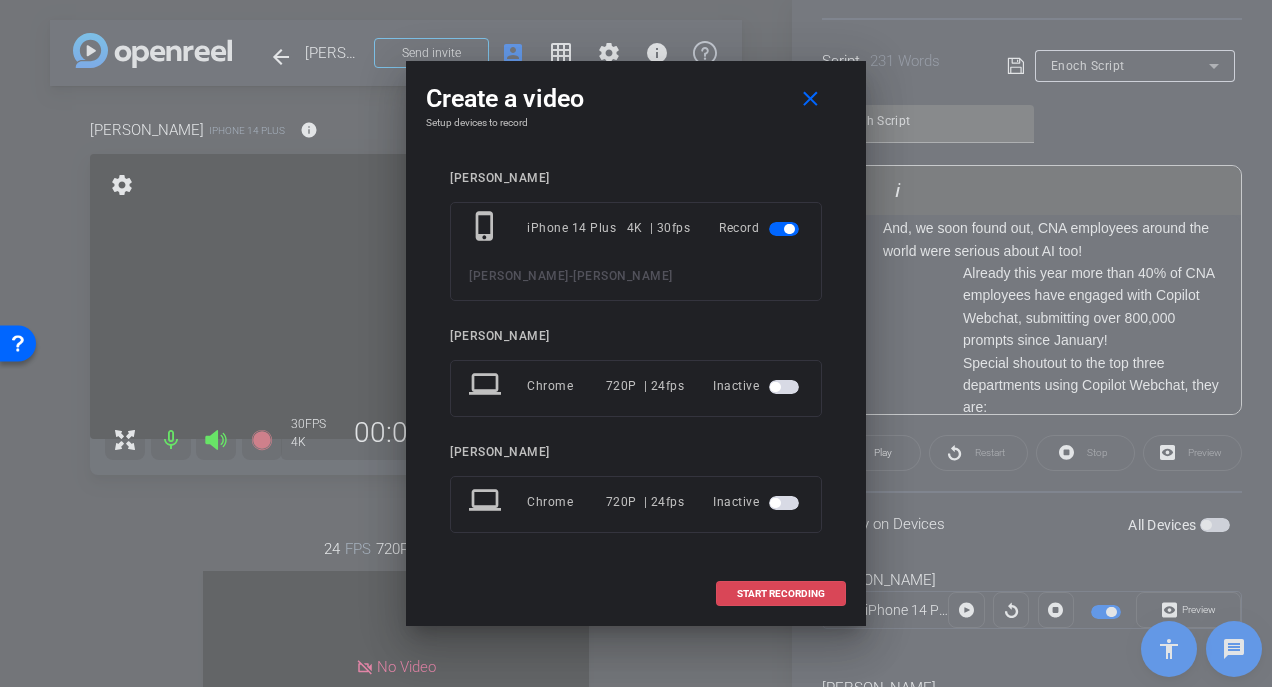 click on "START RECORDING" at bounding box center [781, 594] 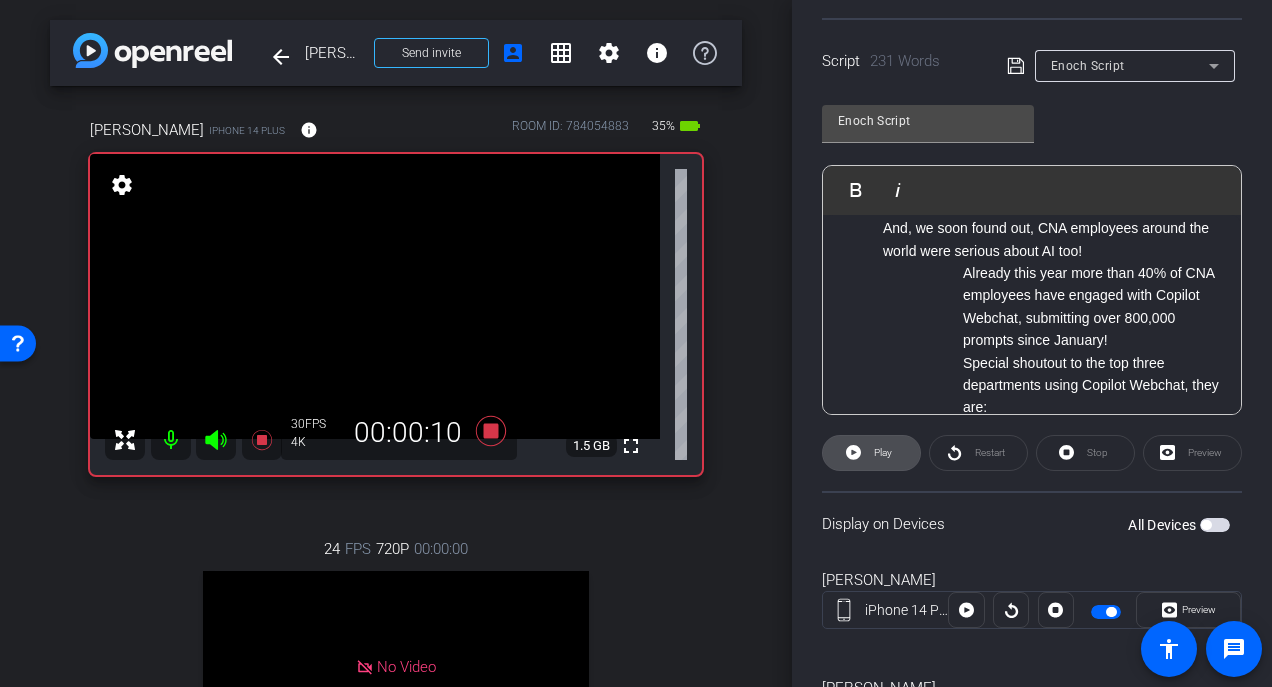 click on "Play" 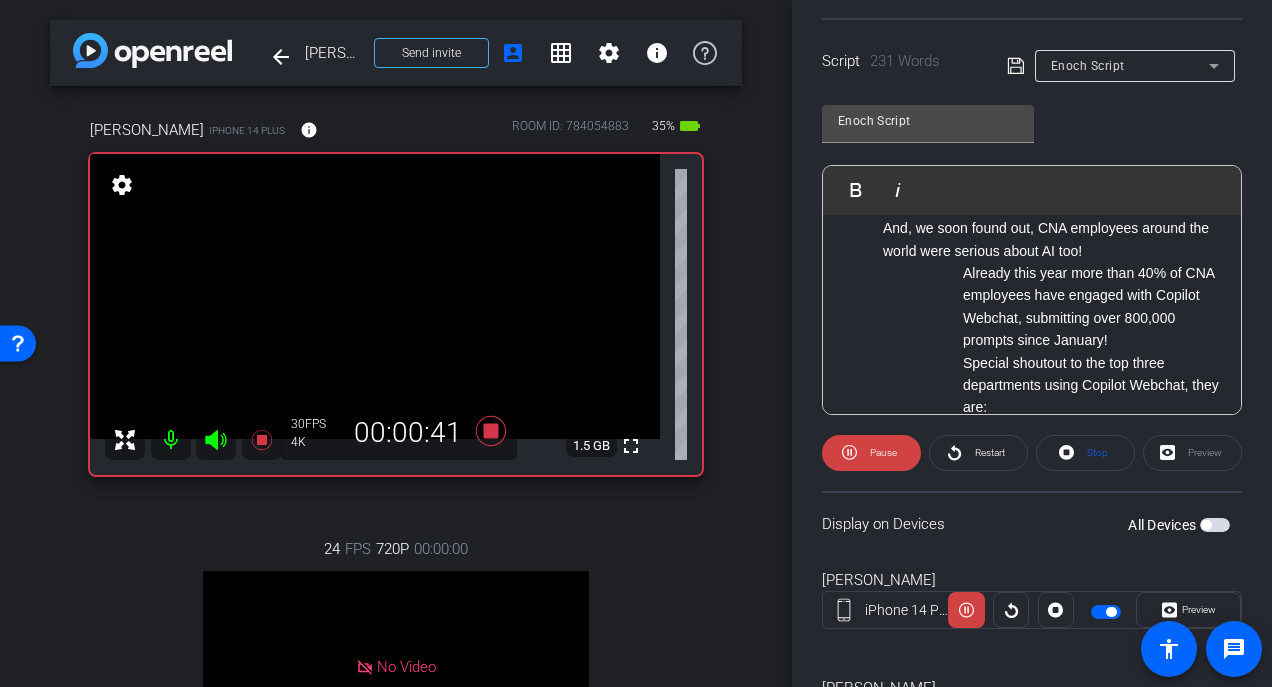 scroll, scrollTop: 0, scrollLeft: 0, axis: both 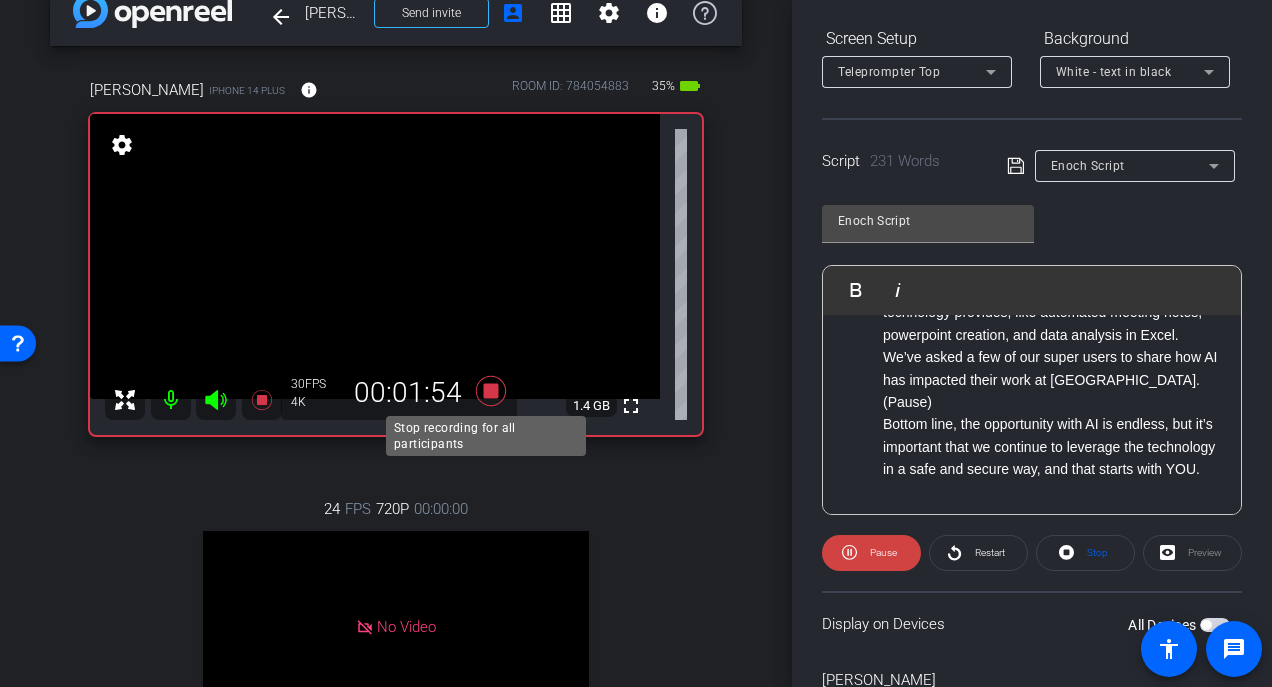 click 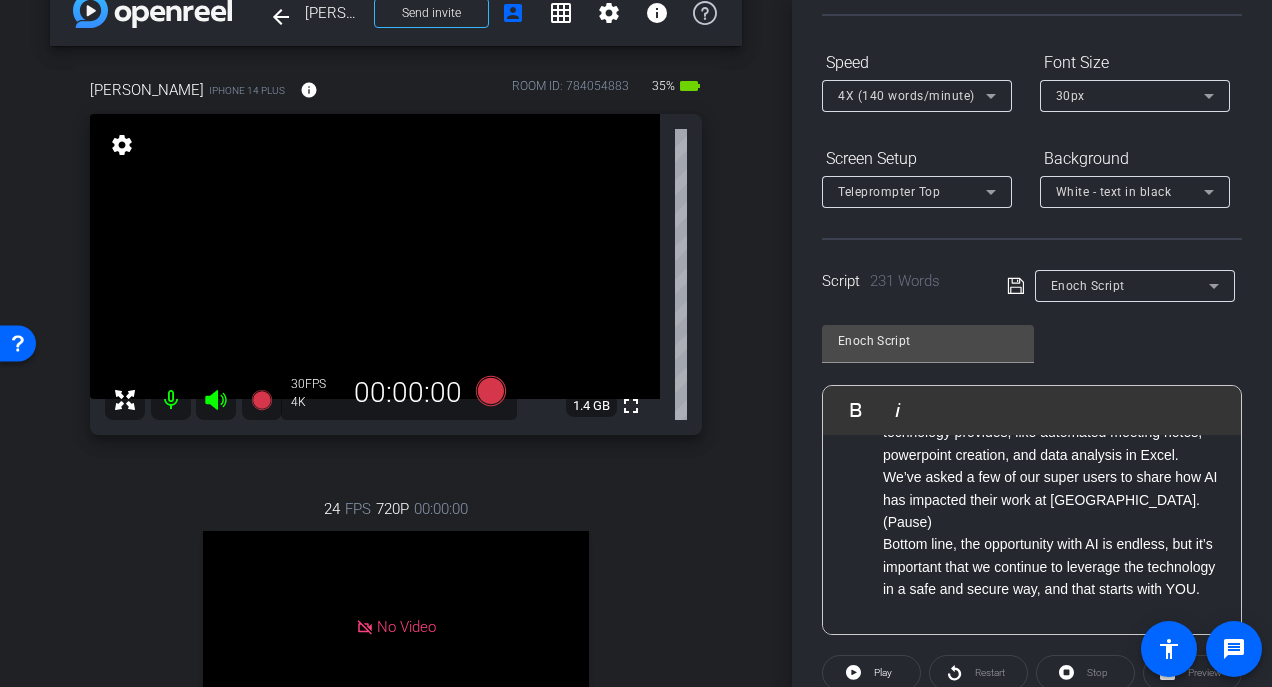 scroll, scrollTop: 200, scrollLeft: 0, axis: vertical 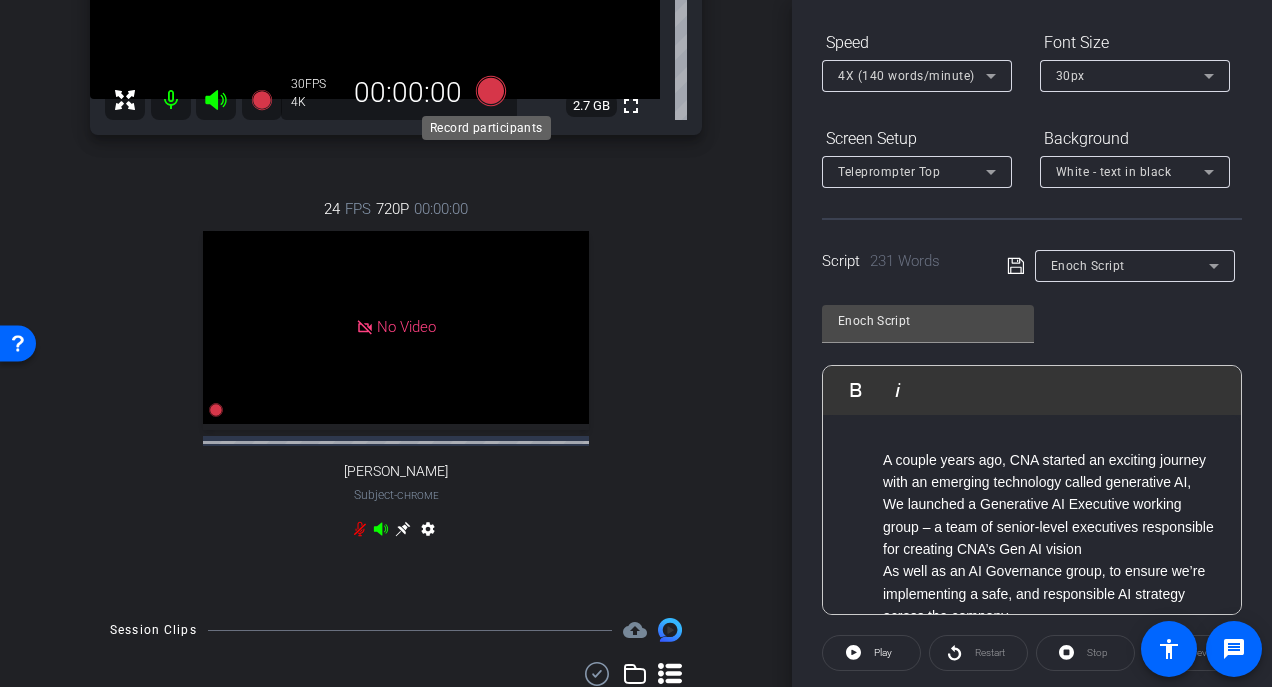 click 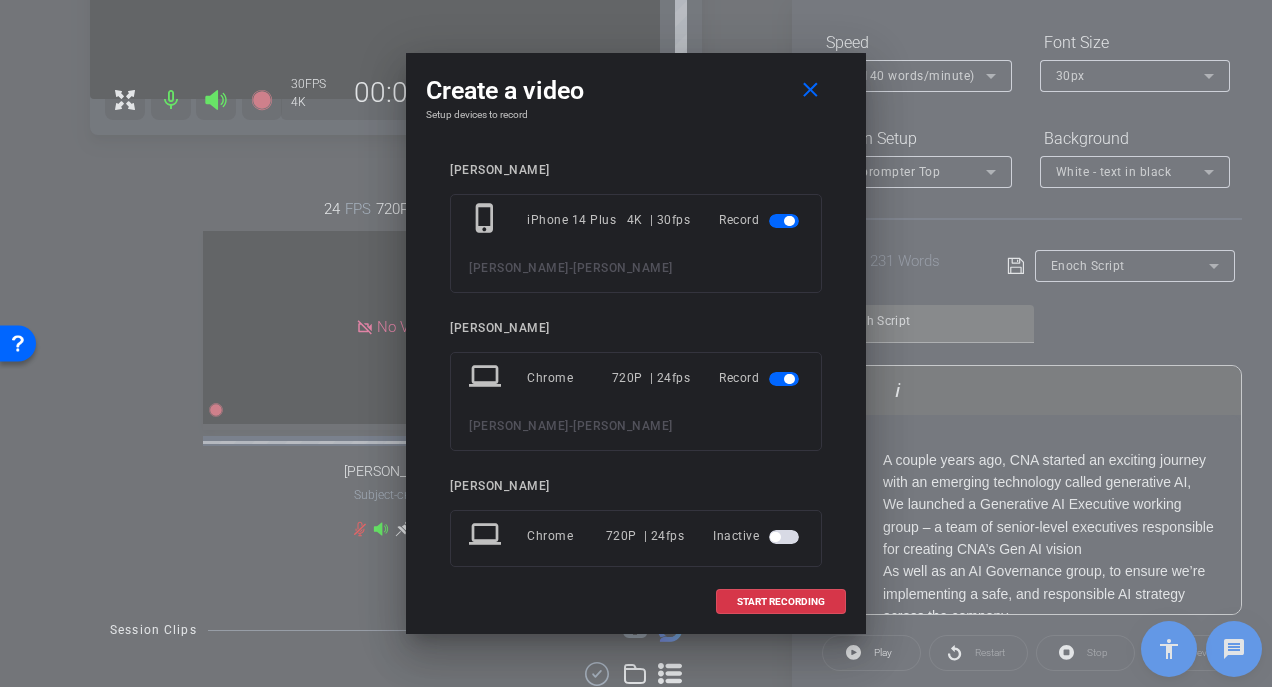 click at bounding box center (784, 379) 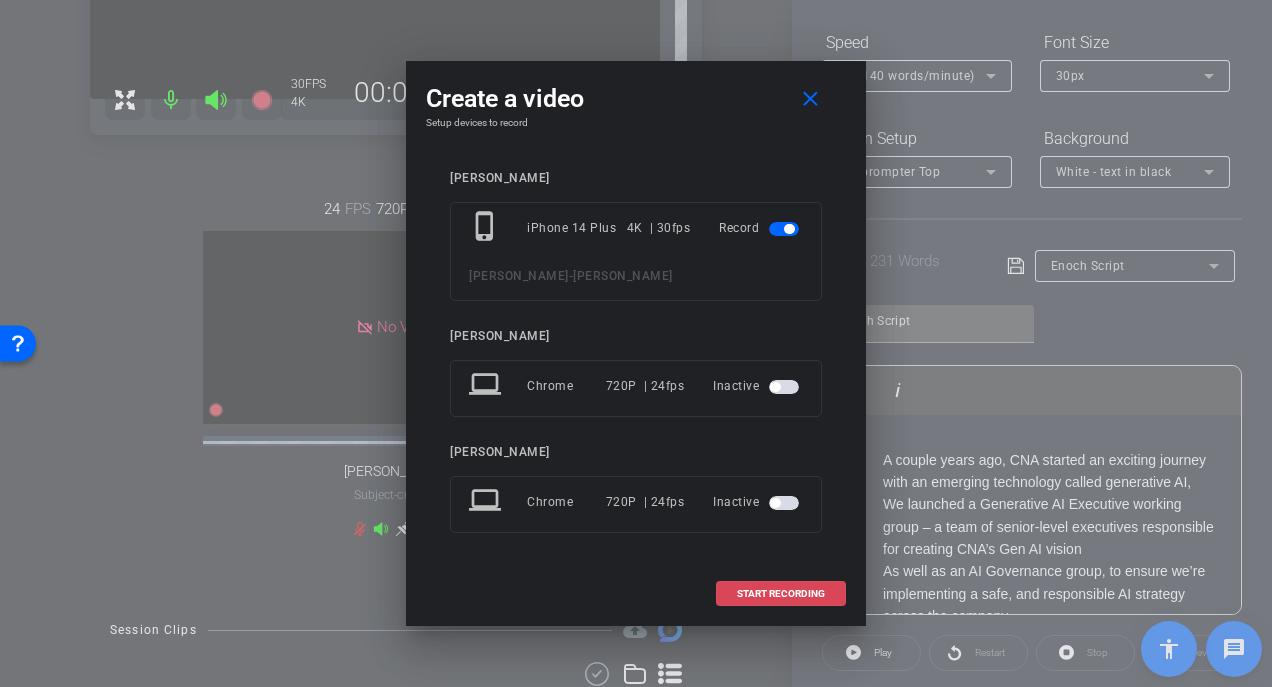 click on "START RECORDING" at bounding box center [781, 594] 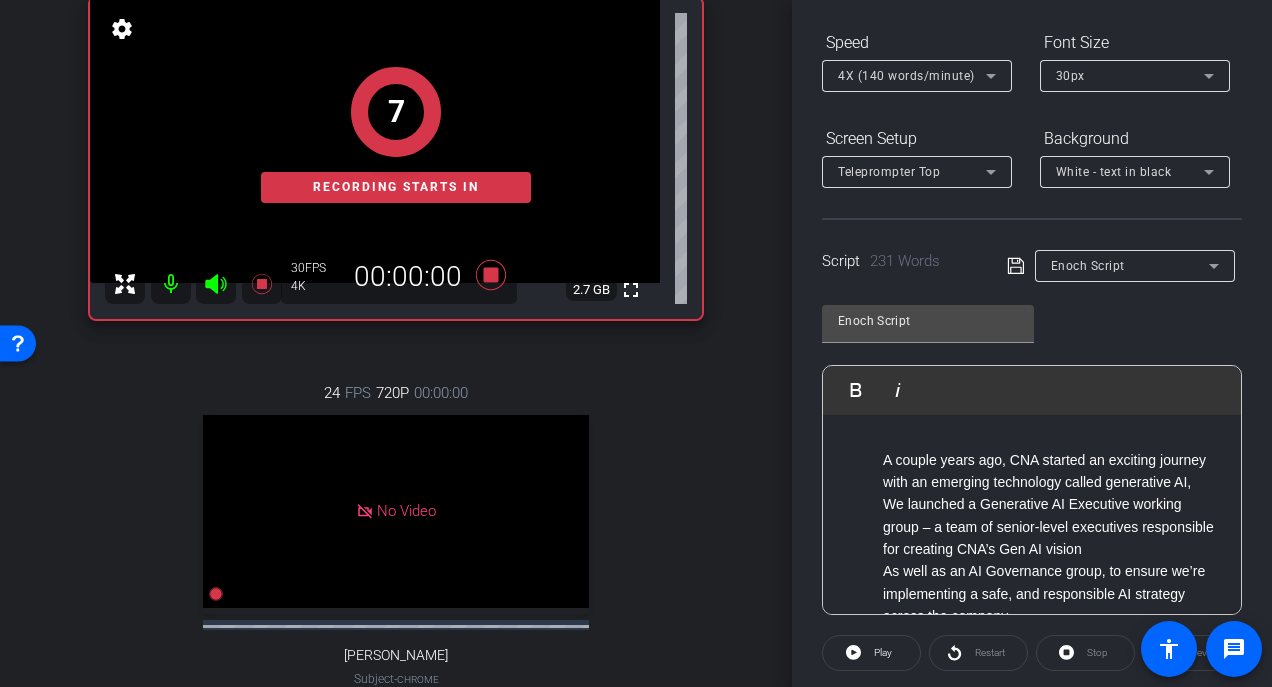 scroll, scrollTop: 140, scrollLeft: 0, axis: vertical 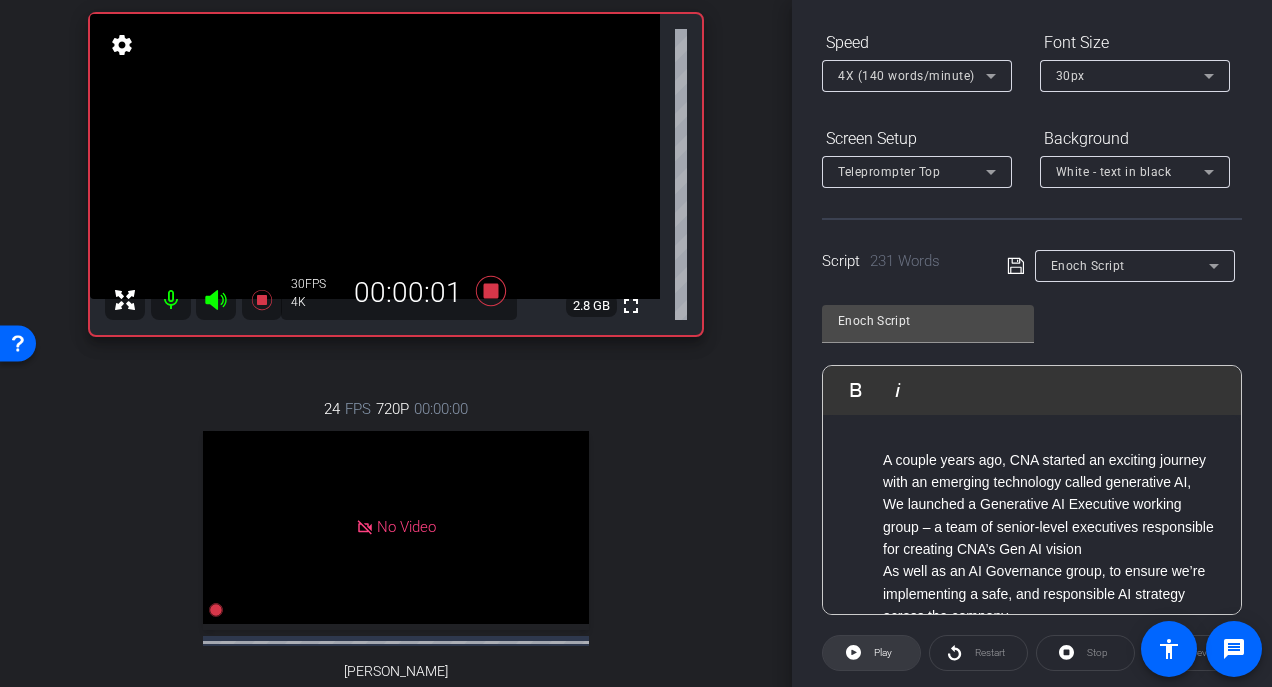 click 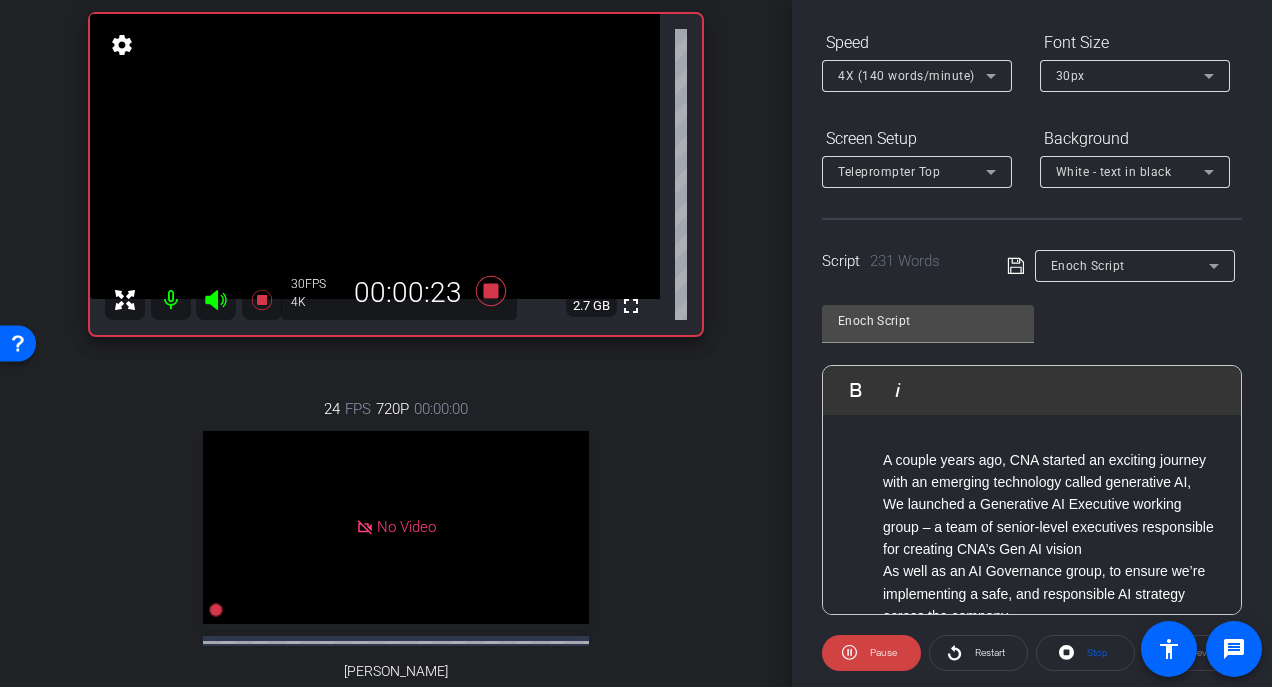 scroll, scrollTop: 300, scrollLeft: 0, axis: vertical 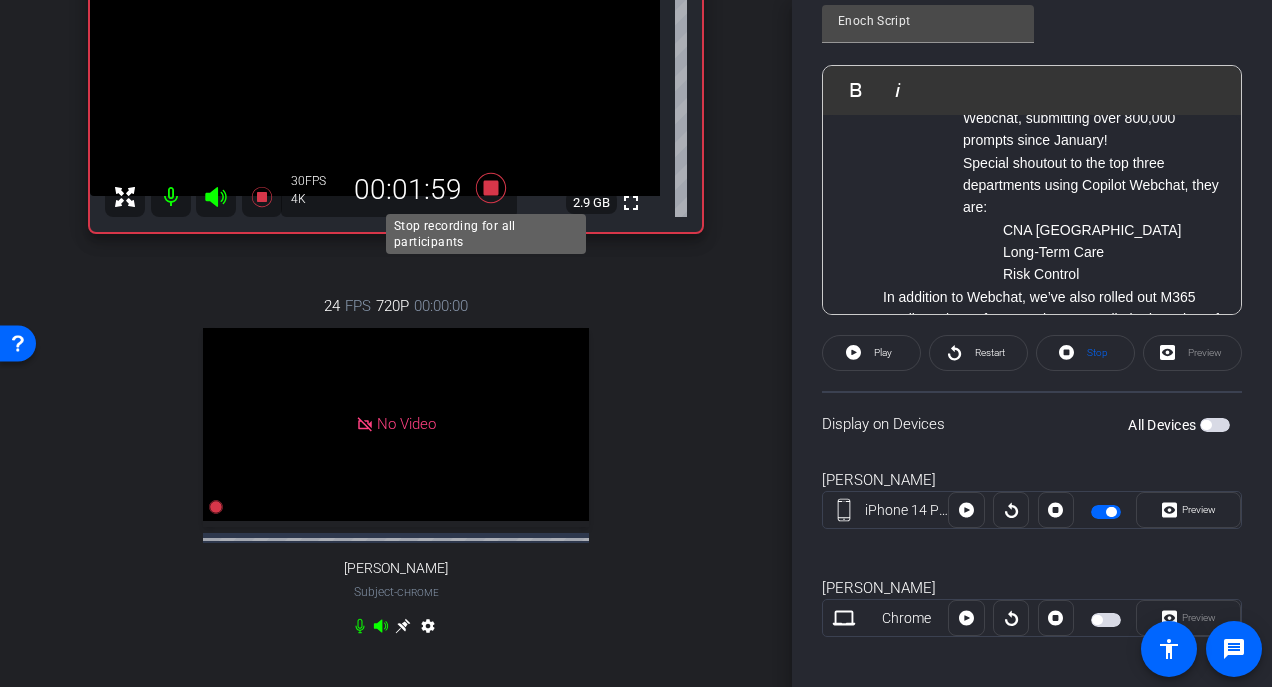 click 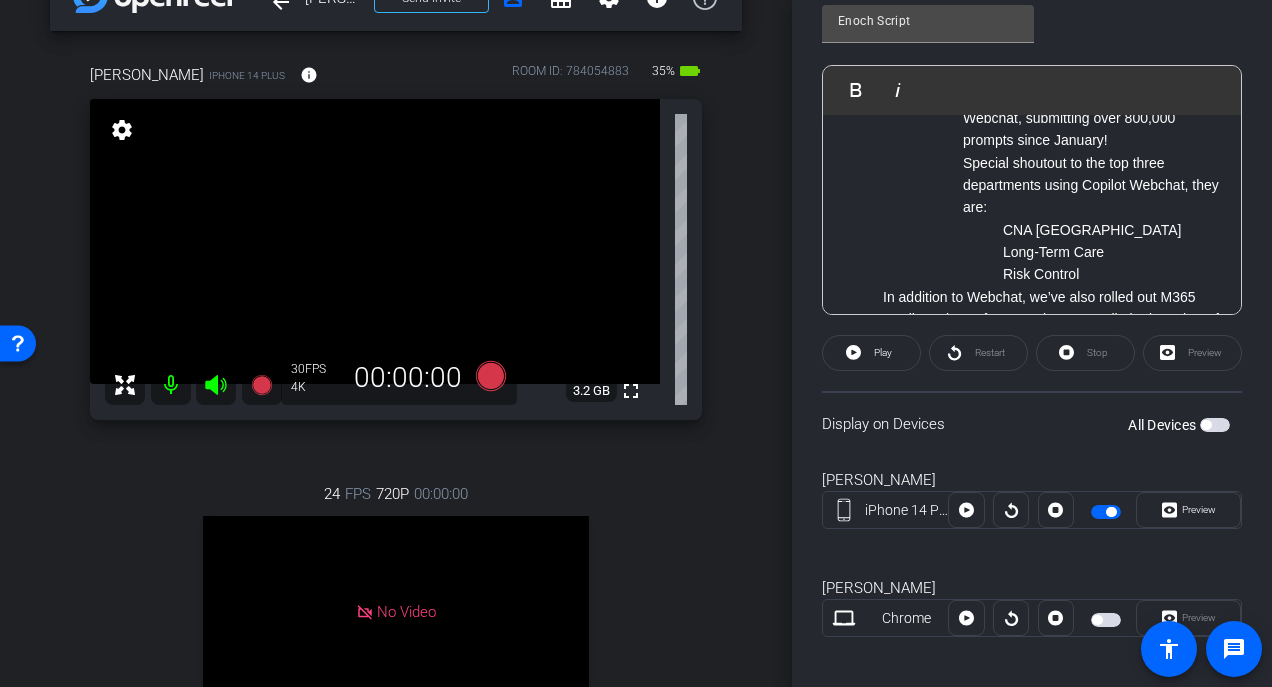 scroll, scrollTop: 100, scrollLeft: 0, axis: vertical 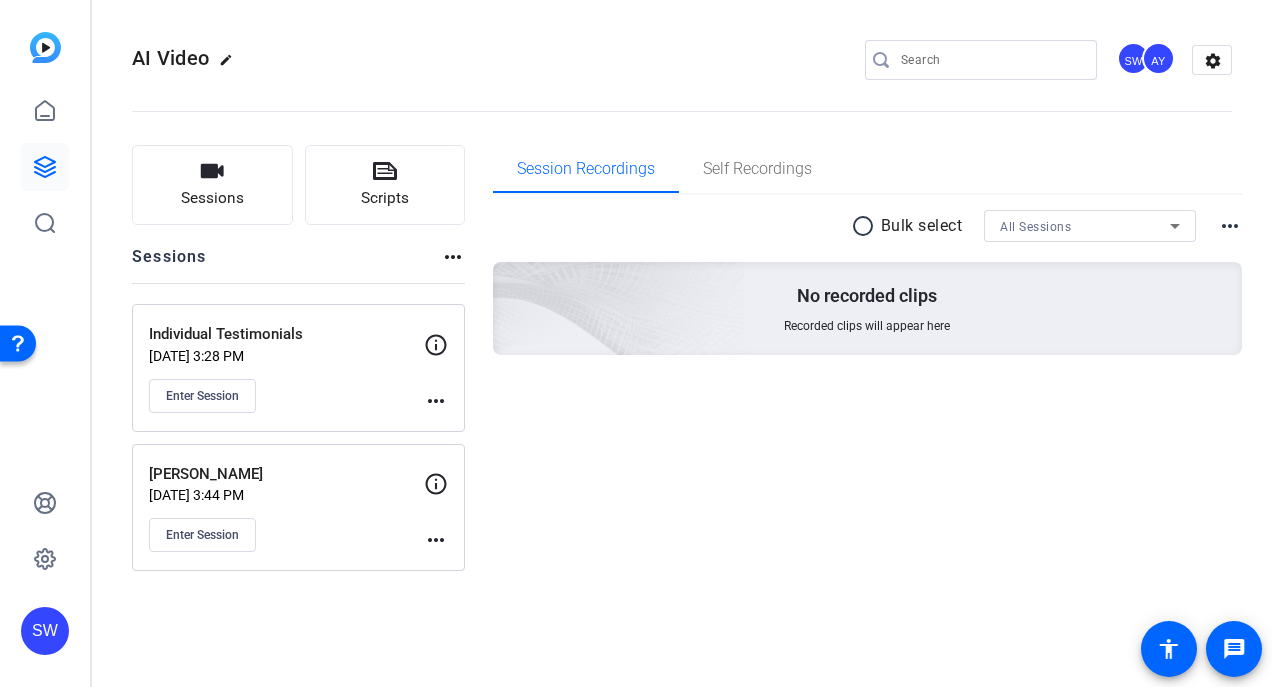 click on "Enter Session" 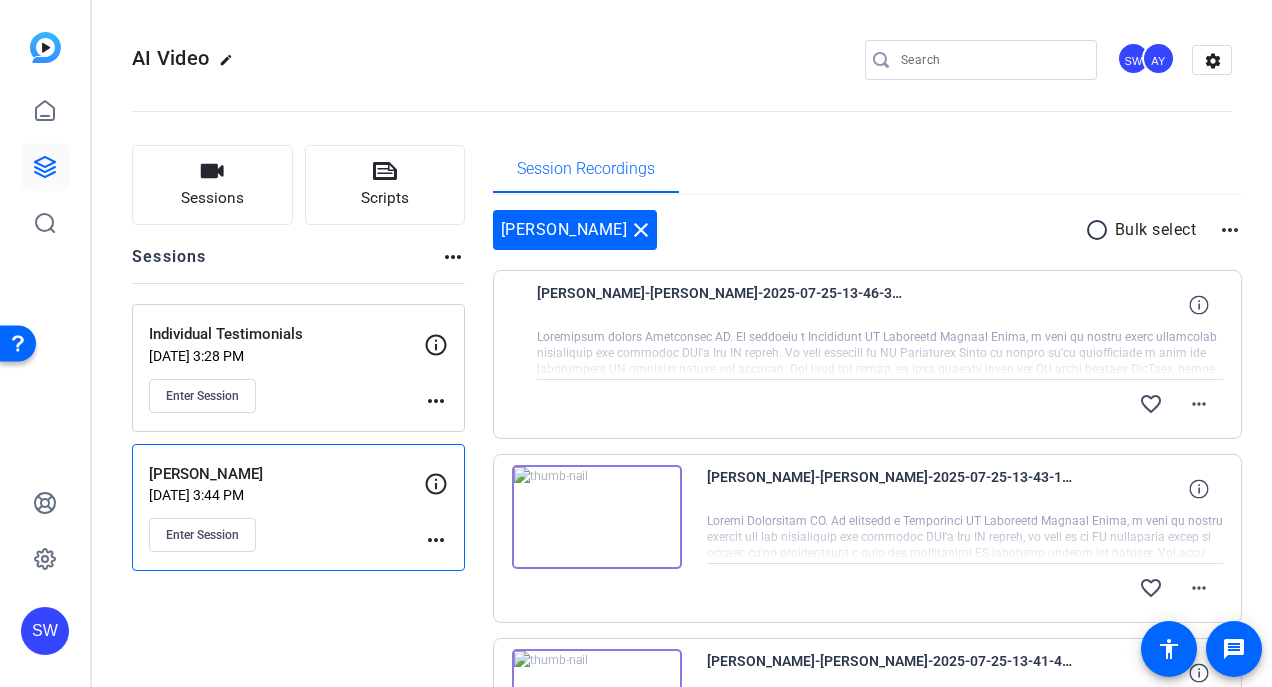 click at bounding box center (597, 517) 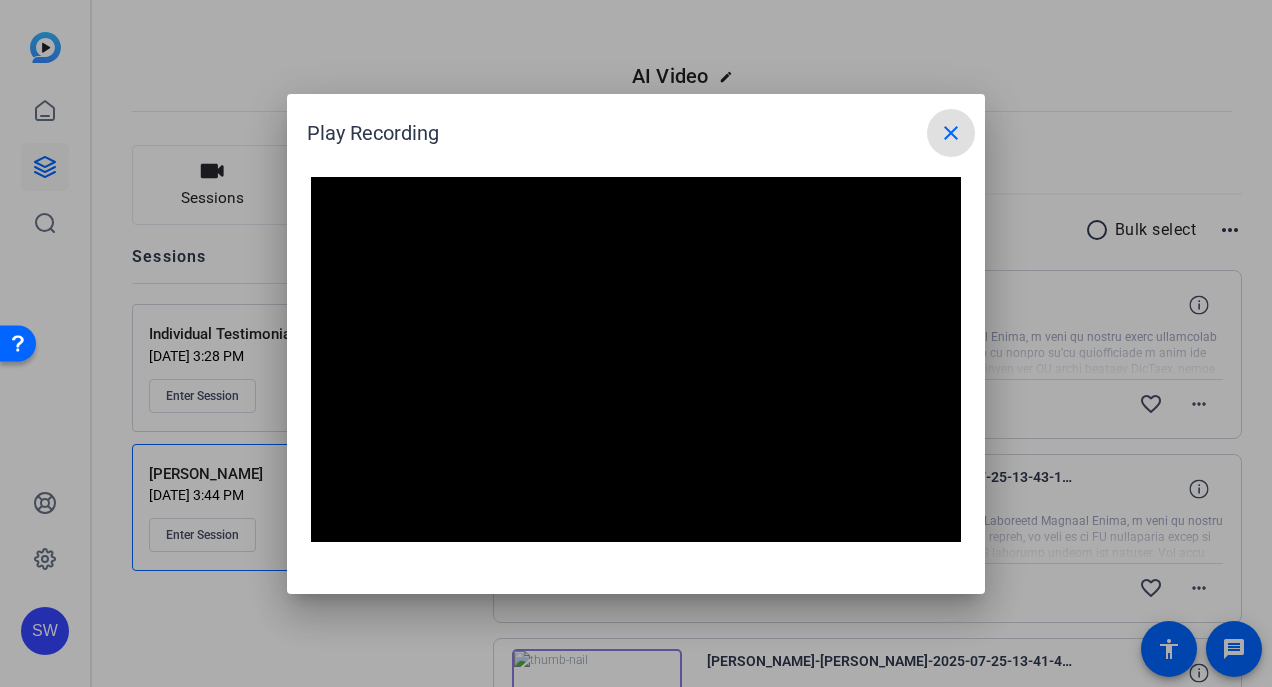 click on "close" at bounding box center (951, 133) 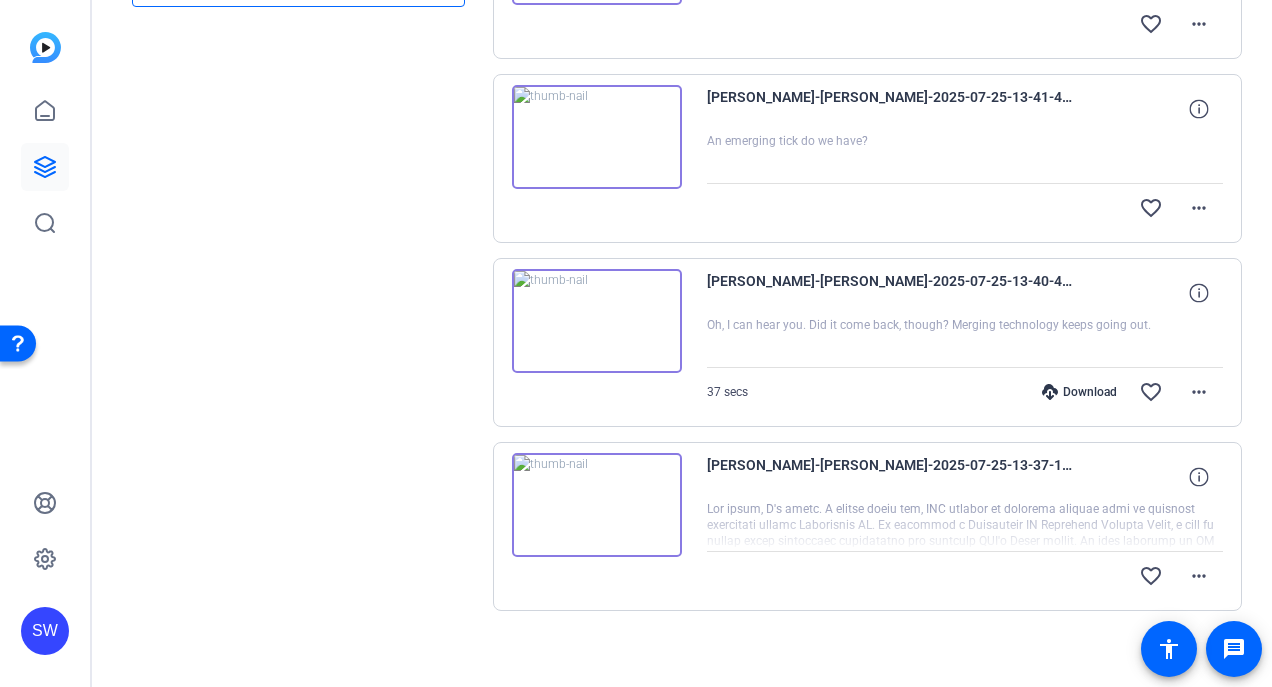 scroll, scrollTop: 572, scrollLeft: 0, axis: vertical 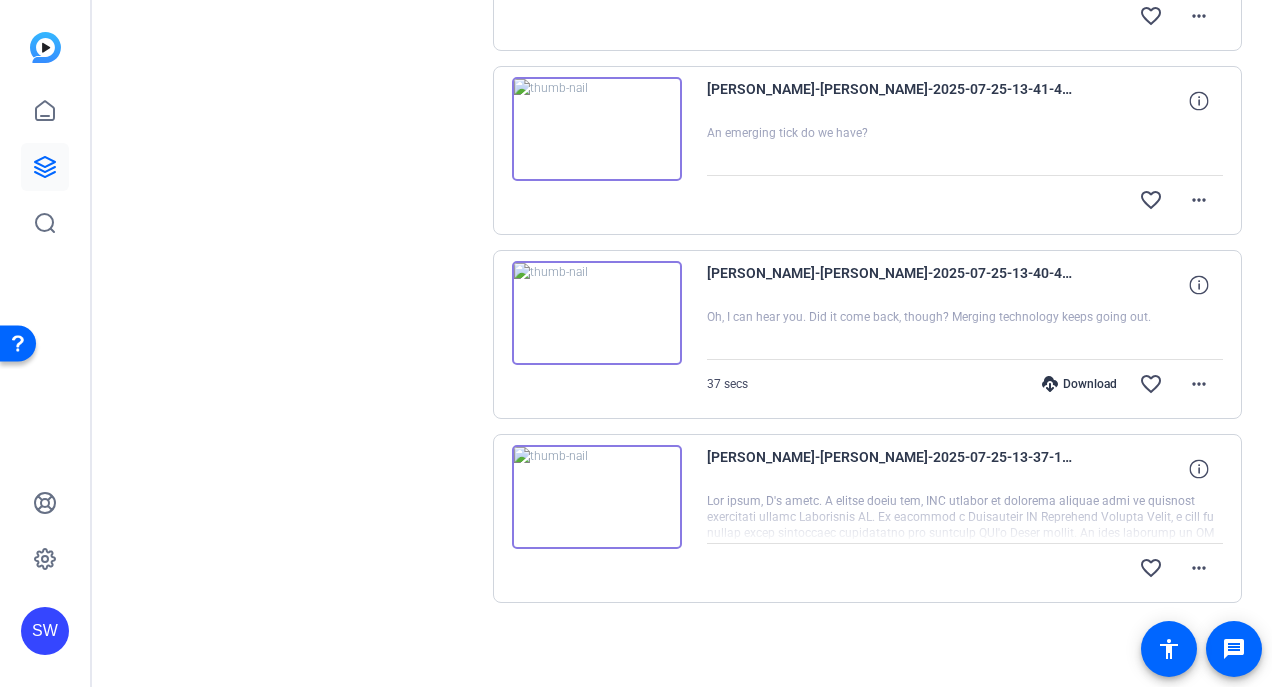 click at bounding box center (597, 497) 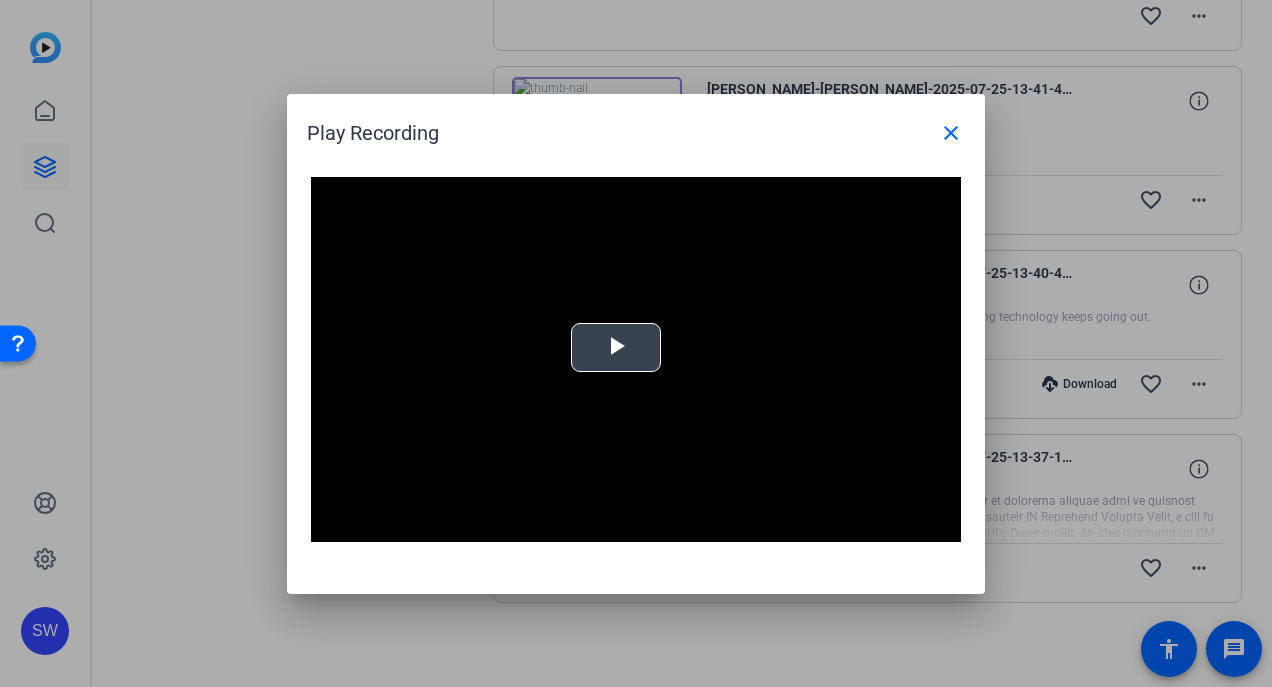click at bounding box center (616, 347) 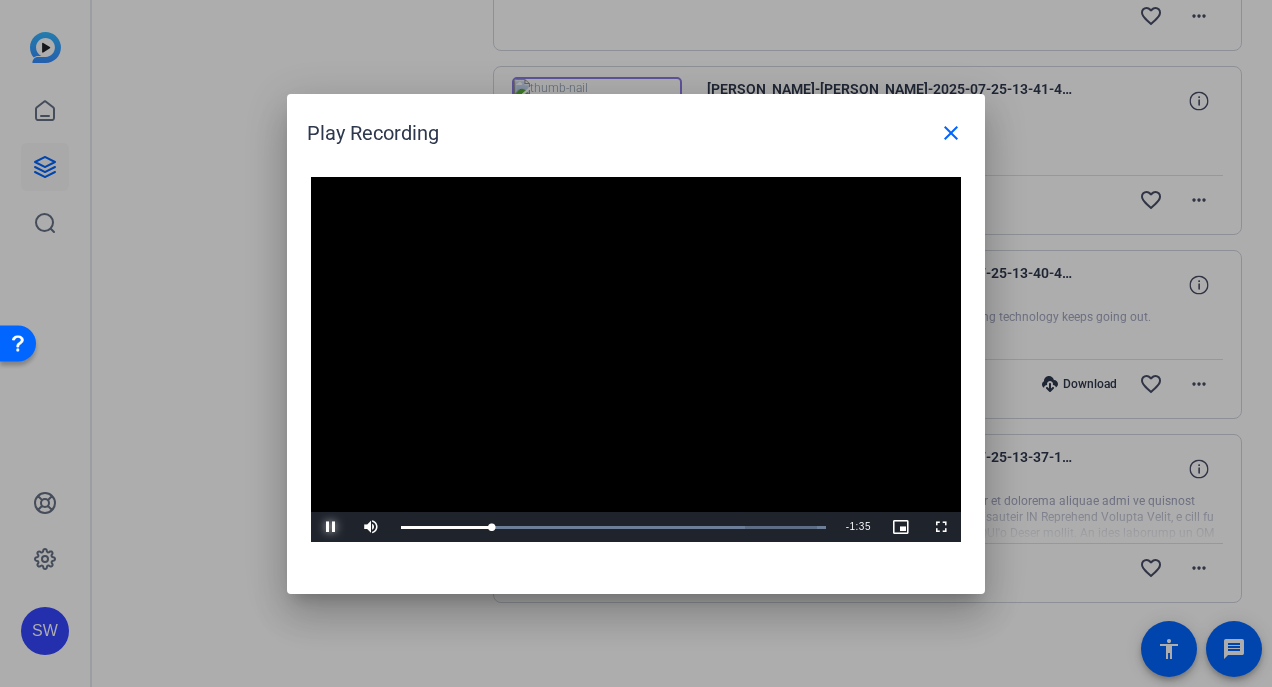 click at bounding box center [331, 527] 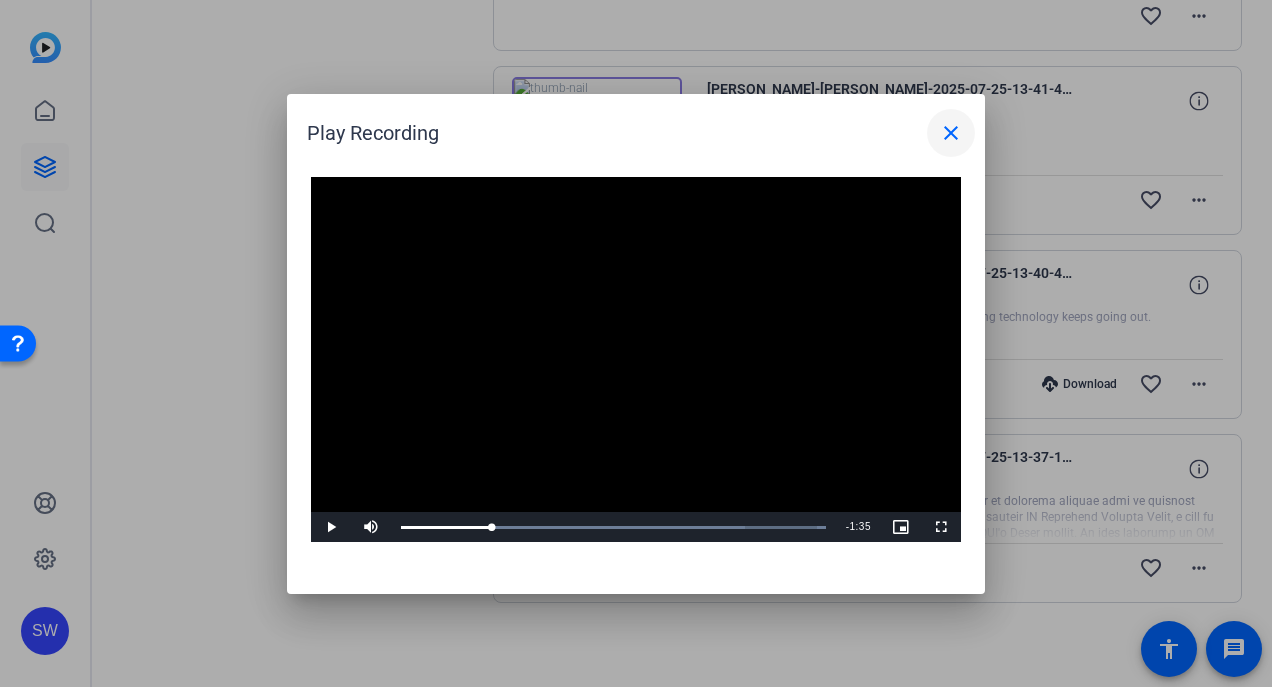 click on "close" at bounding box center [951, 133] 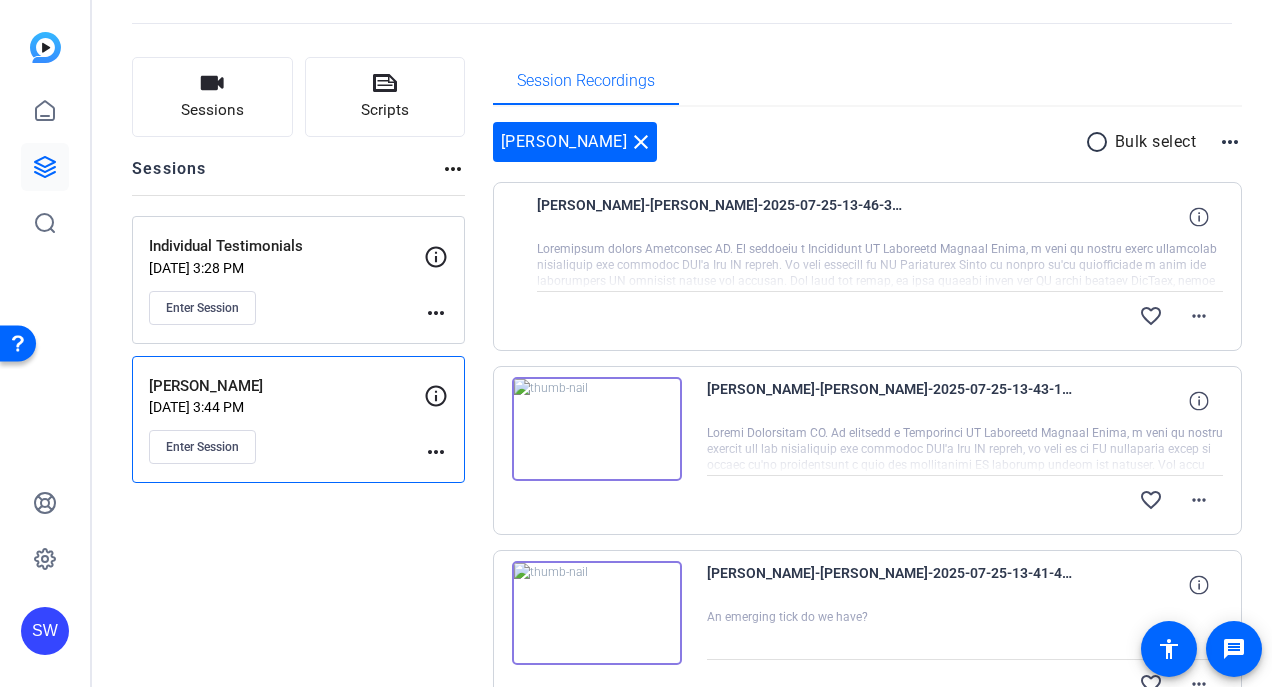 scroll, scrollTop: 72, scrollLeft: 0, axis: vertical 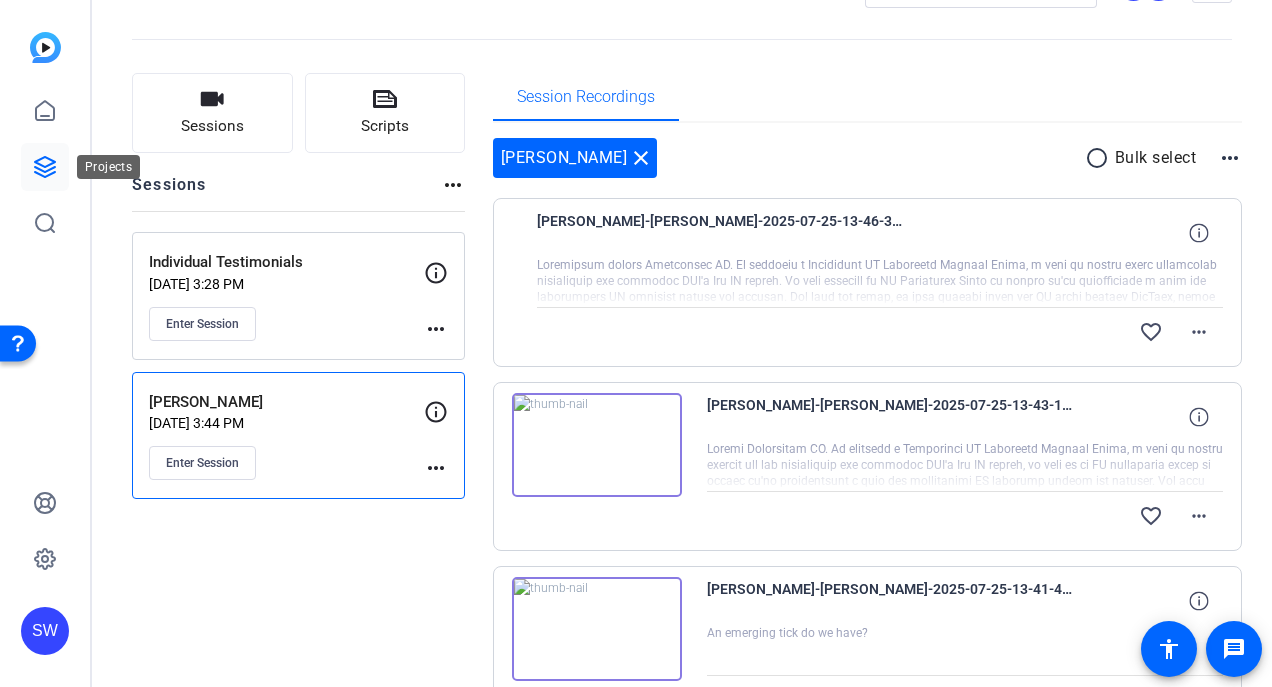 click 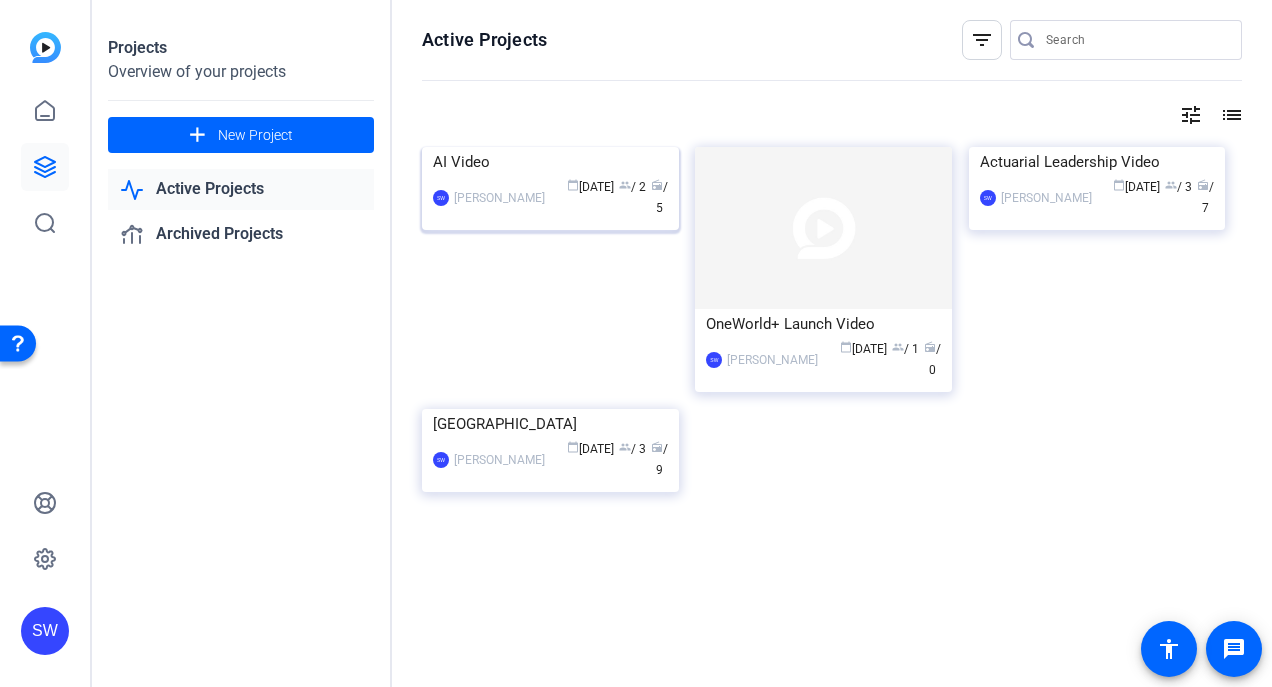 click on "calendar_today  Jul 17  group  / 2  radio  / 5" 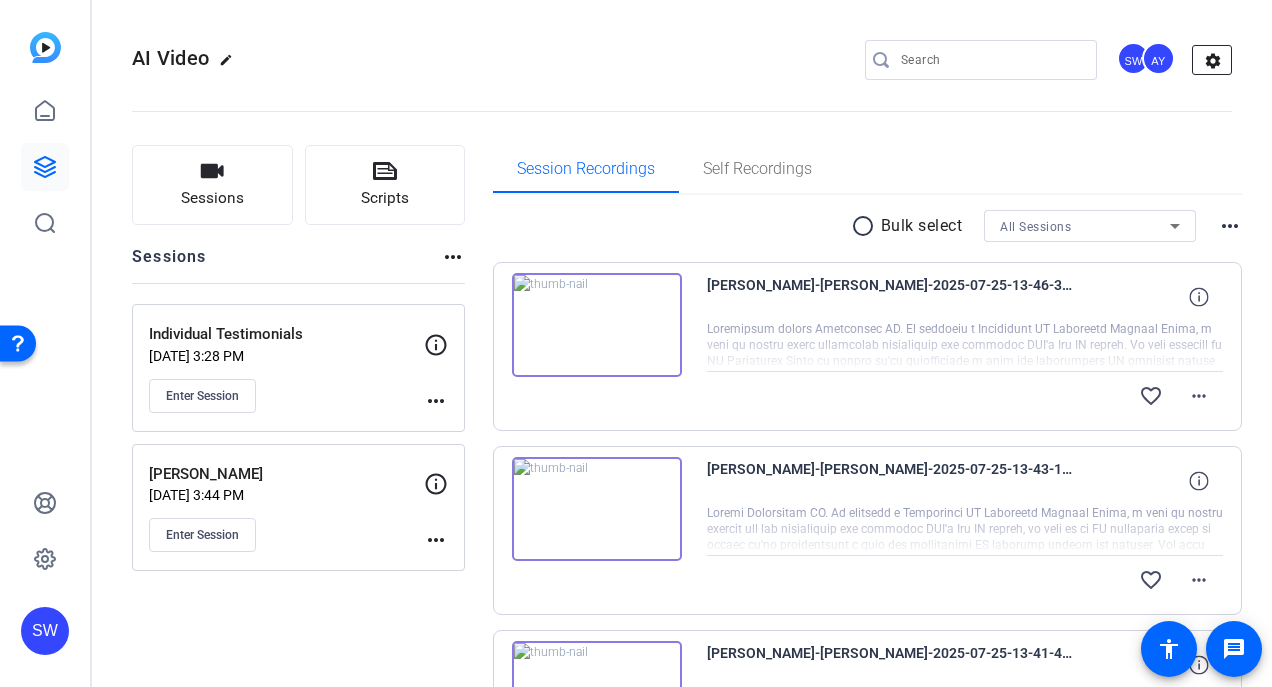 click on "settings" 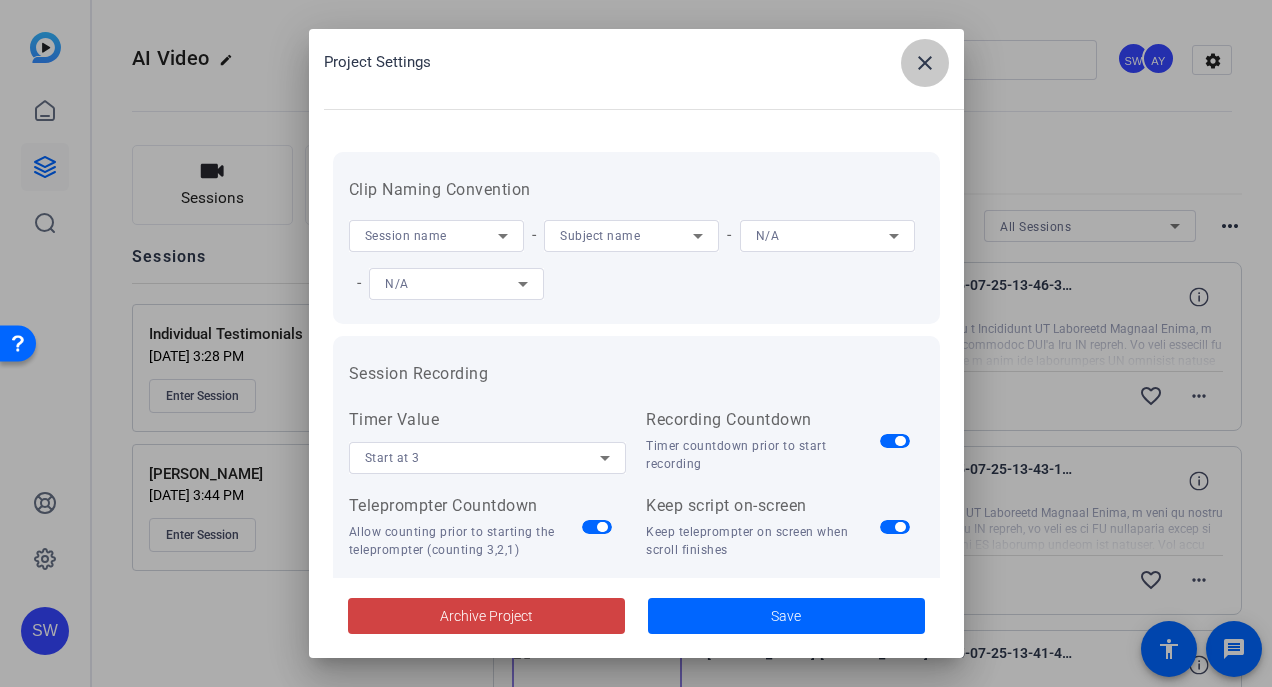 click on "close" at bounding box center [925, 63] 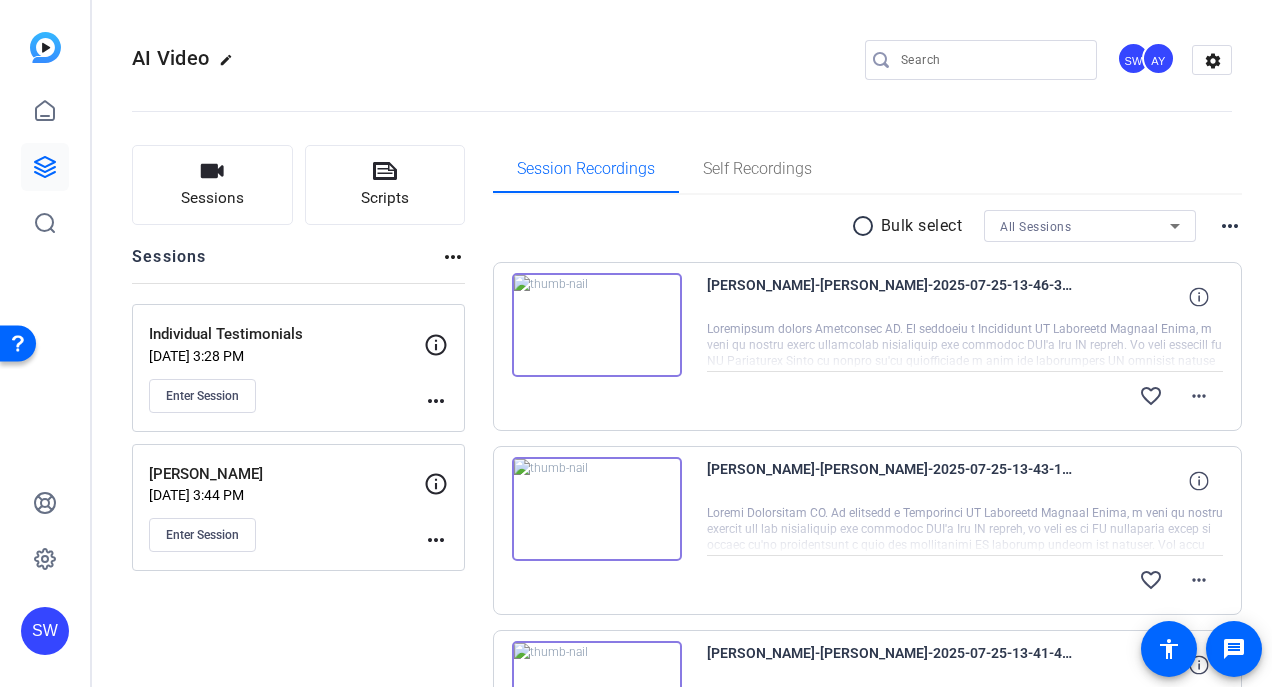 click on "SW" 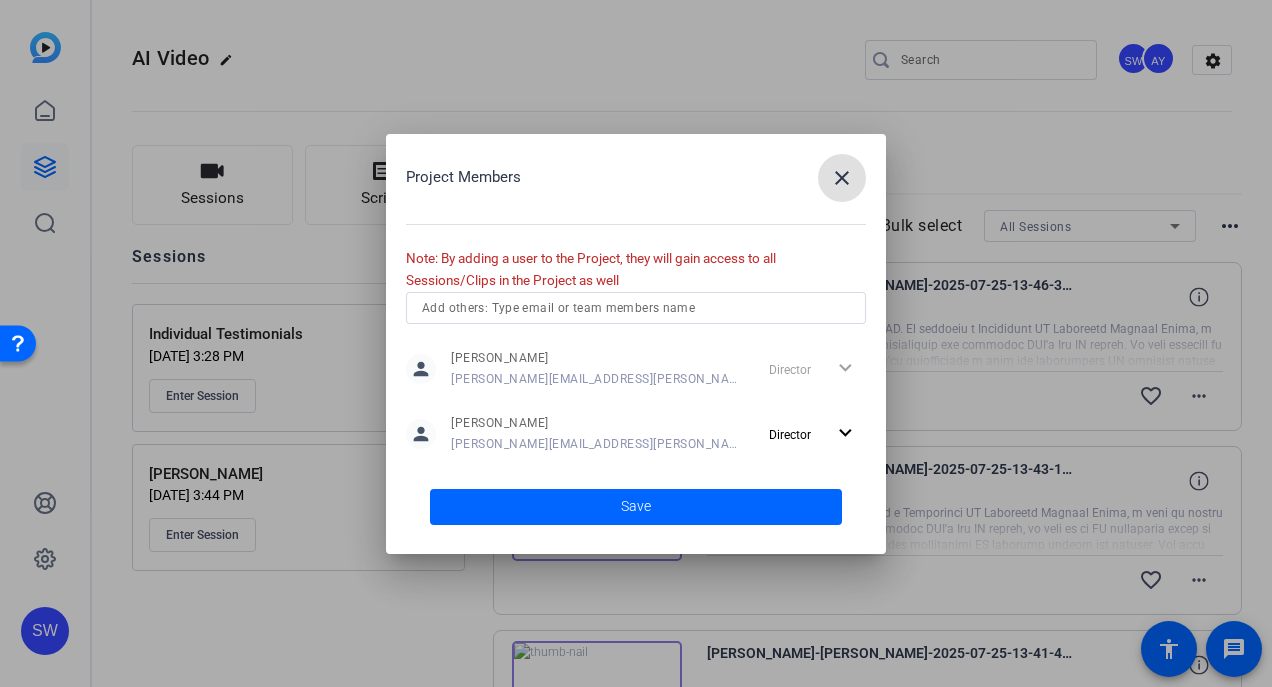 click at bounding box center (636, 308) 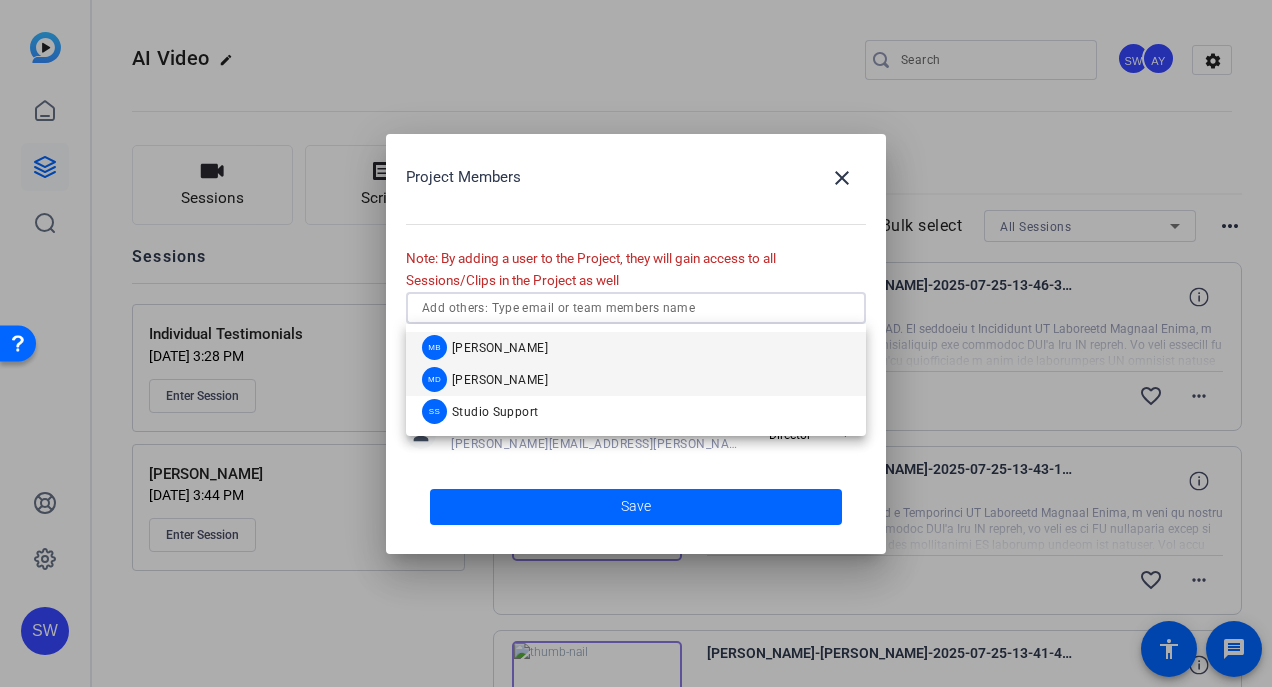 click on "Mark Dolnick" at bounding box center (500, 380) 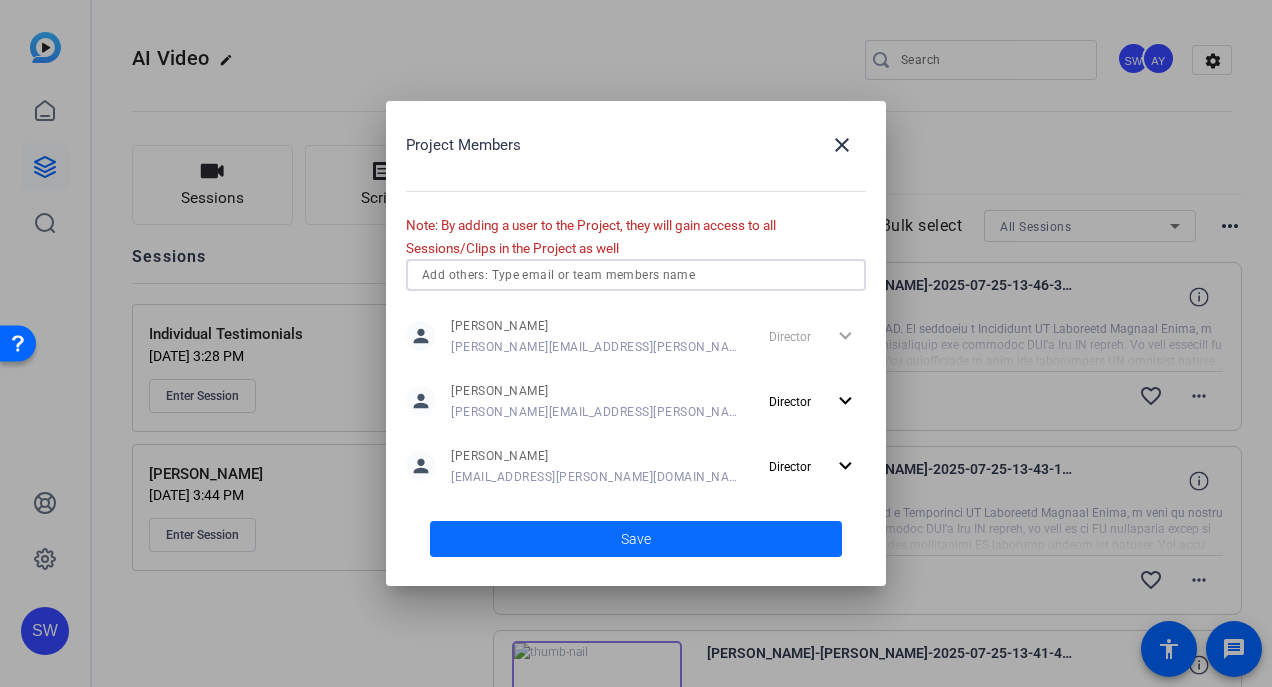 click 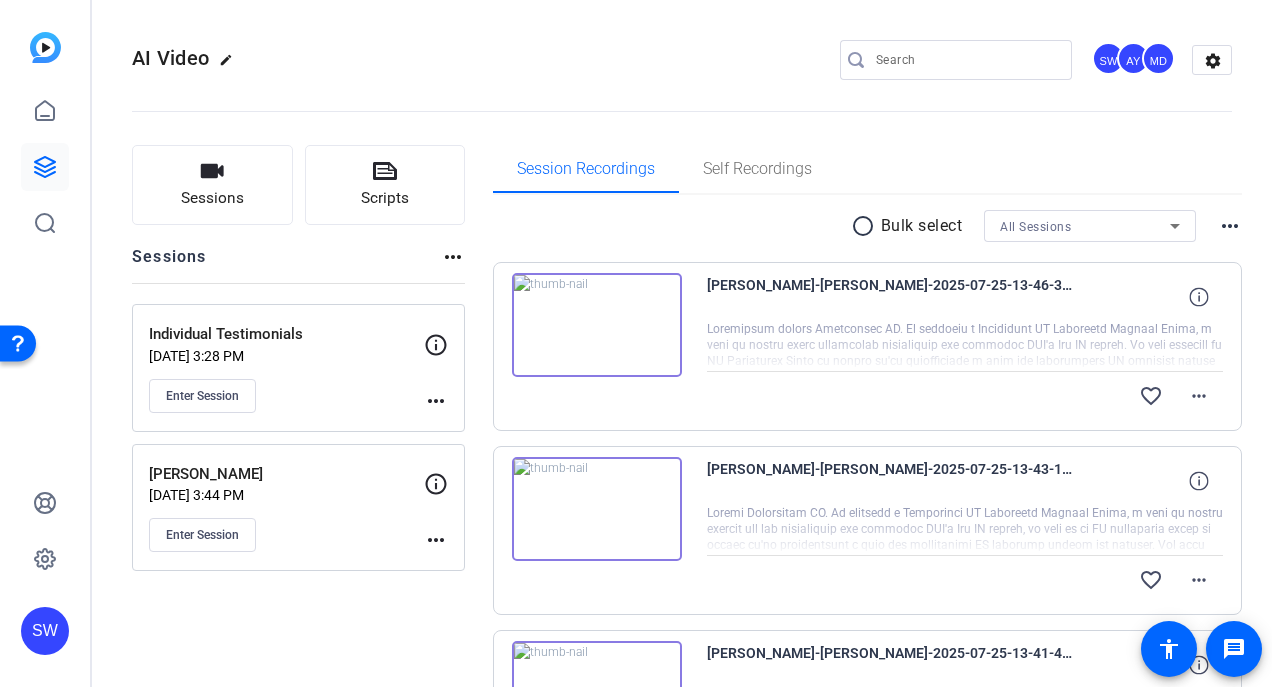 click on "more_horiz" 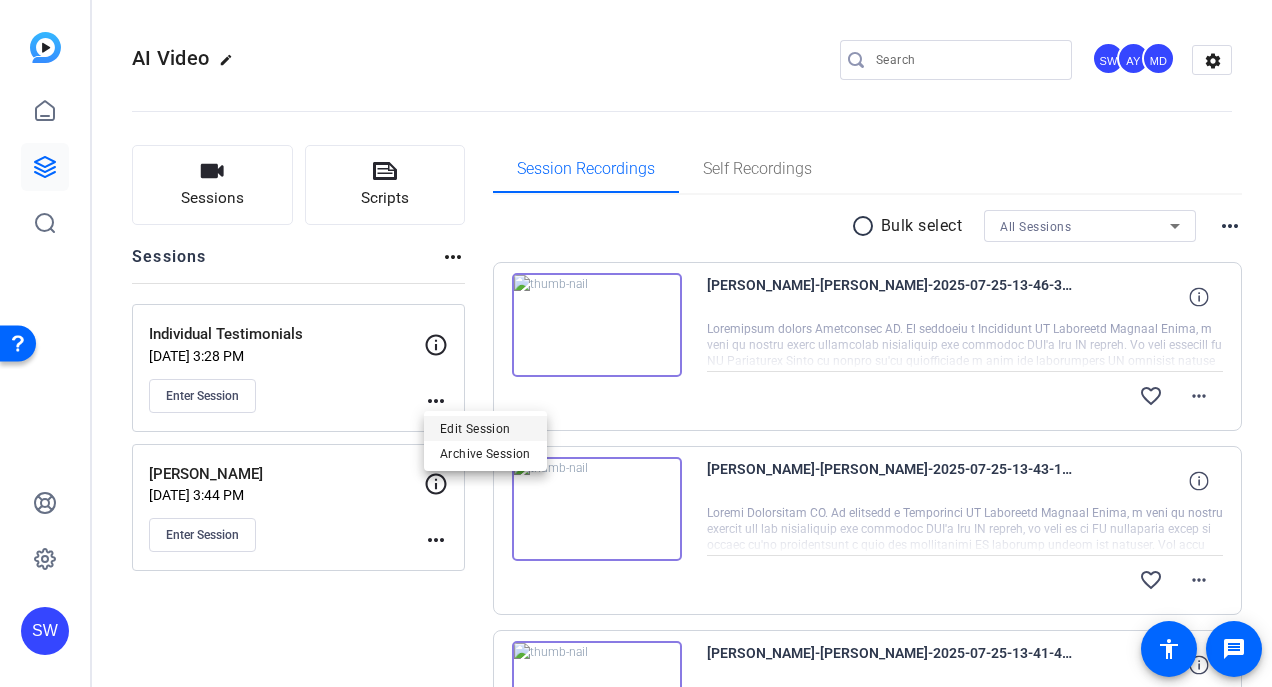 click on "Edit Session" at bounding box center (485, 429) 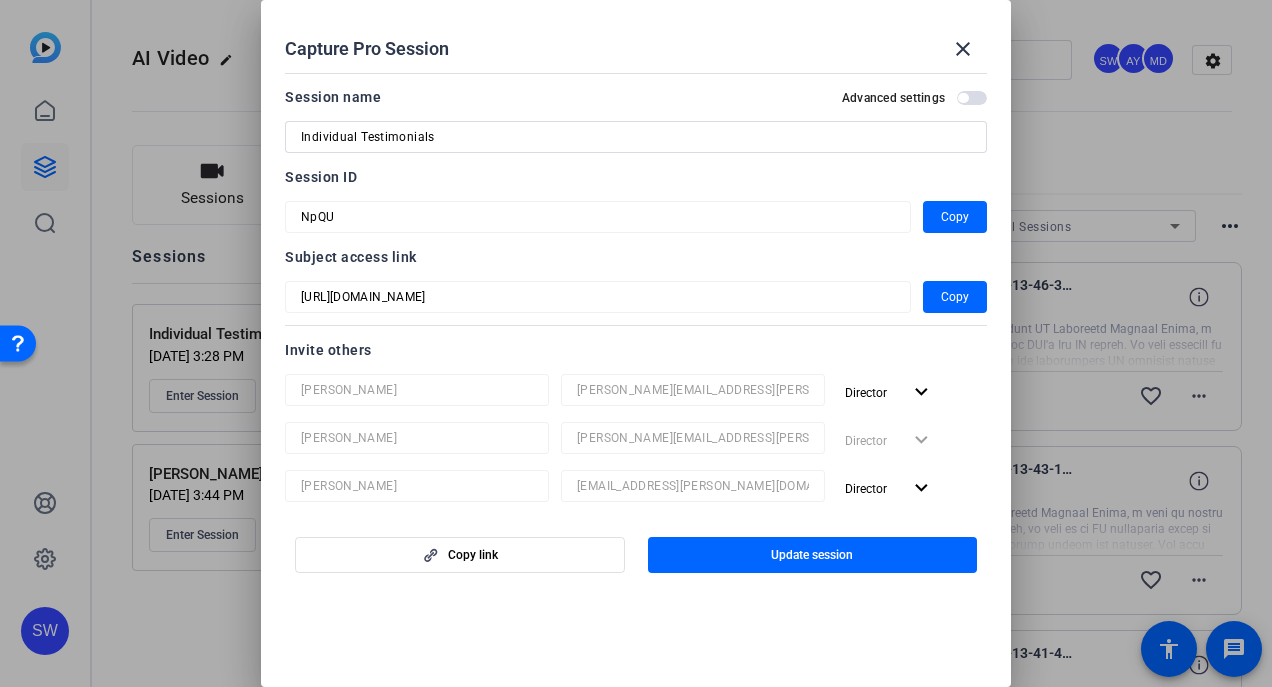 click on "Capture Pro Session  close Session name Advanced settings Individual Testimonials Session ID NpQU  Copy  Subject access link https://capture.openreel.com/subject/MODE_OTP?otp=NpQU  Copy  Invite others Andrew Yelenosky andrew.yelenosky@cna.com  Director  expand_more Steve Winiecki steven.winiecki@cna.com  Director  expand_more Mark Dolnick mark.dolnick@gmail.com  Director  expand_more Subject add Invite team members person Andrew Yelenosky andrew.yelenosky@cna.com Director expand_more person Steve Winiecki steven.winiecki@cna.com Director expand_more person Mark Dolnick mark.dolnick@gmail.com Director expand_more
Copy link   Update session" at bounding box center [636, 343] 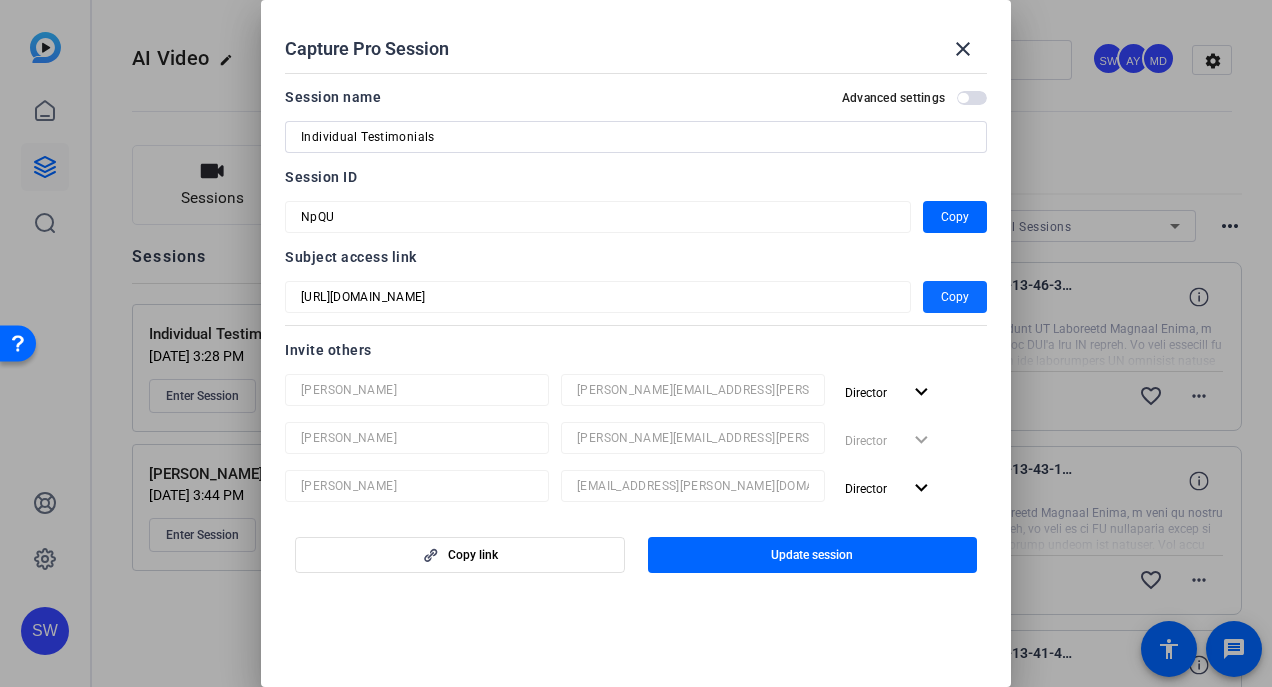 click on "Copy" at bounding box center [955, 297] 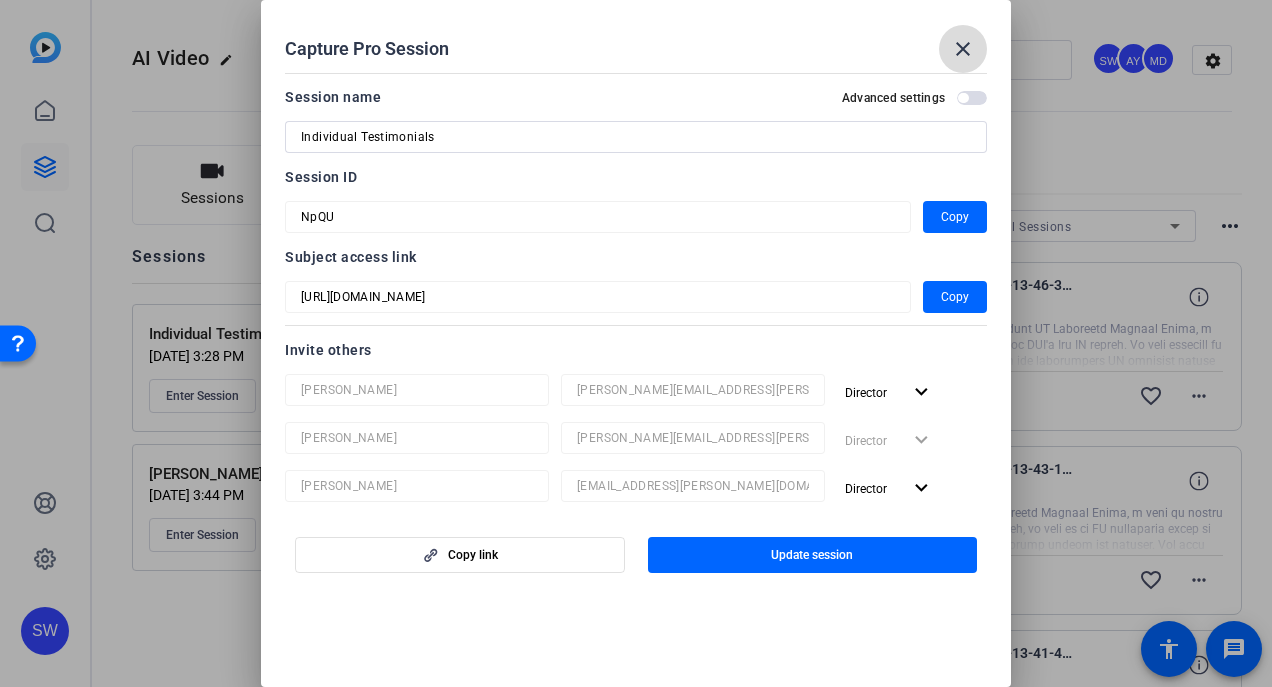 click on "close" at bounding box center [963, 49] 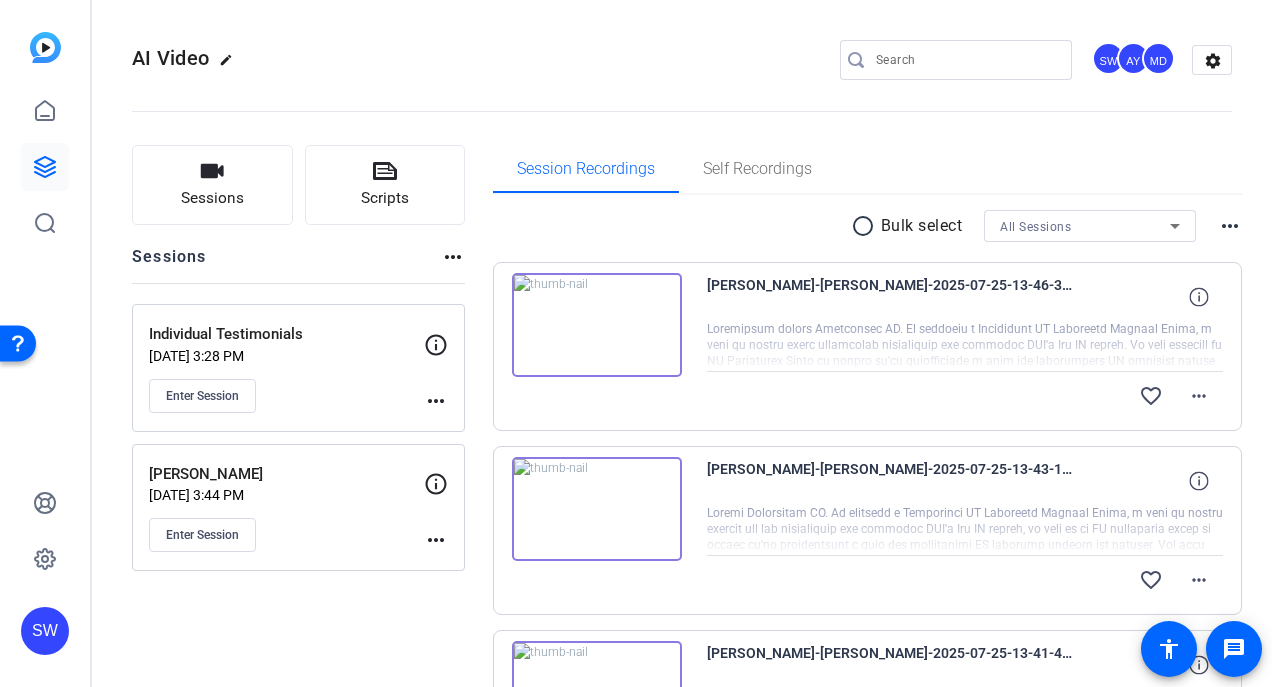 click on "more_horiz" 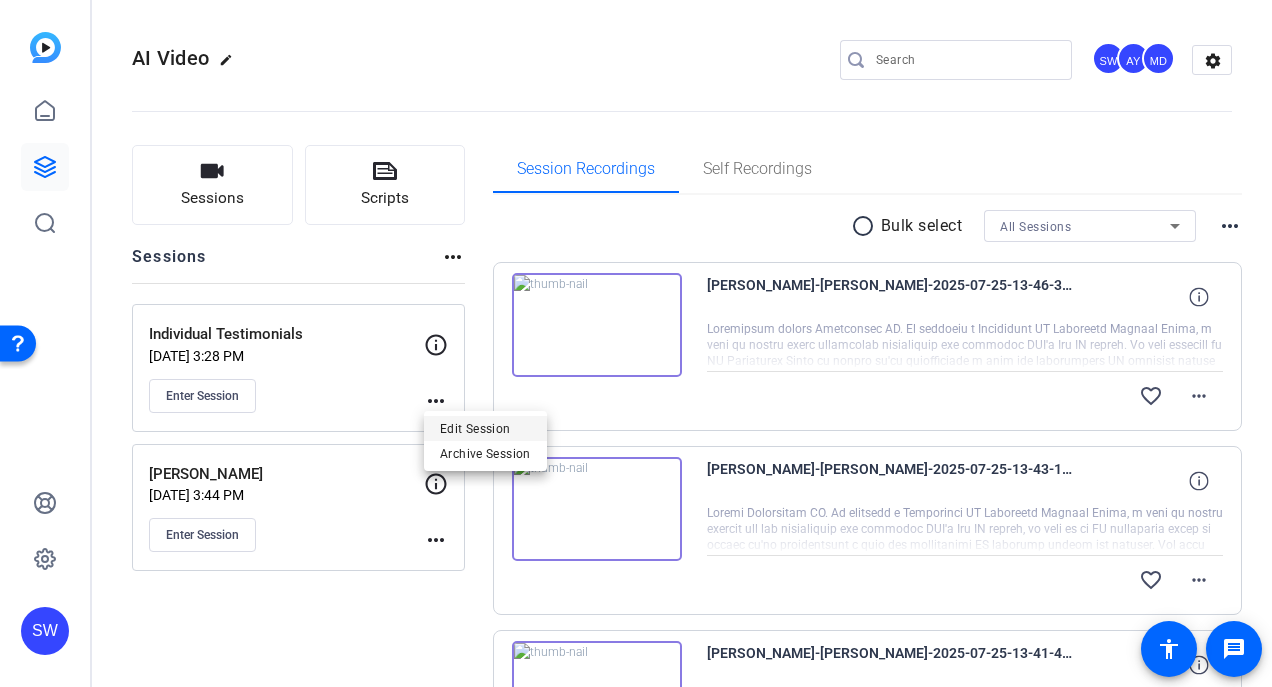 click on "Edit Session" at bounding box center [485, 429] 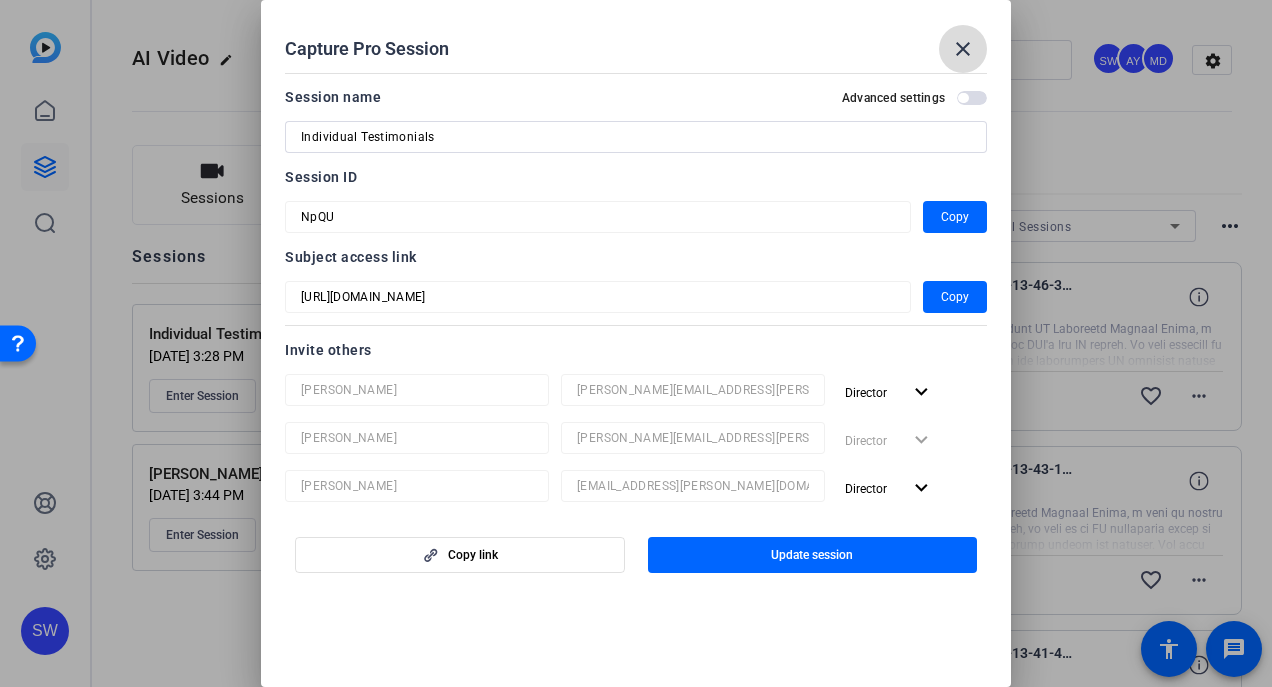 click on "close" at bounding box center (963, 49) 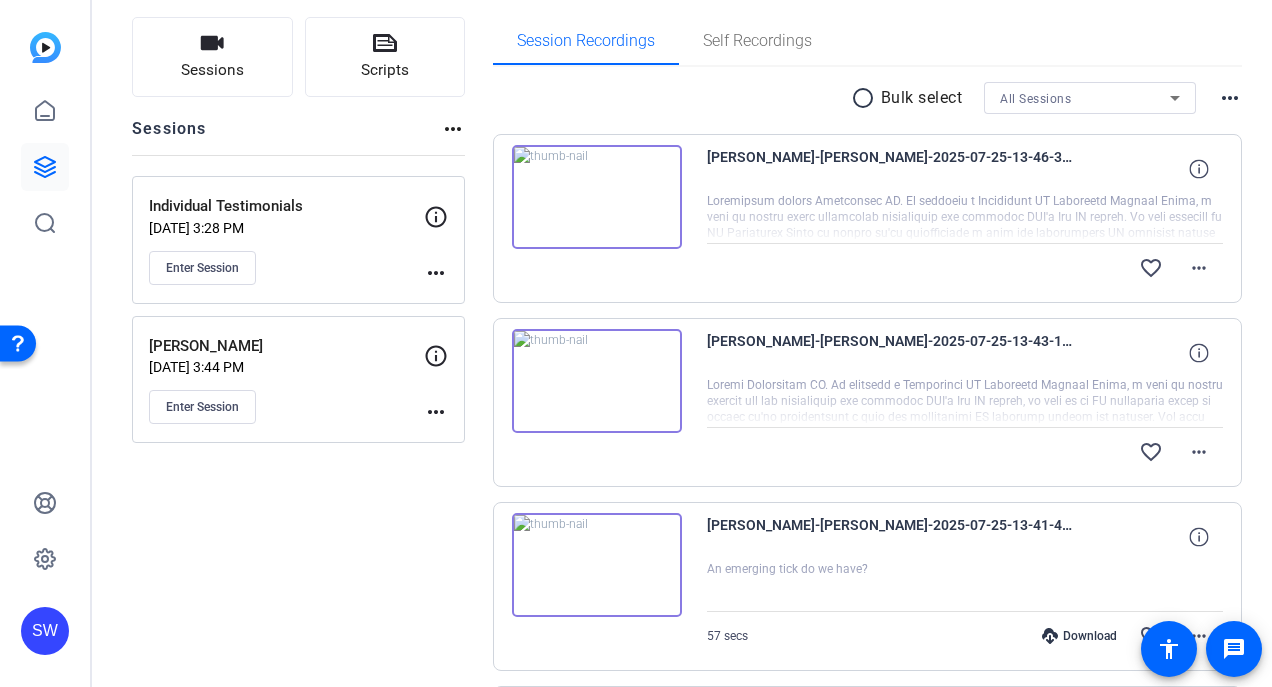 scroll, scrollTop: 64, scrollLeft: 0, axis: vertical 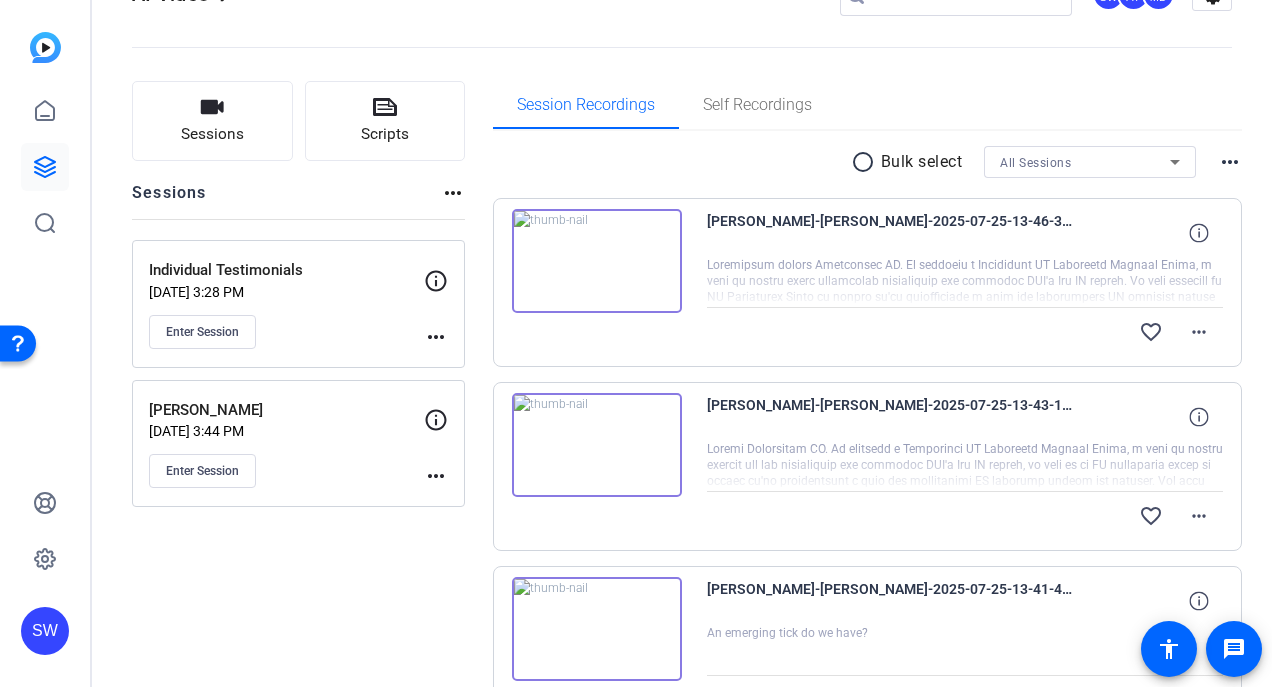 click on "more_horiz" 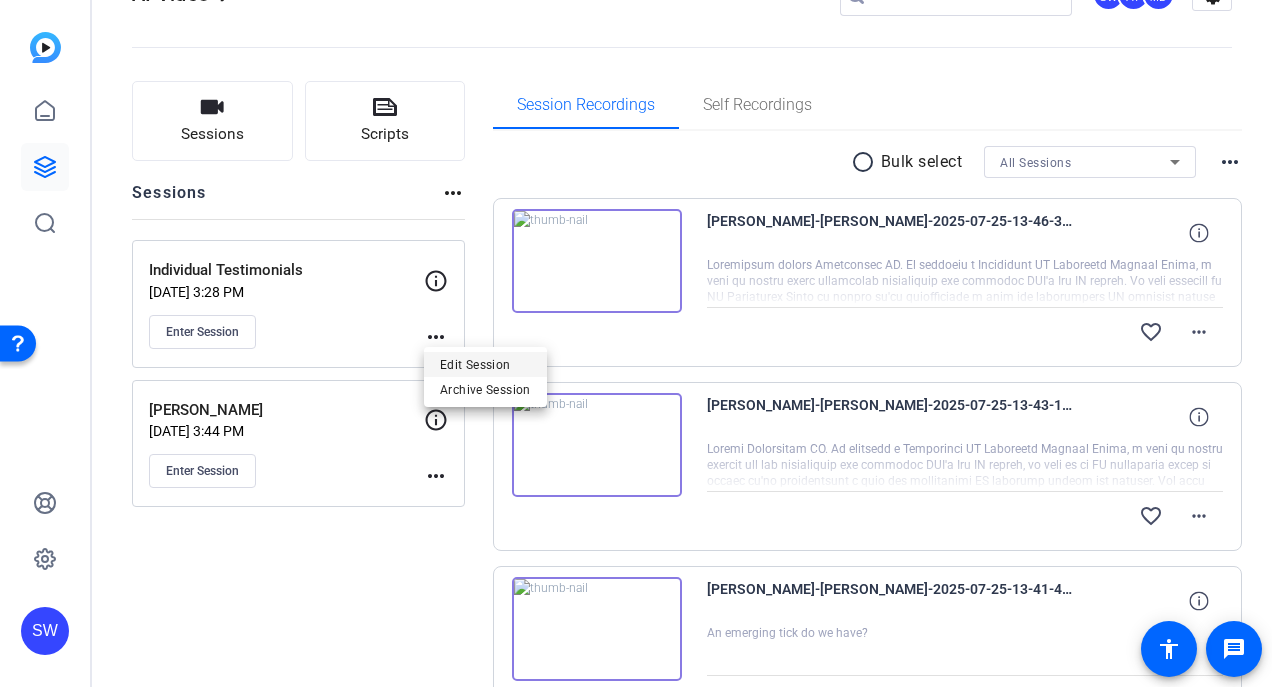 click on "Edit Session" at bounding box center [485, 365] 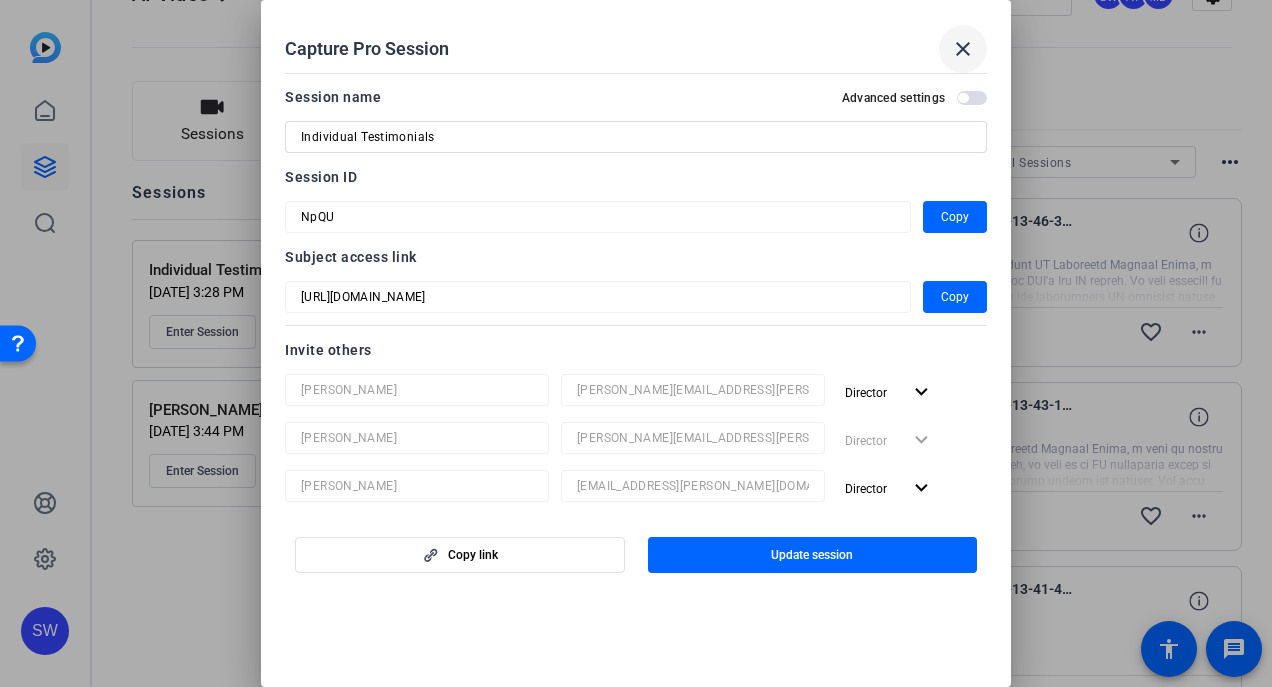 click on "close" at bounding box center (963, 49) 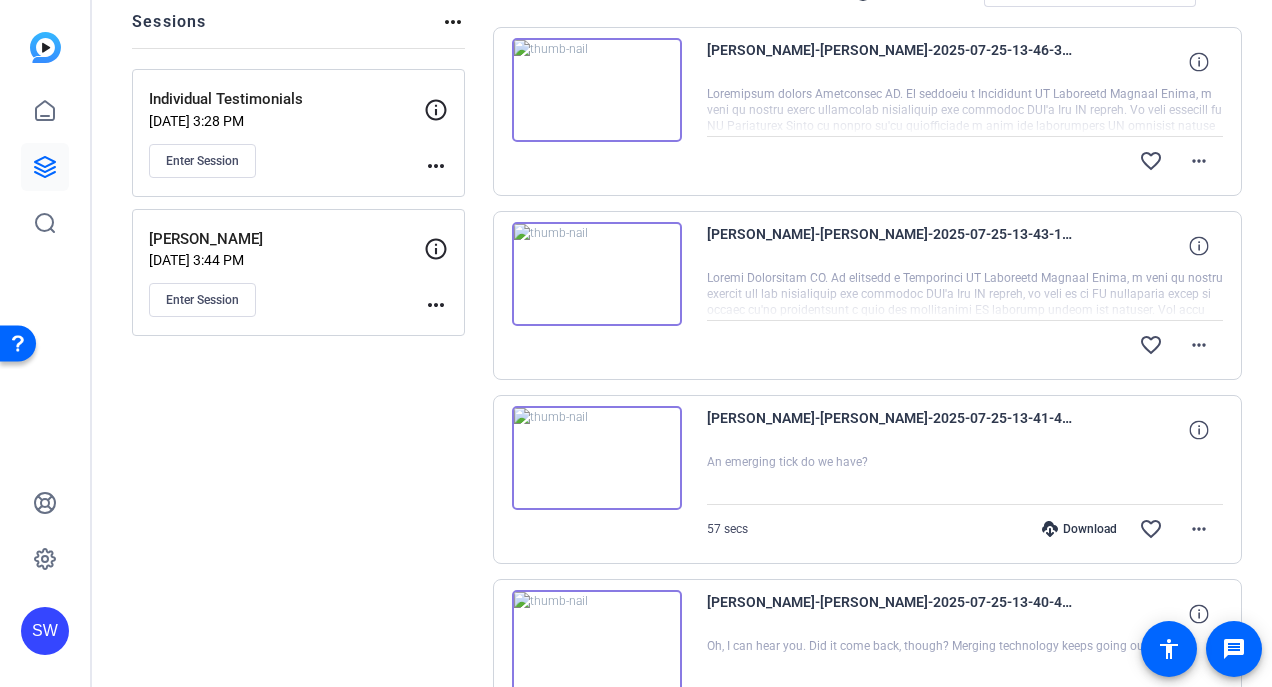 scroll, scrollTop: 200, scrollLeft: 0, axis: vertical 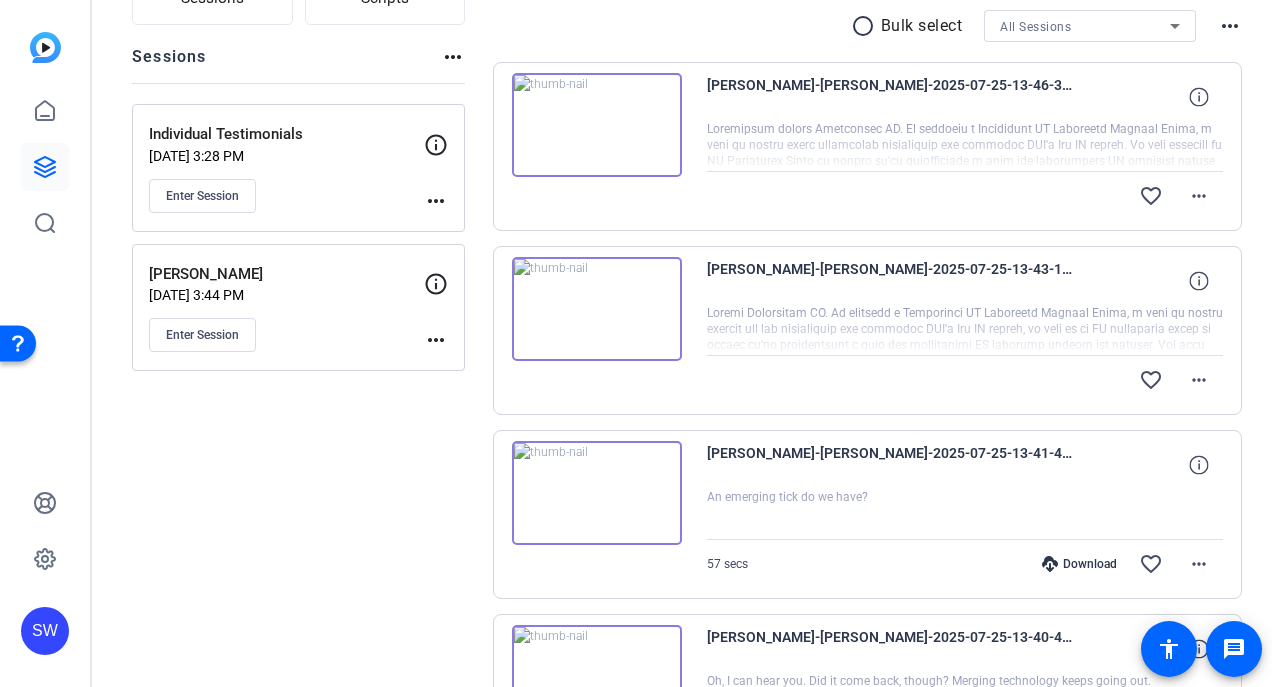 click on "more_horiz" 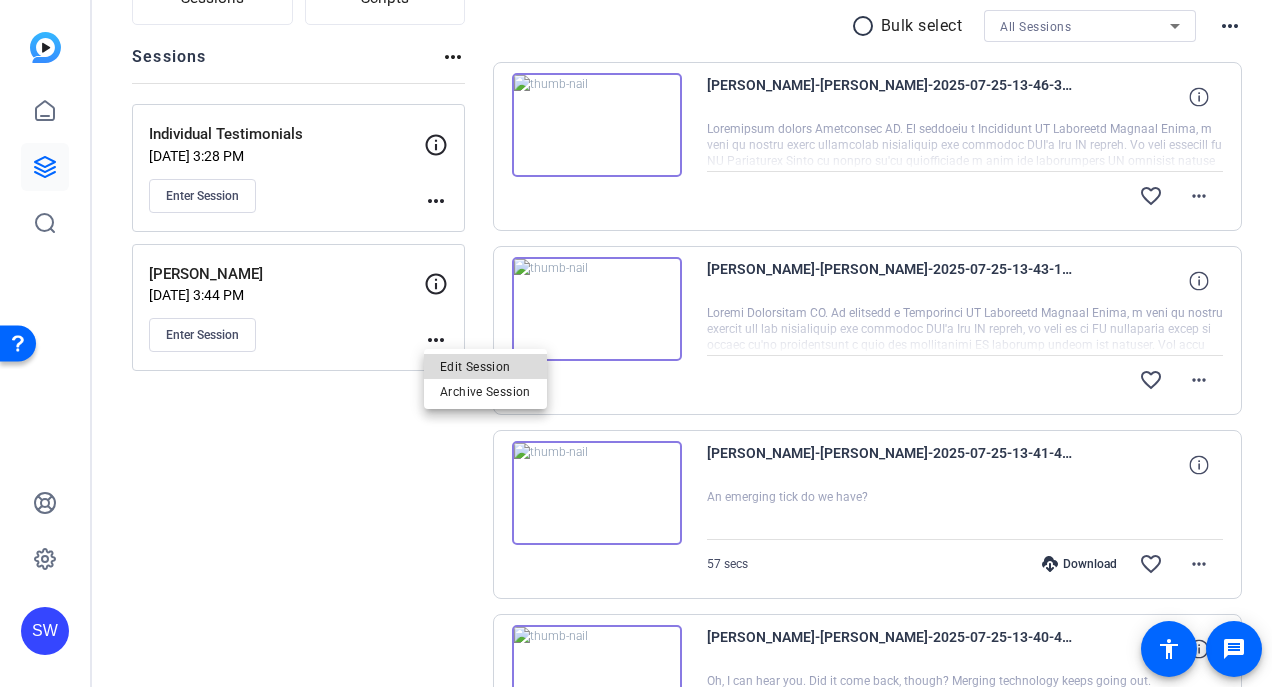 click on "Edit Session" at bounding box center (485, 367) 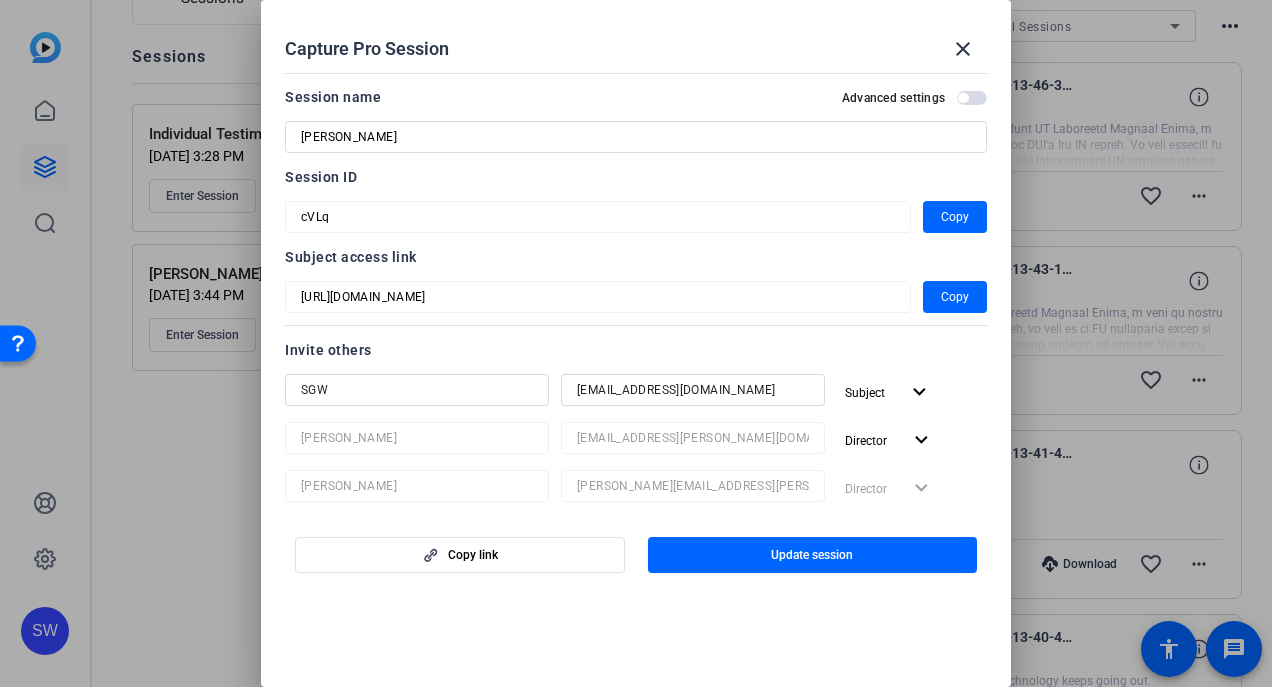 click on "Capture Pro Session  close Session name Advanced settings Enoch Sutherland Session ID cVLq  Copy  Subject access link https://capture.openreel.com/subject/MODE_OTP?otp=cVLq  Copy  Invite others SGW sgwaudio@mac.com  Subject  expand_more Mark Dolnick mark.dolnick@gmail.com  Director  expand_more Steve Winiecki steven.winiecki@cna.com  Director  expand_more Andrew Yelenosky andrew.yelenosky@cna.com  Director  expand_more Subject add Invite team members person Mark Dolnick mark.dolnick@gmail.com Director expand_more person Steve Winiecki steven.winiecki@cna.com Director expand_more person Andrew Yelenosky andrew.yelenosky@cna.com Director expand_more
Copy link   Update session" at bounding box center (636, 343) 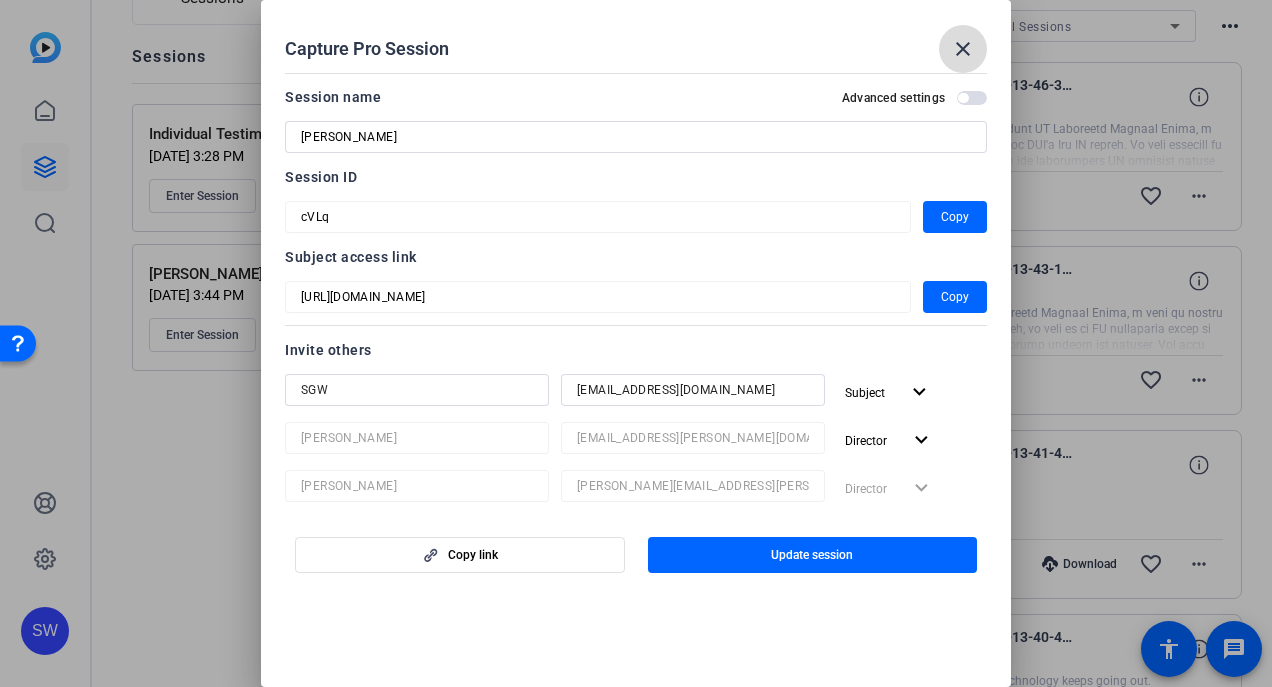 click on "close" at bounding box center (963, 49) 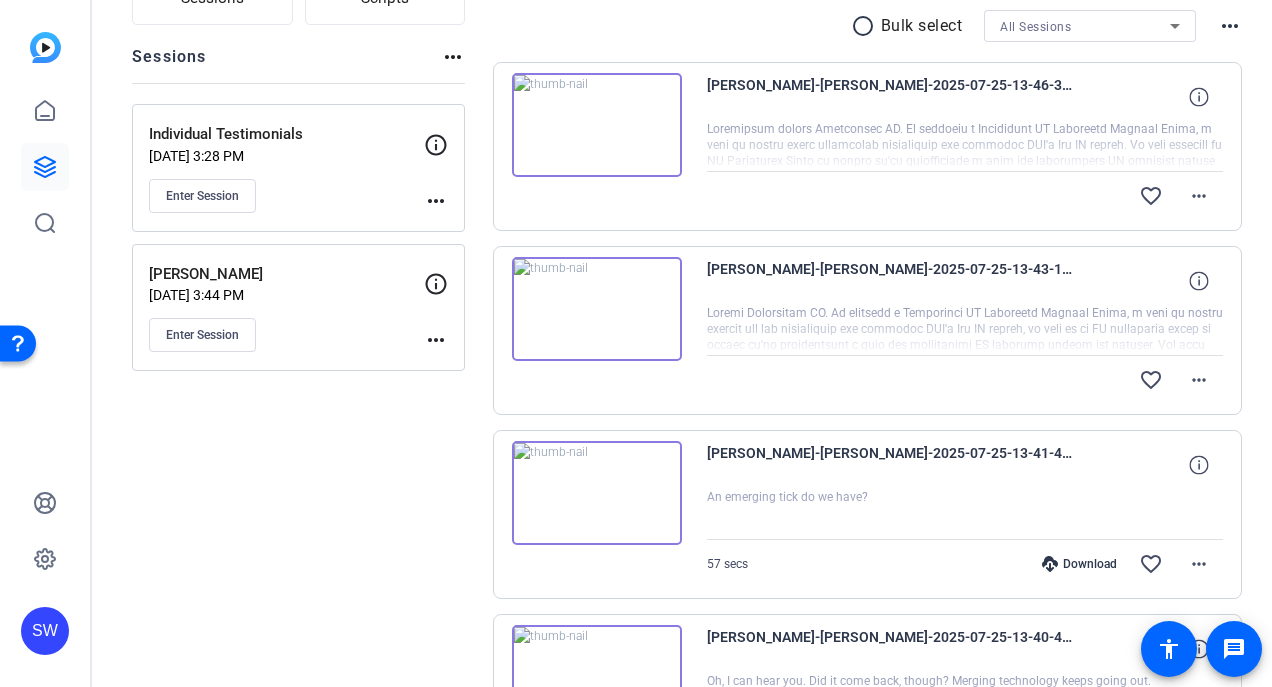 click on "more_horiz" 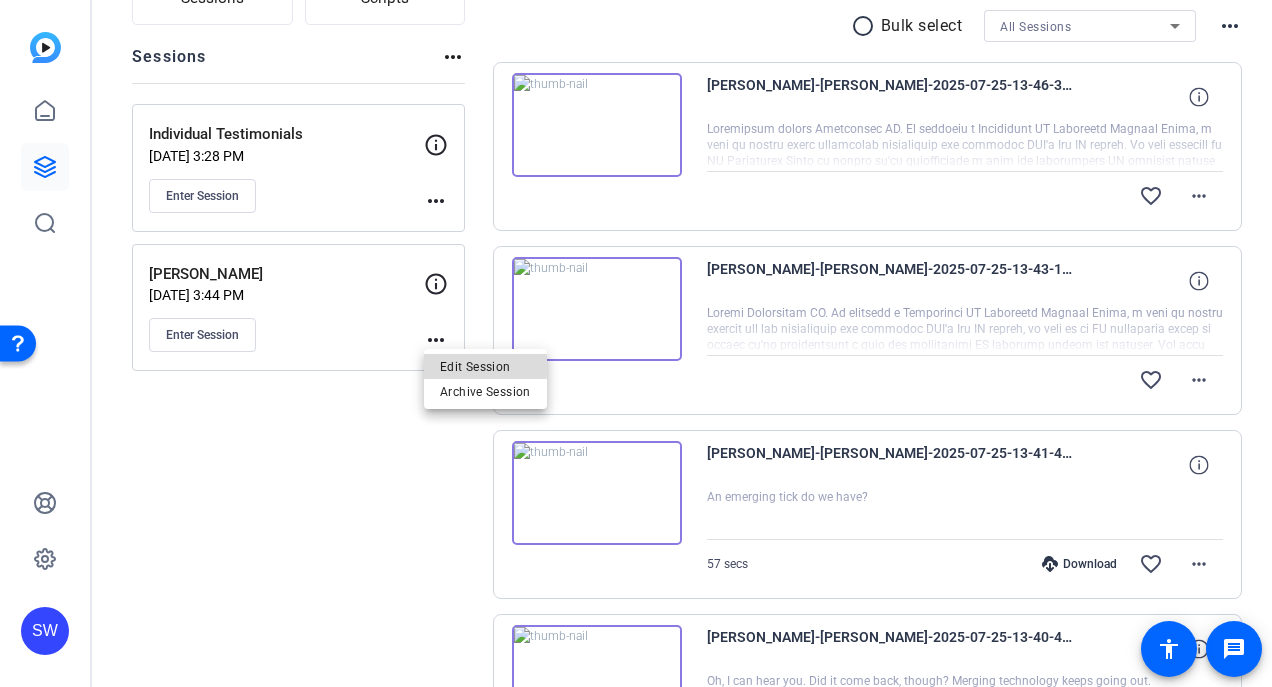 click on "Edit Session" at bounding box center (485, 367) 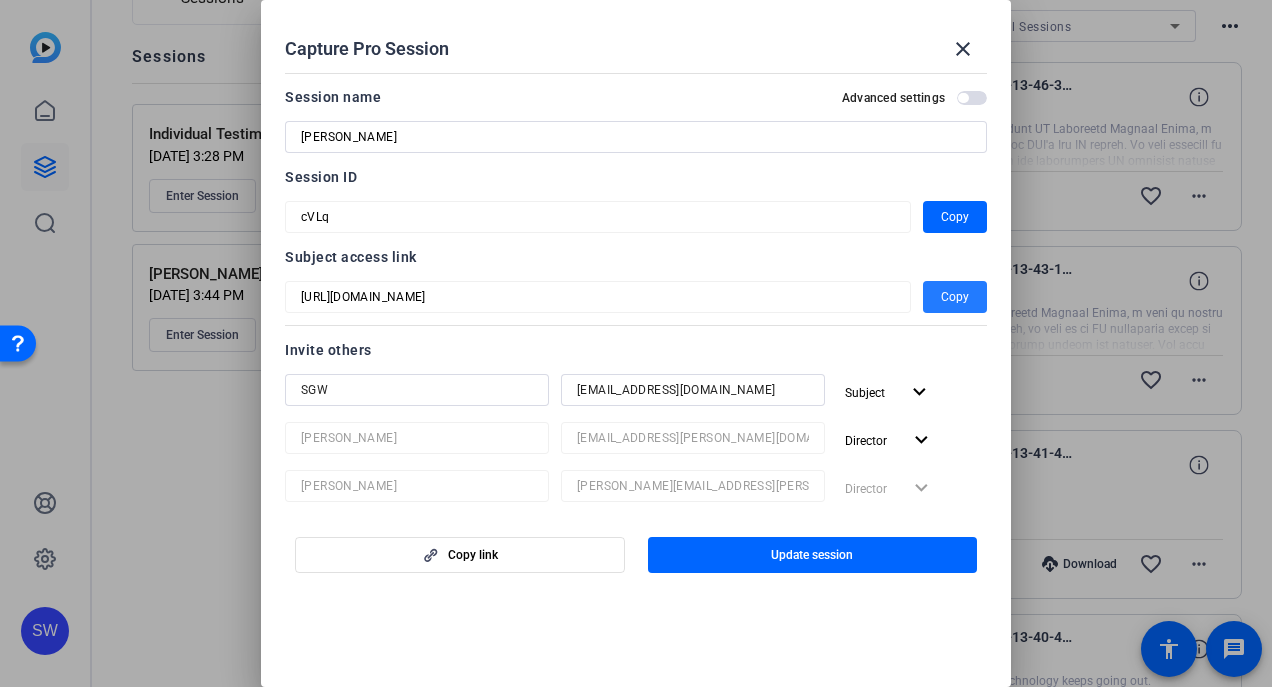 click at bounding box center (955, 297) 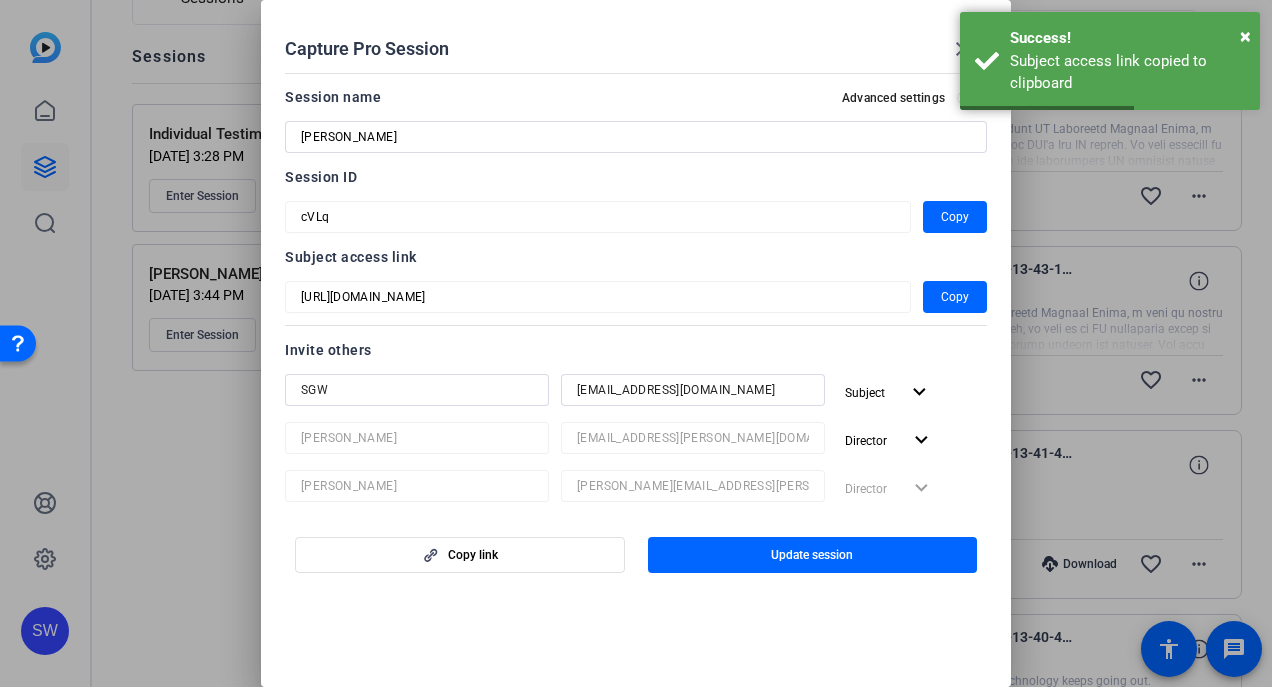 click at bounding box center [636, 343] 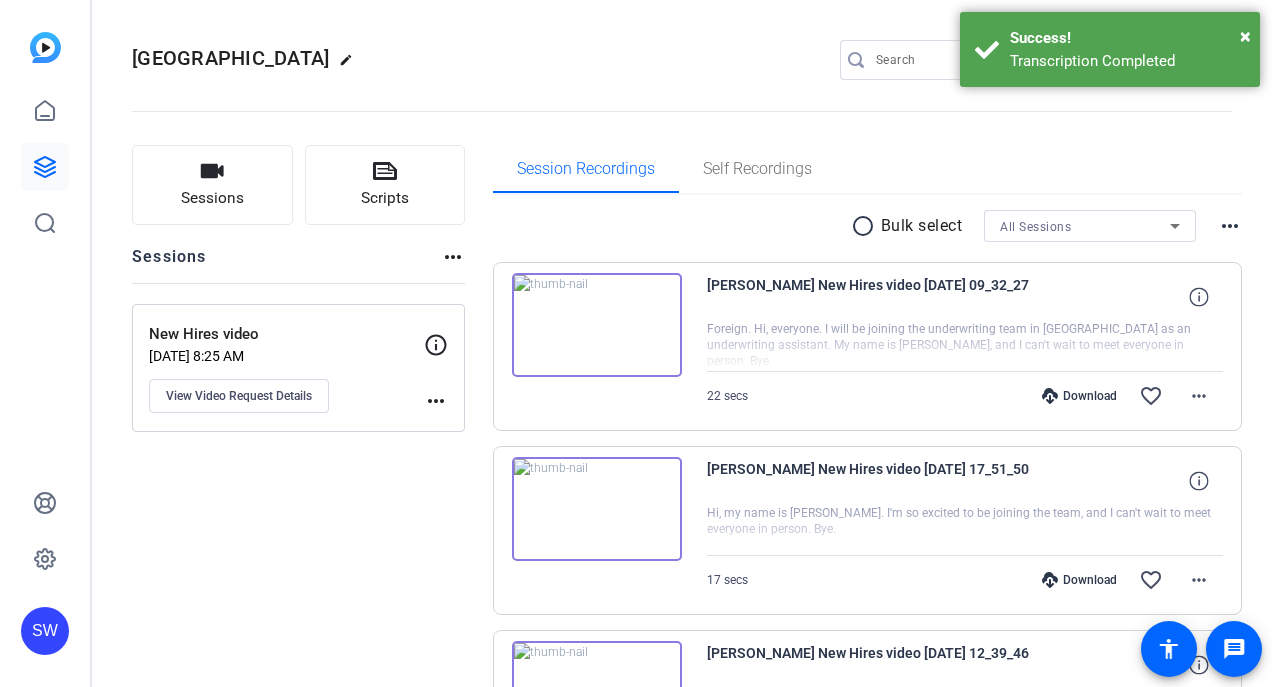 scroll, scrollTop: 0, scrollLeft: 0, axis: both 